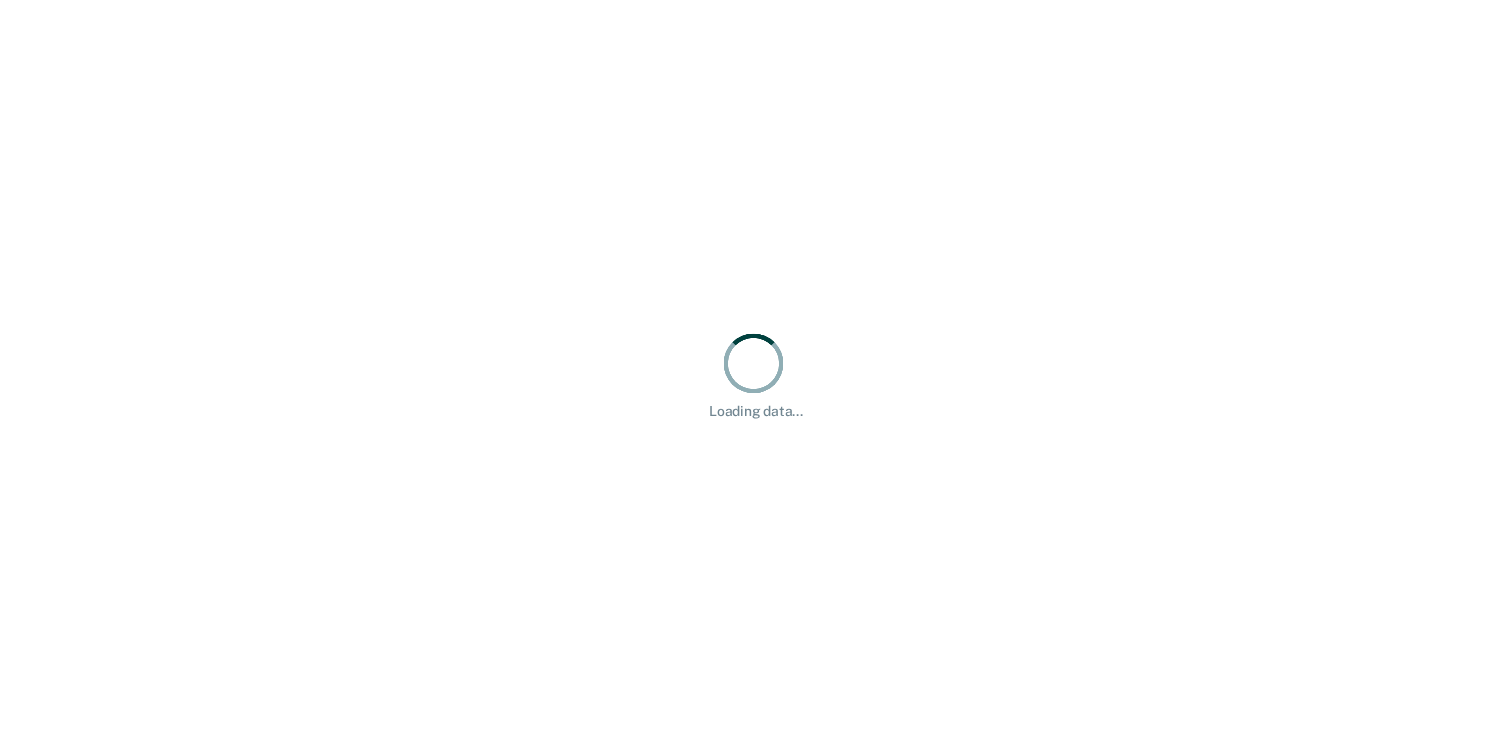 scroll, scrollTop: 0, scrollLeft: 0, axis: both 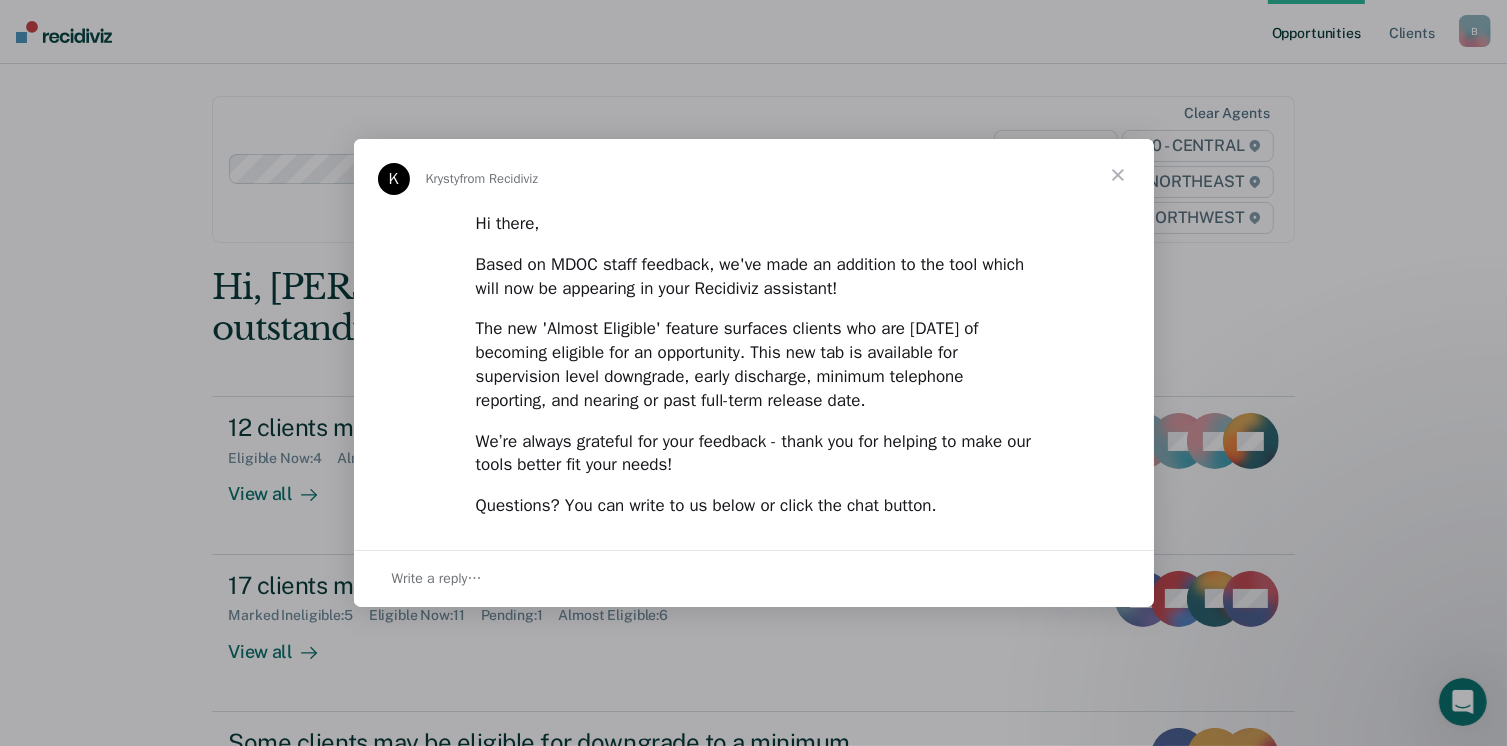 drag, startPoint x: 1512, startPoint y: 292, endPoint x: 1116, endPoint y: 175, distance: 412.92252 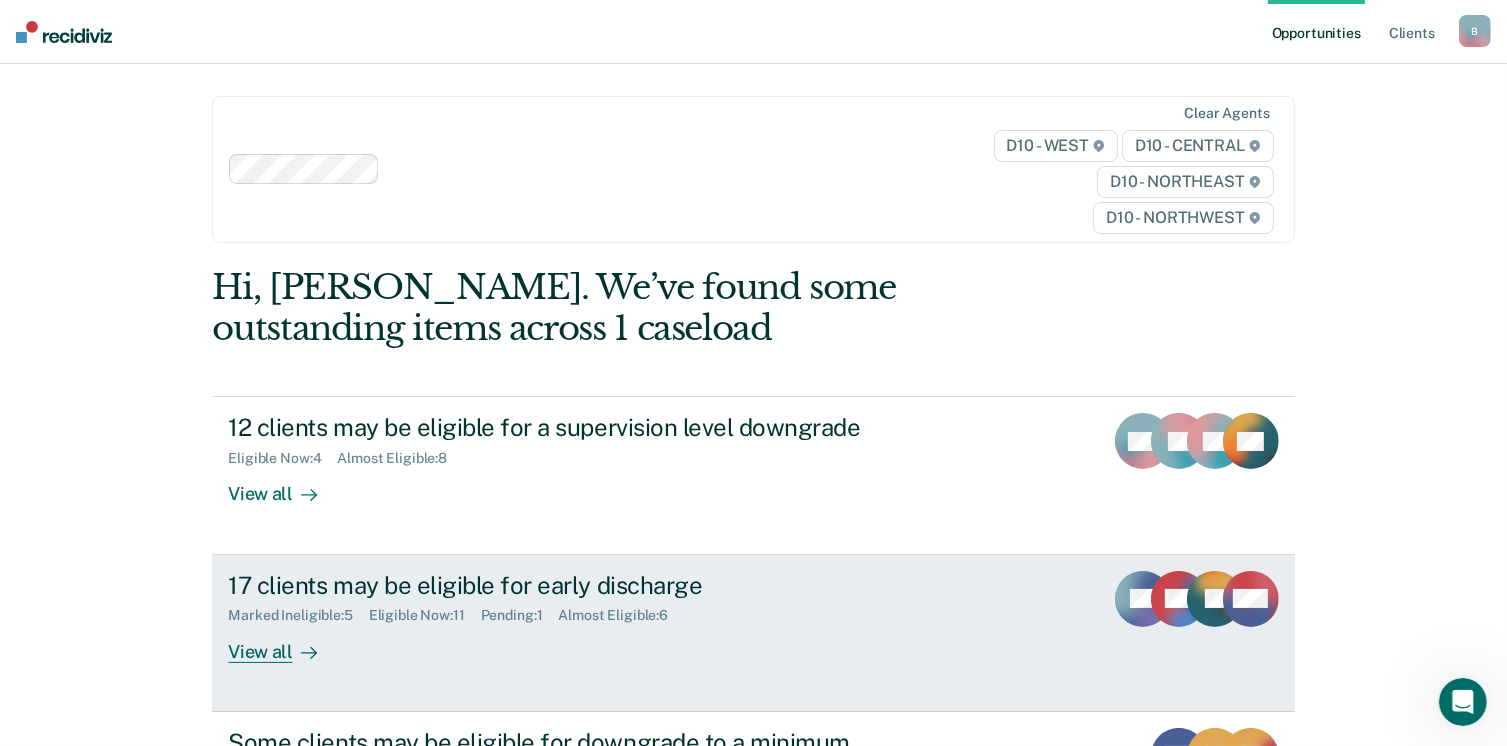 click on "View all" at bounding box center [284, 643] 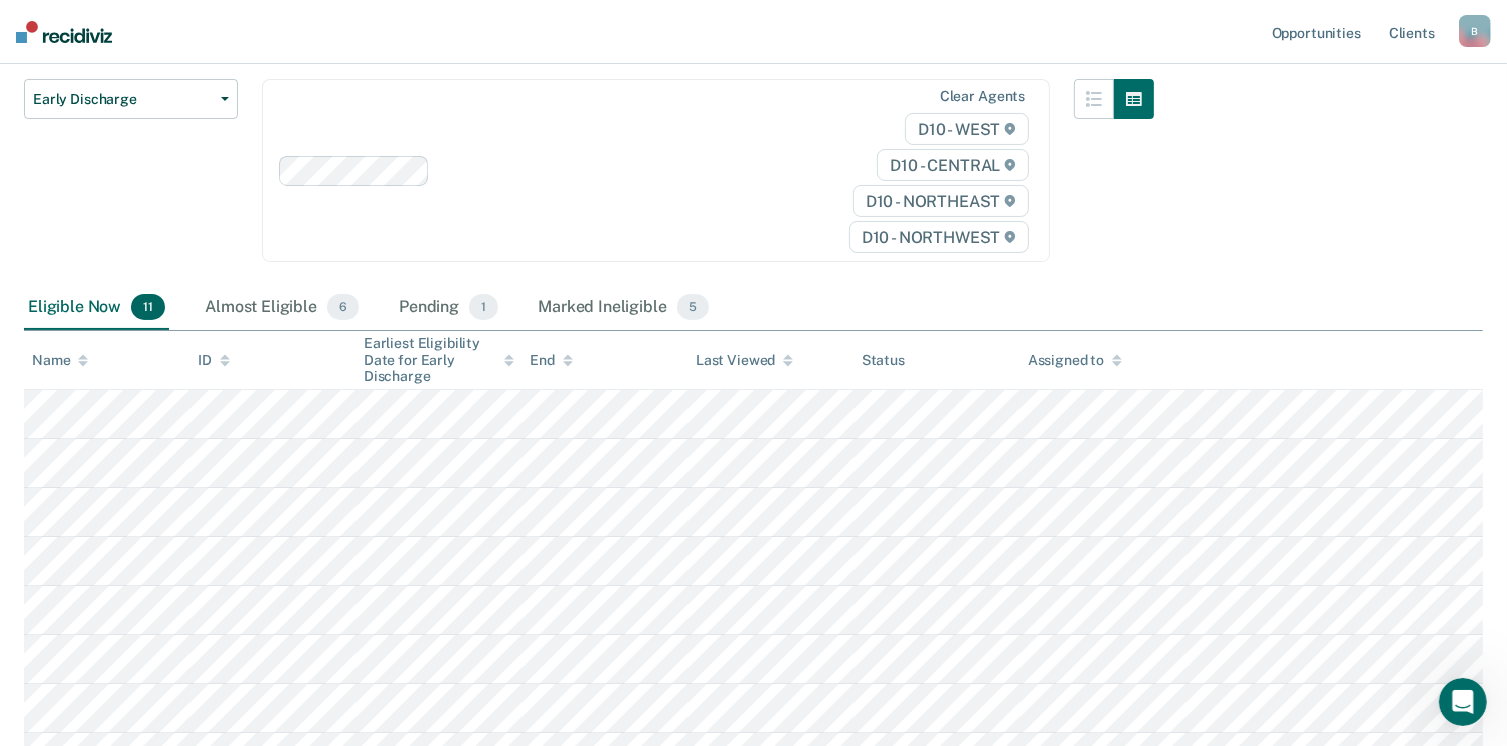 scroll, scrollTop: 213, scrollLeft: 0, axis: vertical 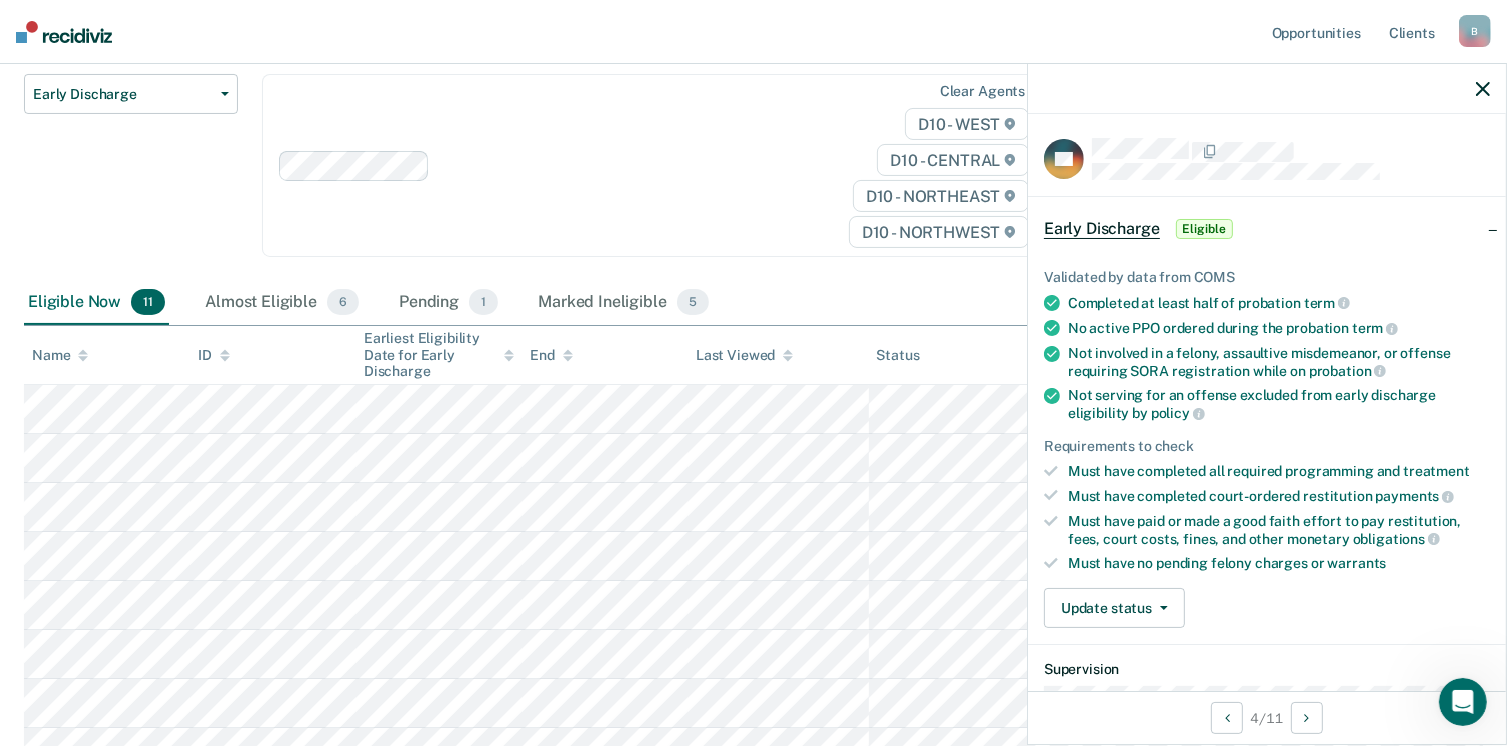 drag, startPoint x: 1489, startPoint y: 412, endPoint x: 1481, endPoint y: 471, distance: 59.5399 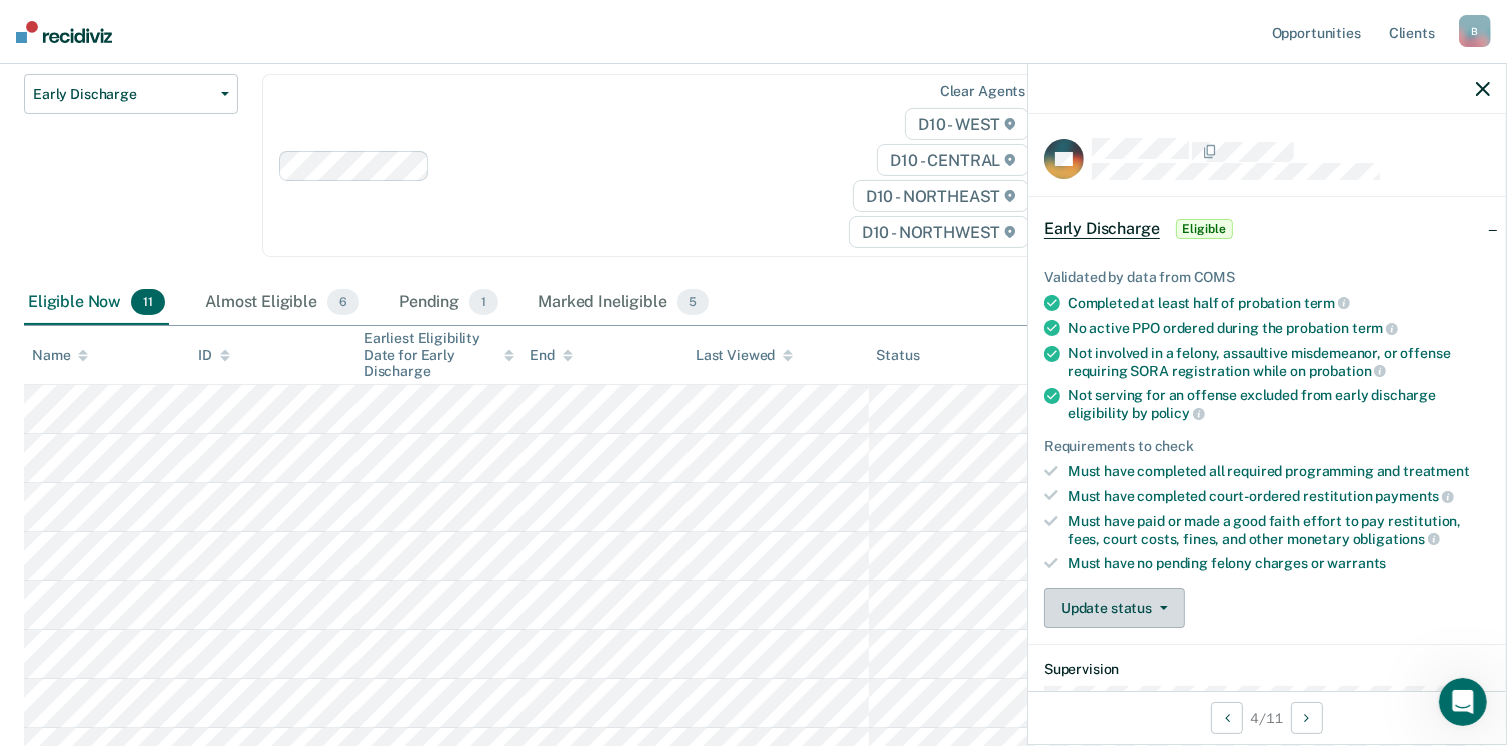 drag, startPoint x: 1481, startPoint y: 471, endPoint x: 1158, endPoint y: 609, distance: 351.24493 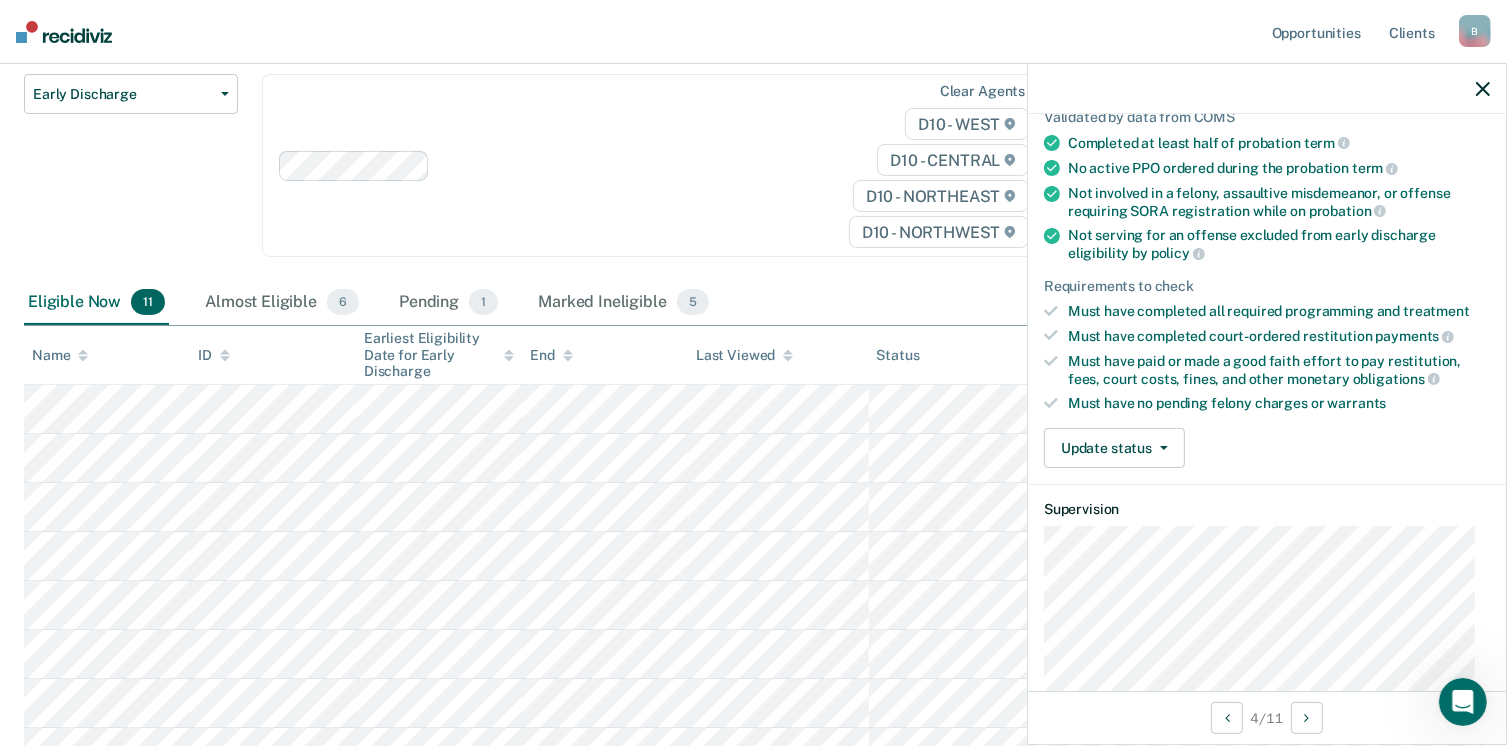 scroll, scrollTop: 162, scrollLeft: 0, axis: vertical 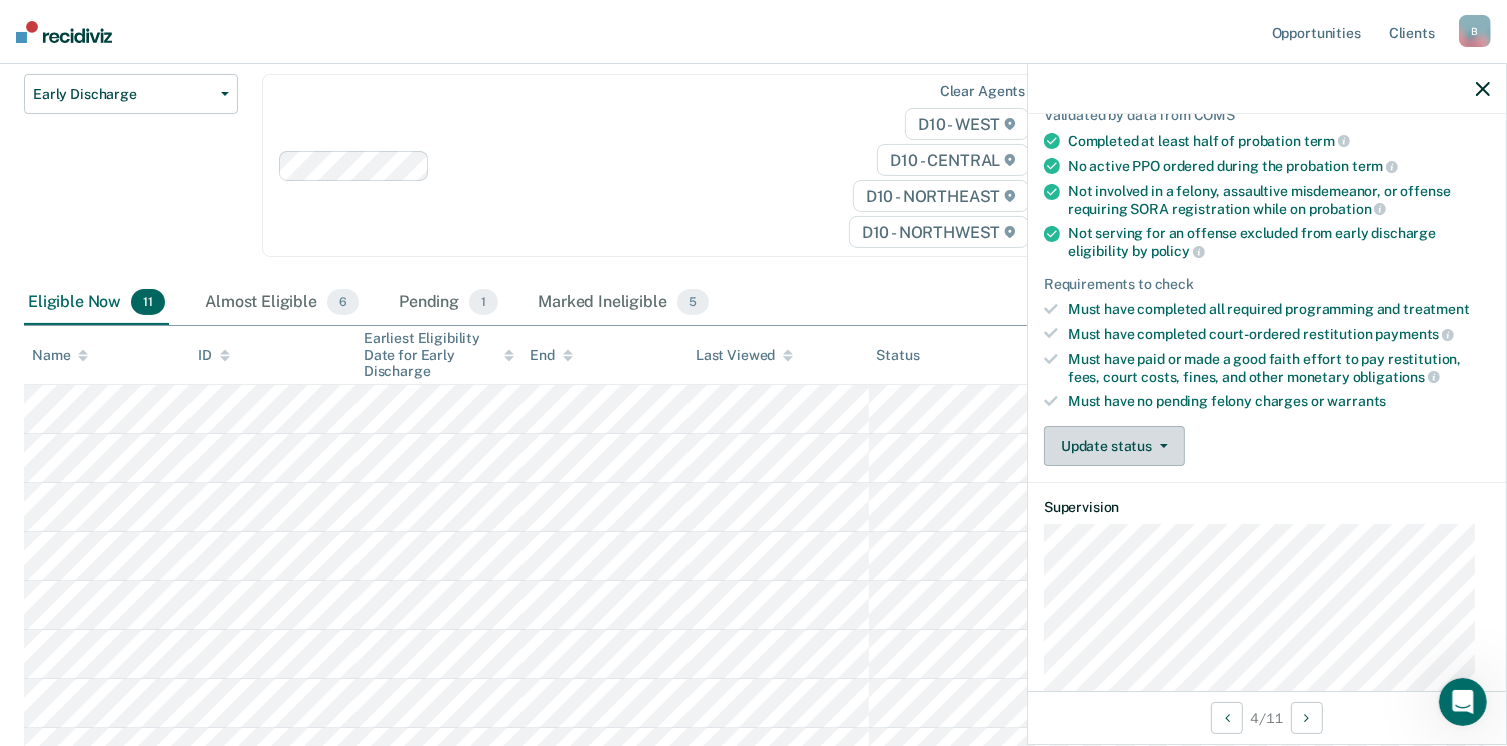 click on "Update status" at bounding box center [1114, 446] 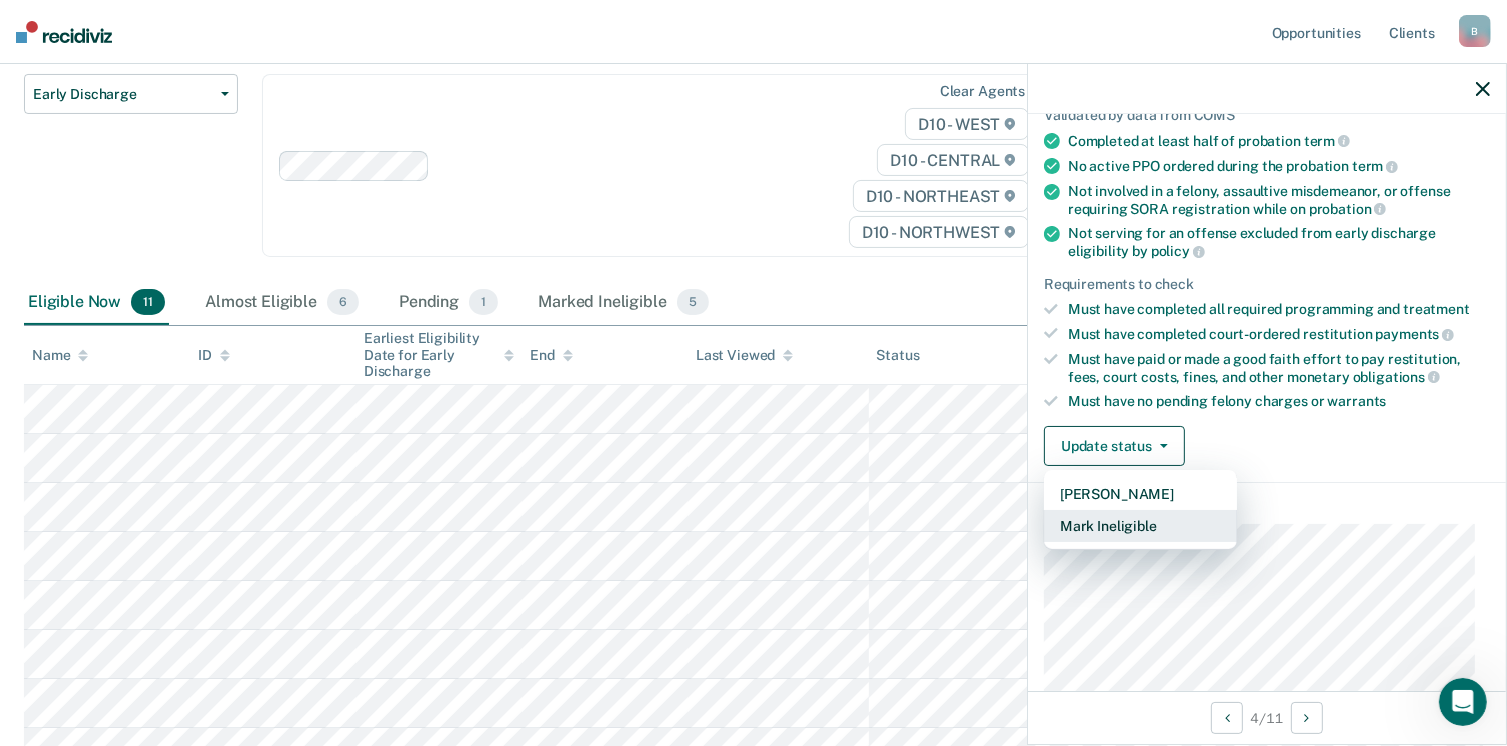 click on "Mark Ineligible" at bounding box center (1140, 526) 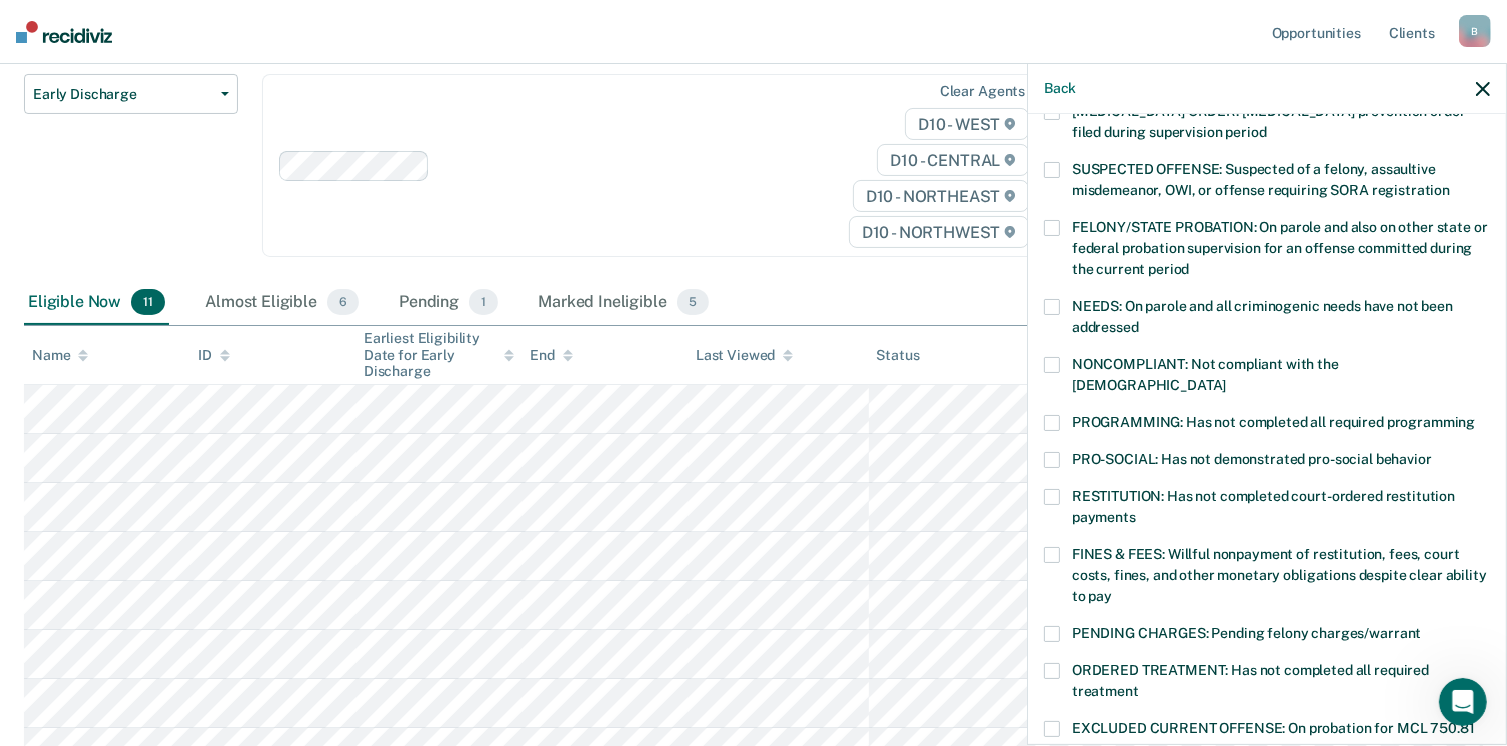 click at bounding box center (1052, 555) 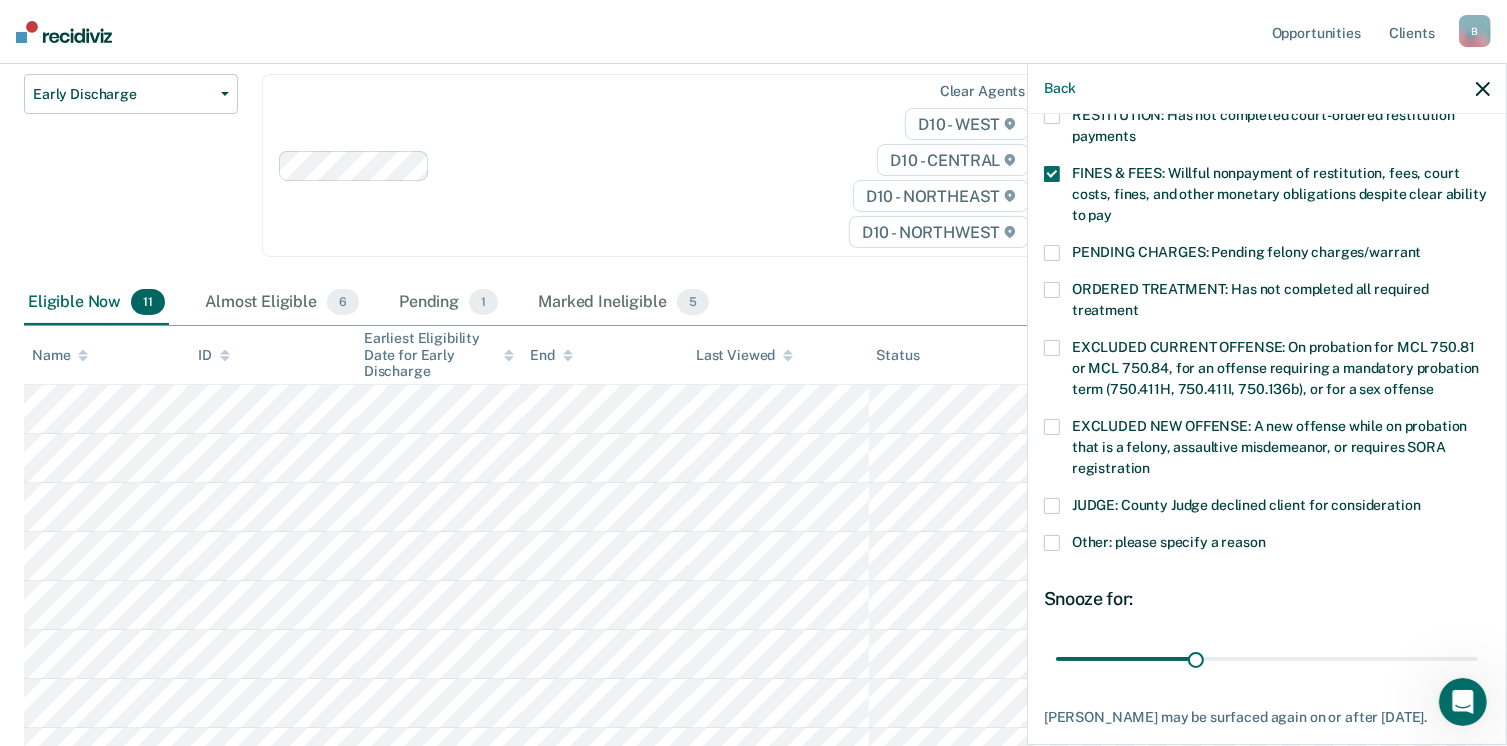 scroll, scrollTop: 564, scrollLeft: 0, axis: vertical 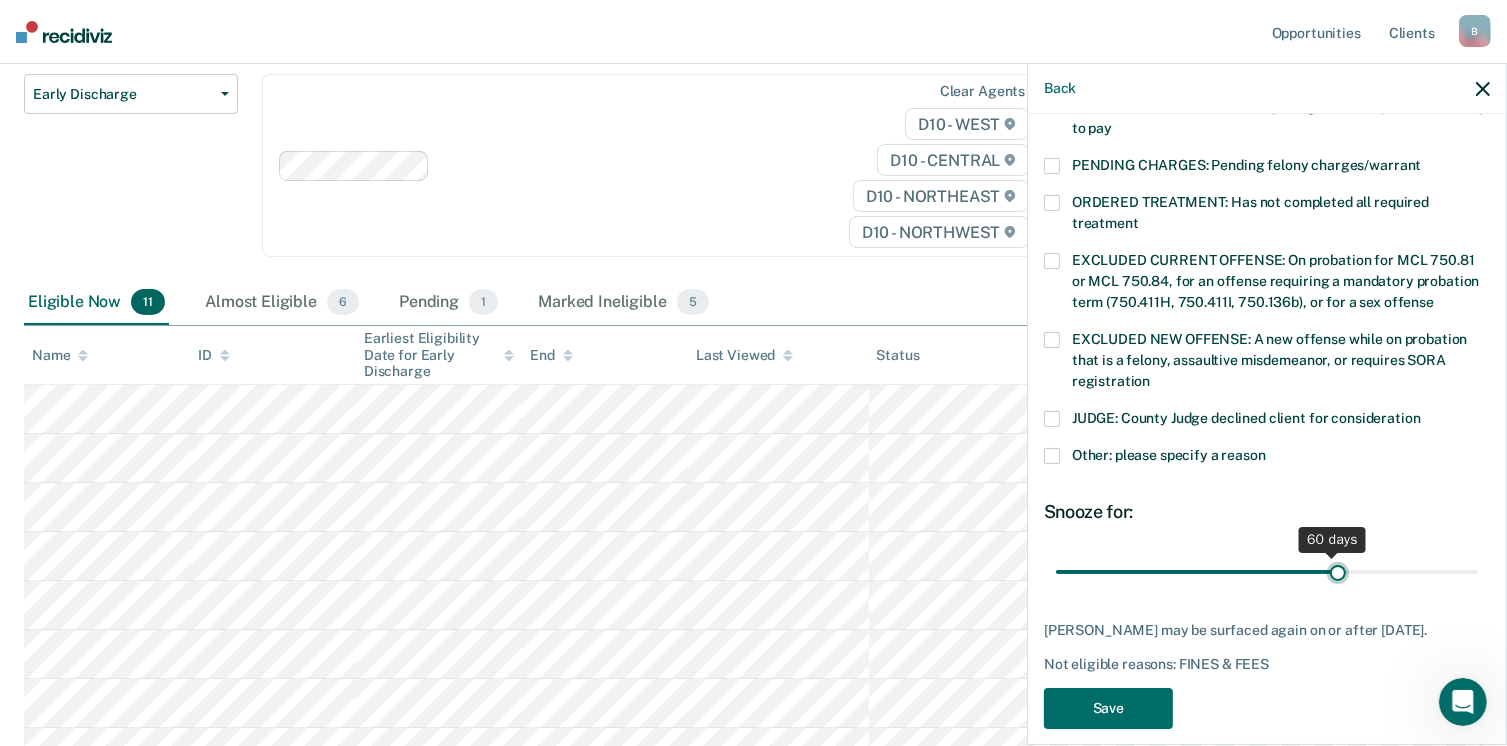 drag, startPoint x: 1189, startPoint y: 549, endPoint x: 1326, endPoint y: 563, distance: 137.71347 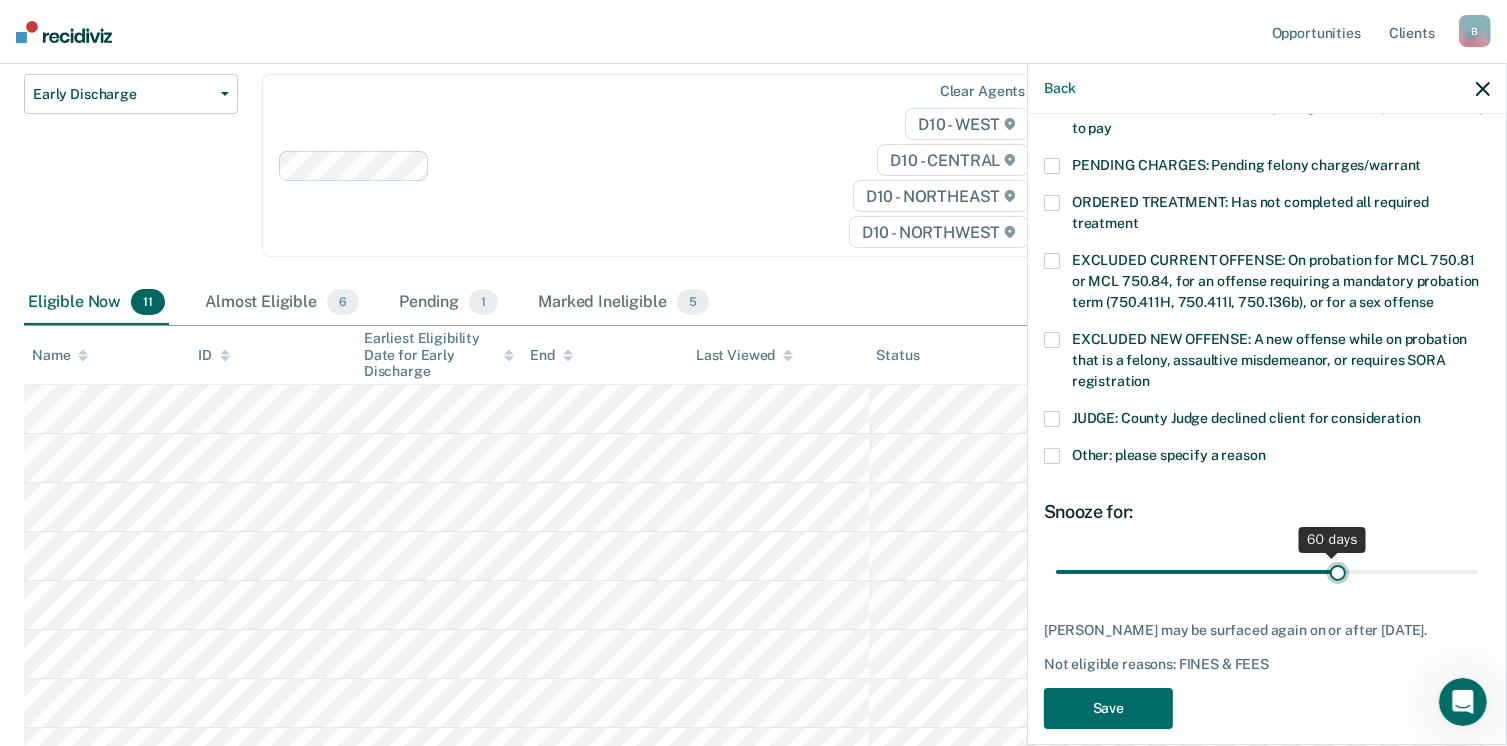 click at bounding box center [1267, 572] 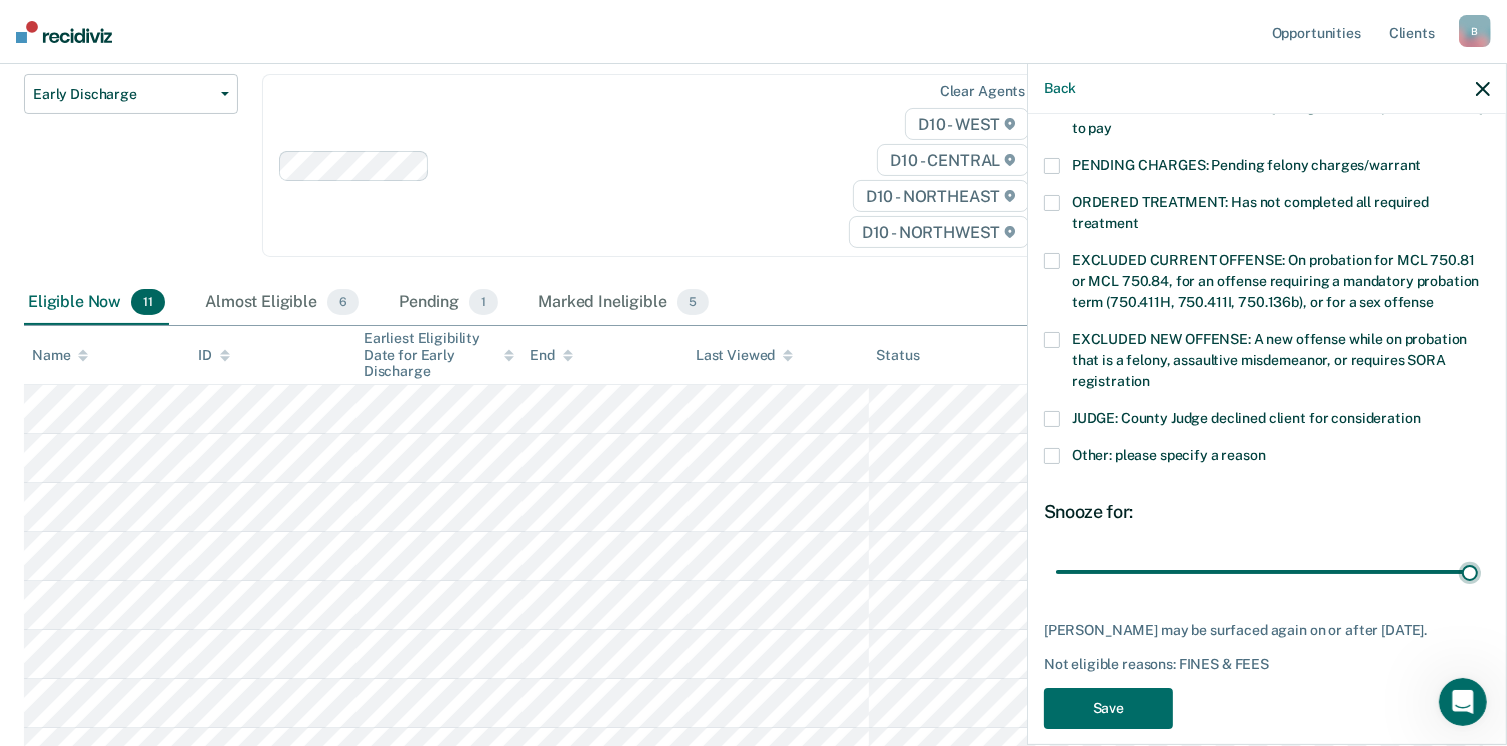 drag, startPoint x: 1328, startPoint y: 551, endPoint x: 1474, endPoint y: 561, distance: 146.34207 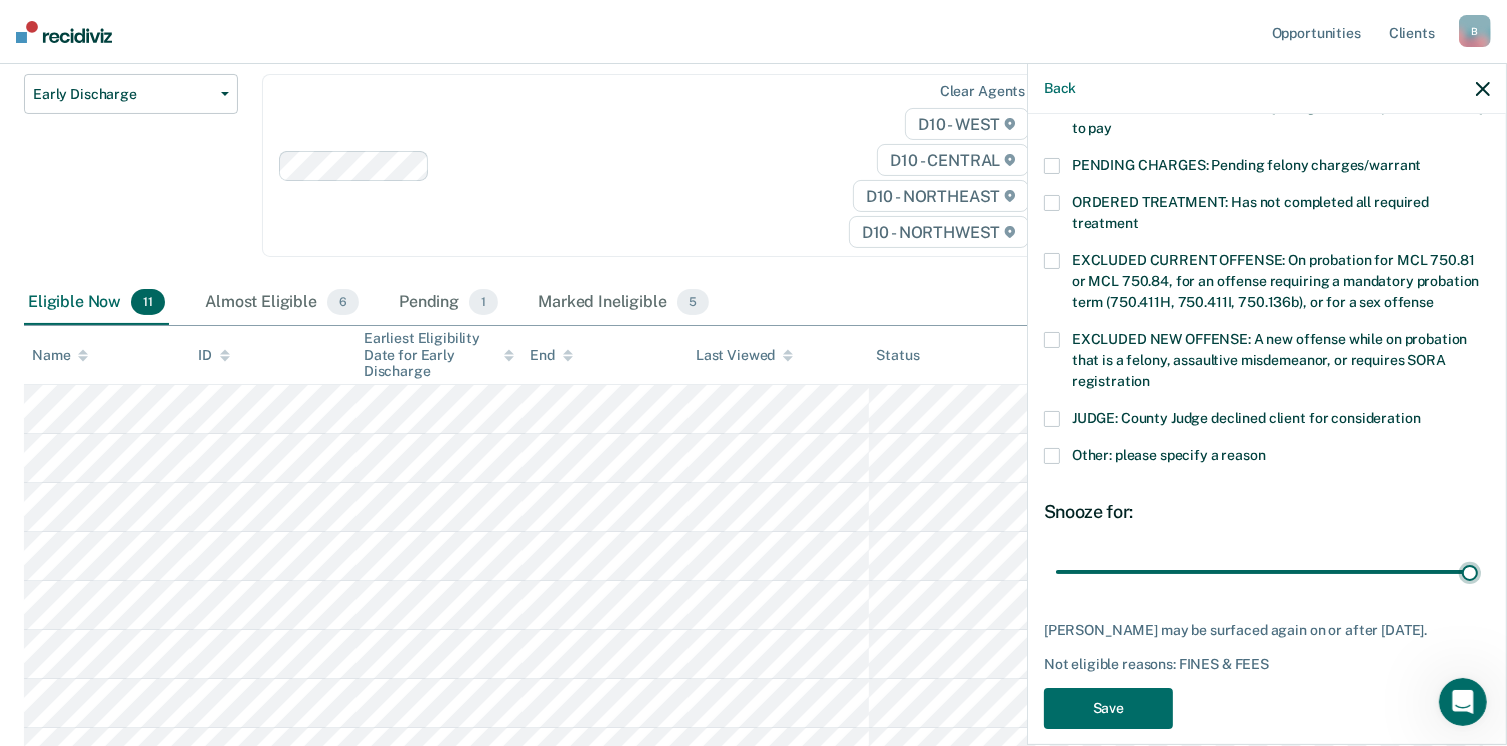 type on "90" 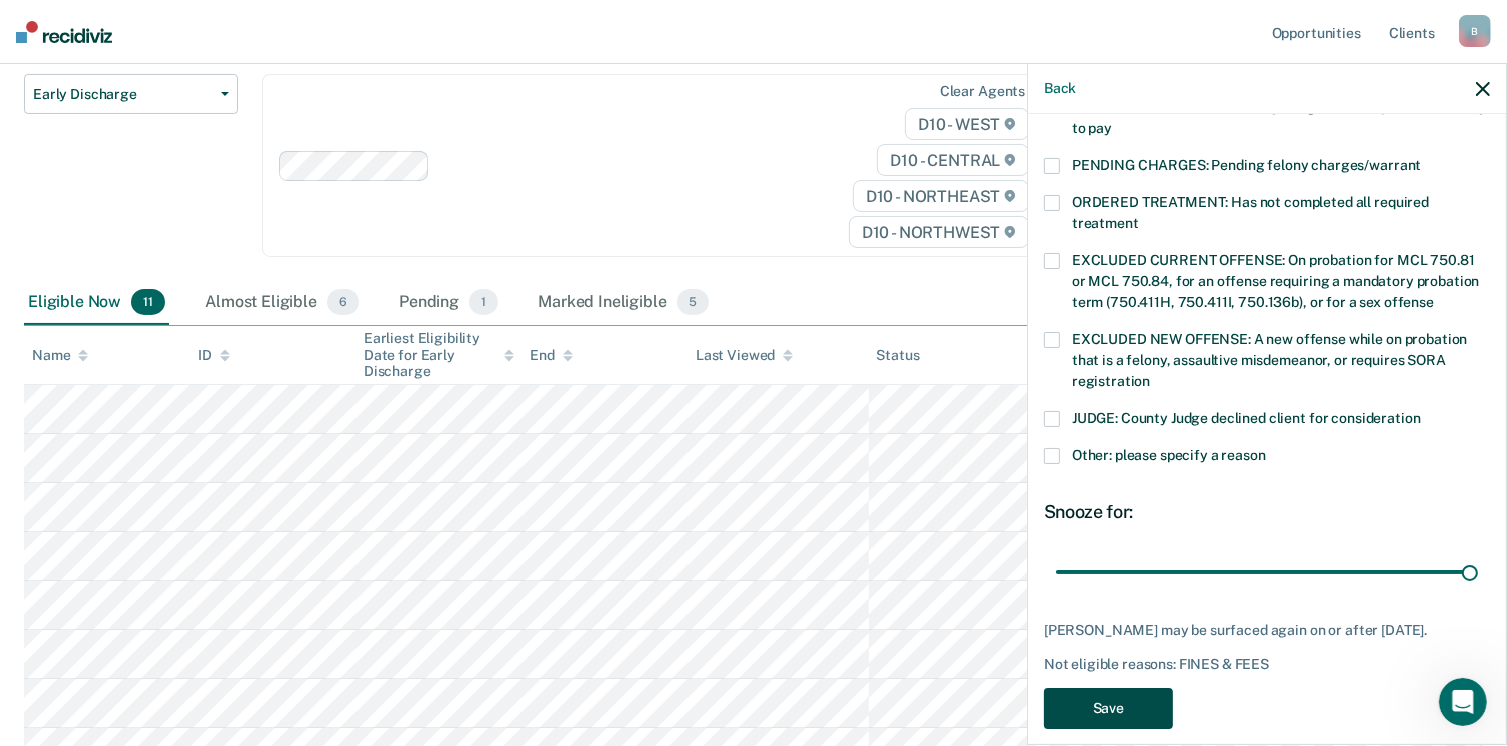 click on "Save" at bounding box center (1108, 708) 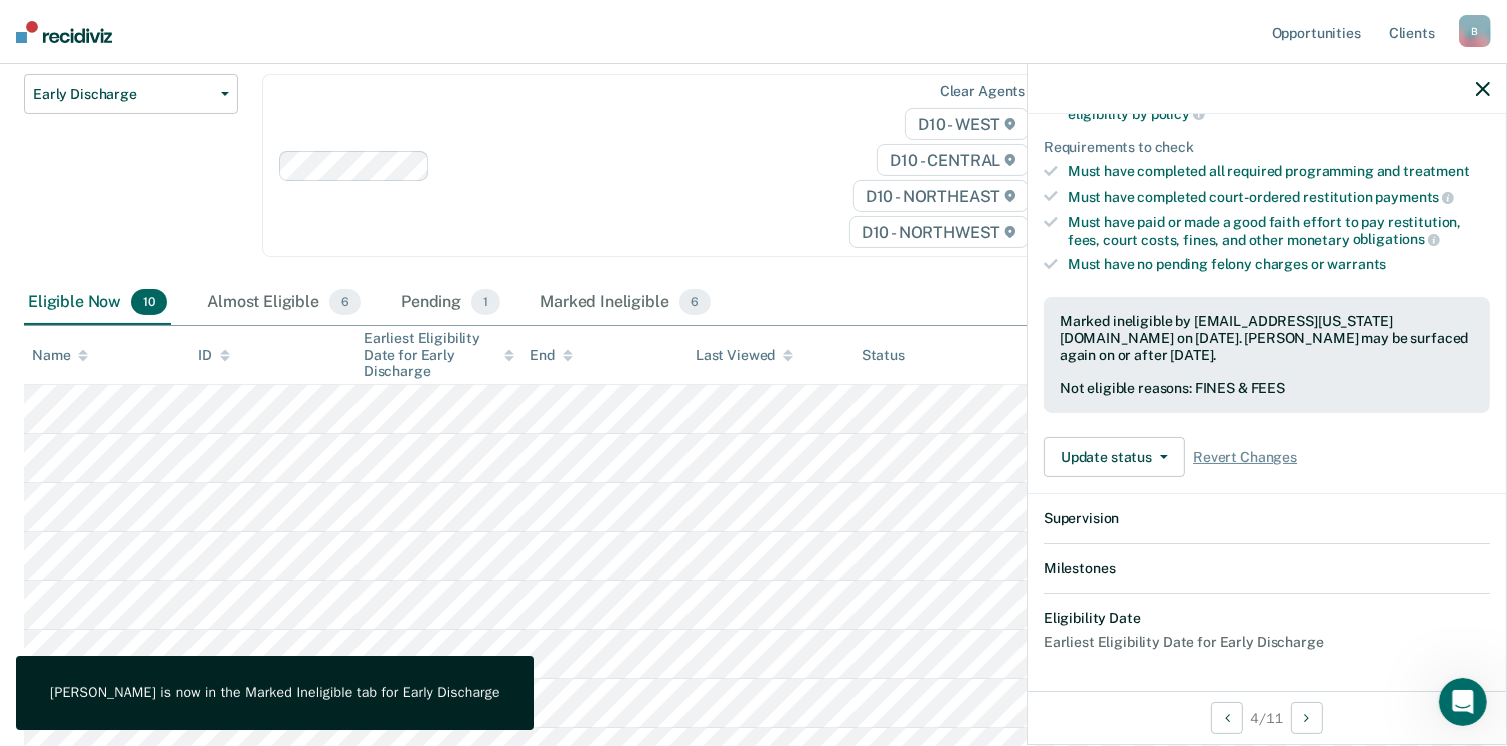 scroll, scrollTop: 519, scrollLeft: 0, axis: vertical 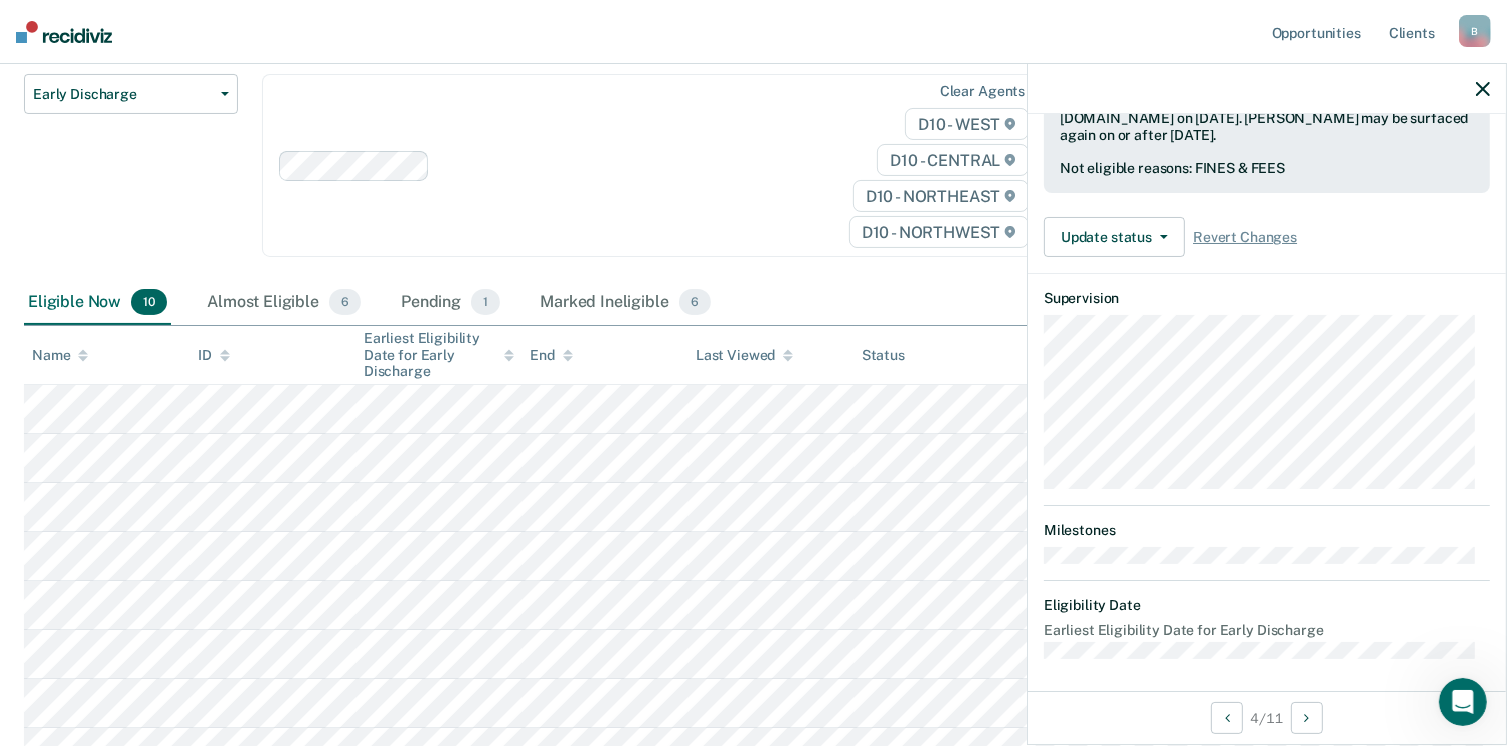 click 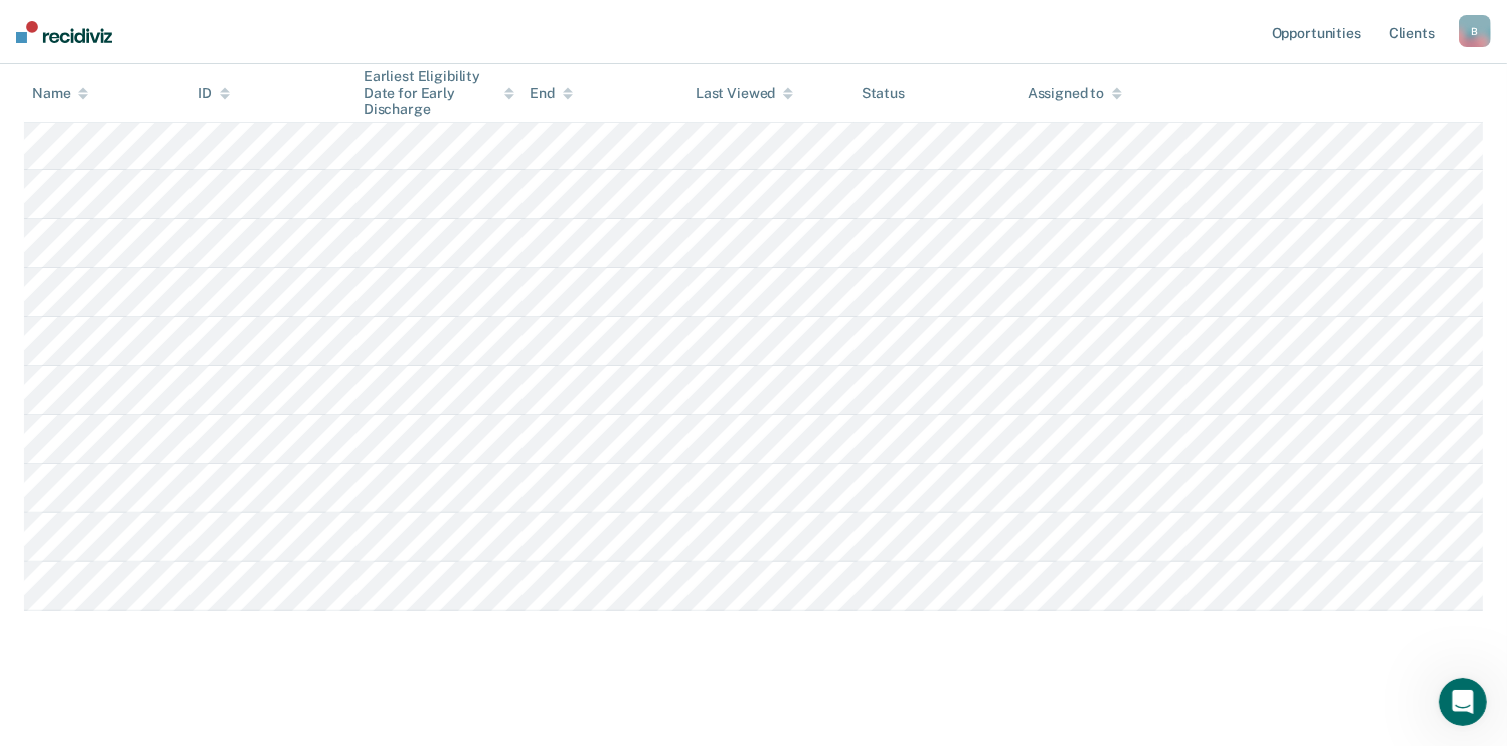 scroll, scrollTop: 484, scrollLeft: 0, axis: vertical 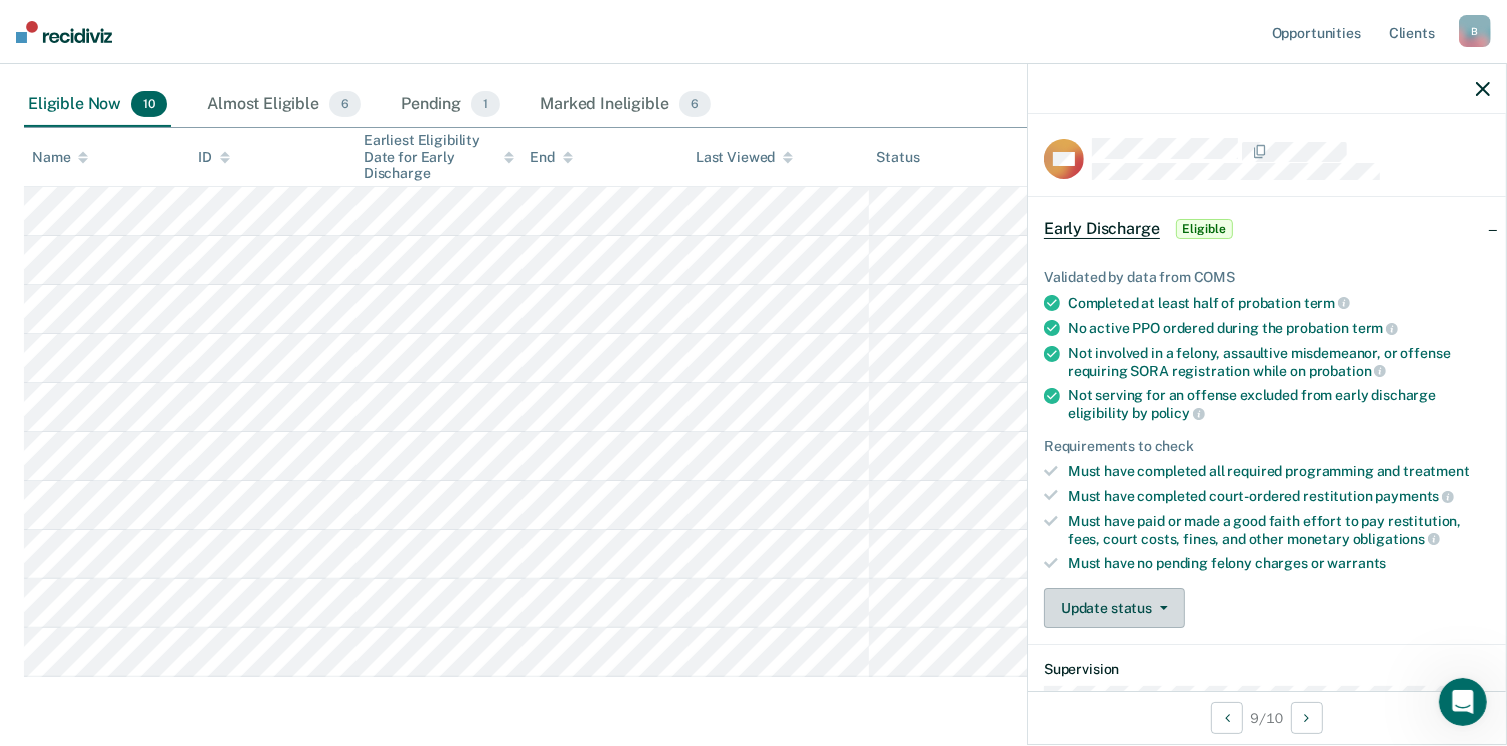 click on "Update status" at bounding box center [1114, 608] 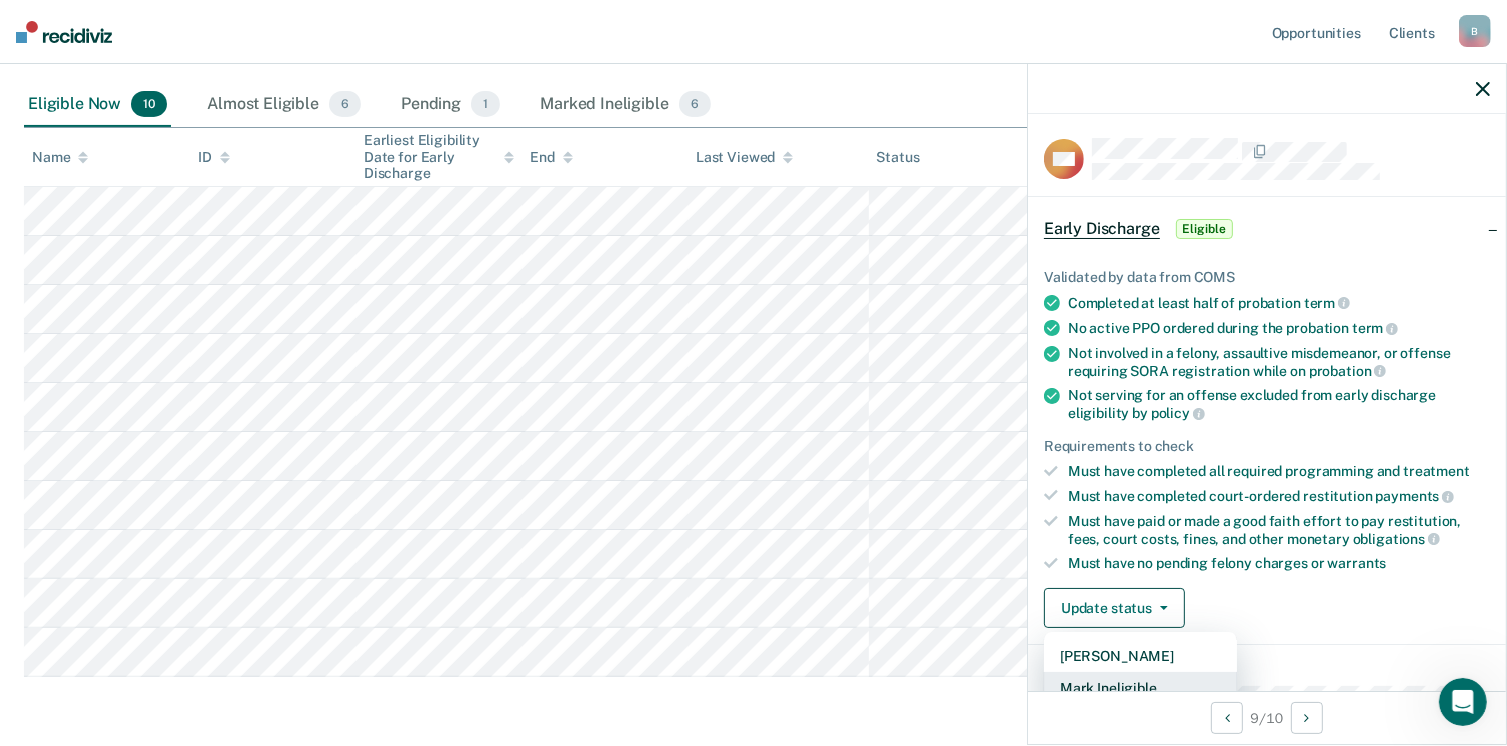 scroll, scrollTop: 5, scrollLeft: 0, axis: vertical 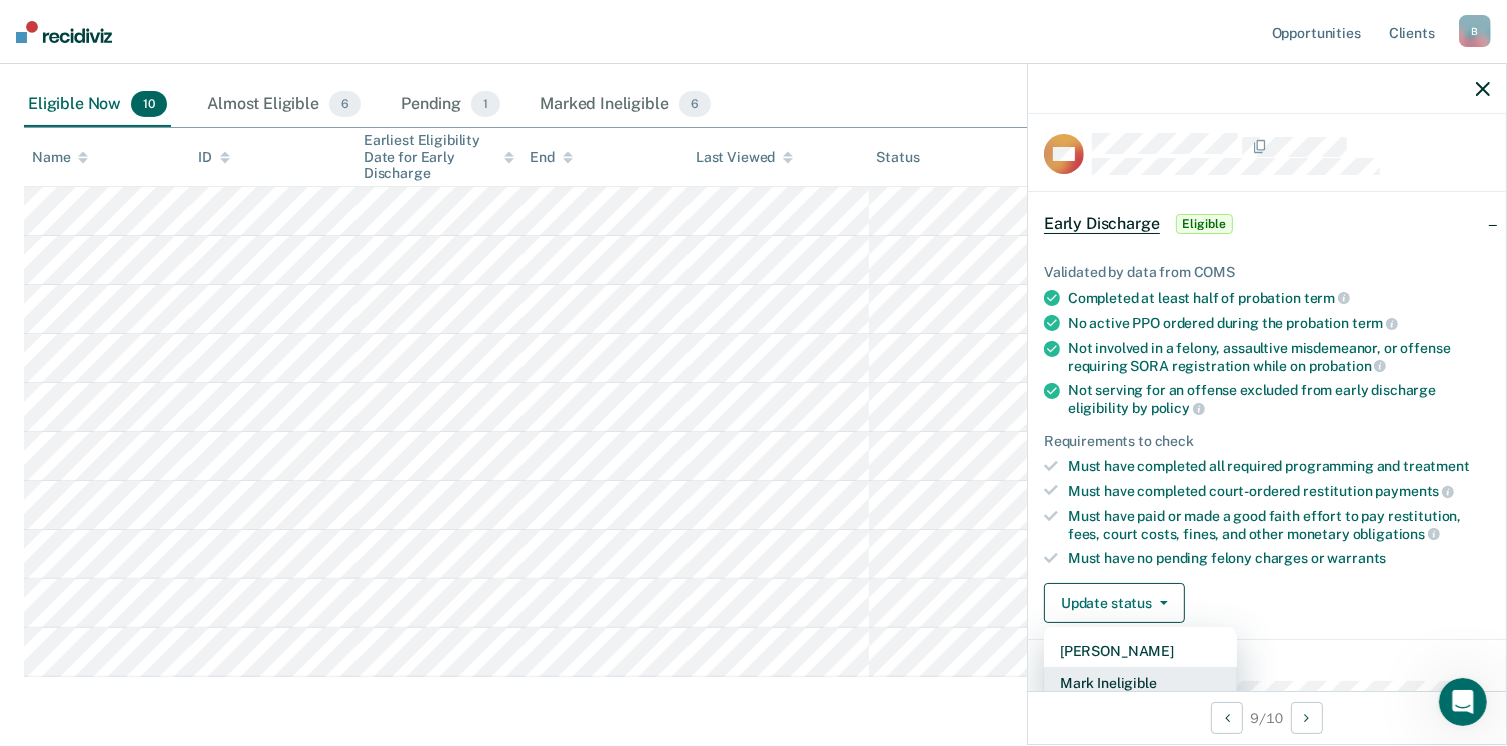 click on "Mark Ineligible" at bounding box center (1140, 683) 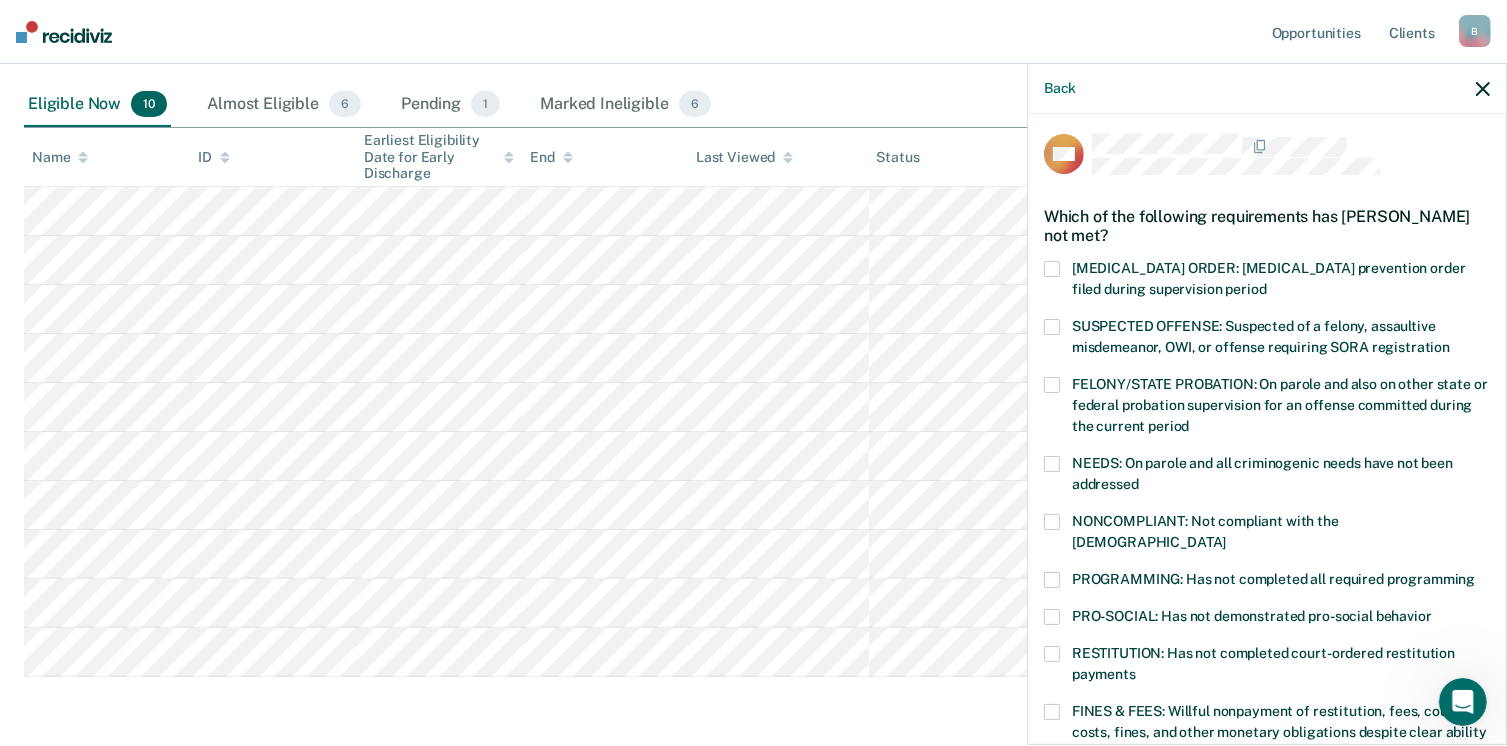 click at bounding box center (1052, 522) 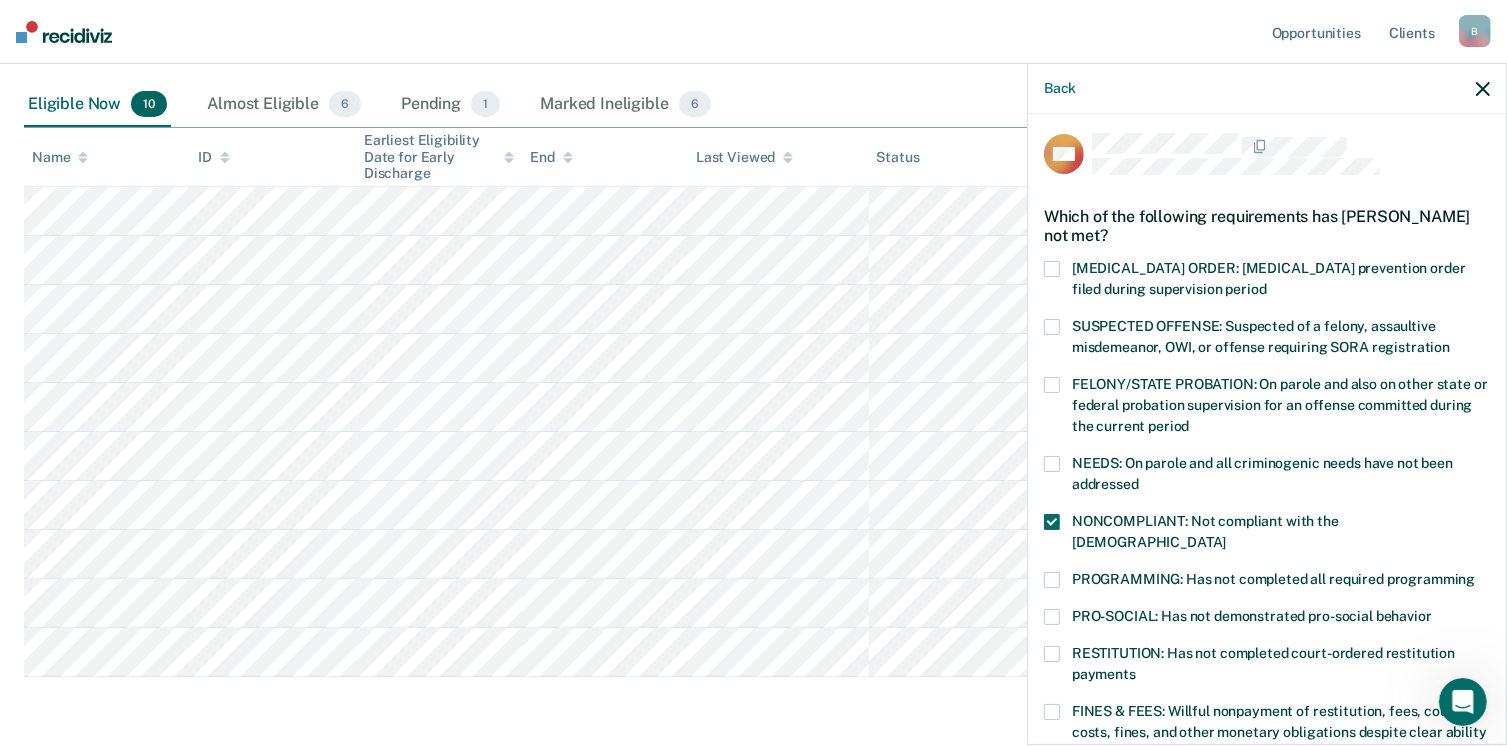 click at bounding box center [1052, 580] 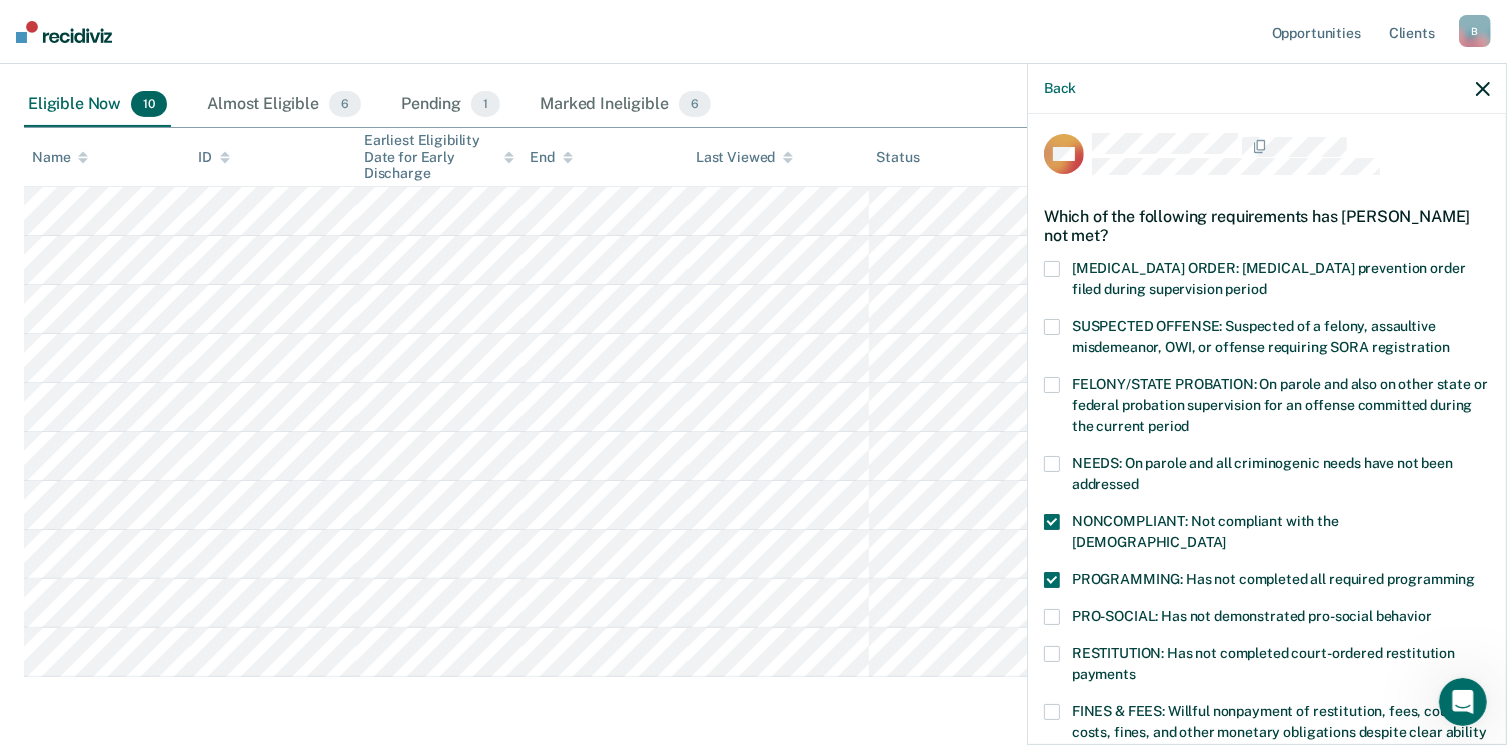 click at bounding box center (1052, 712) 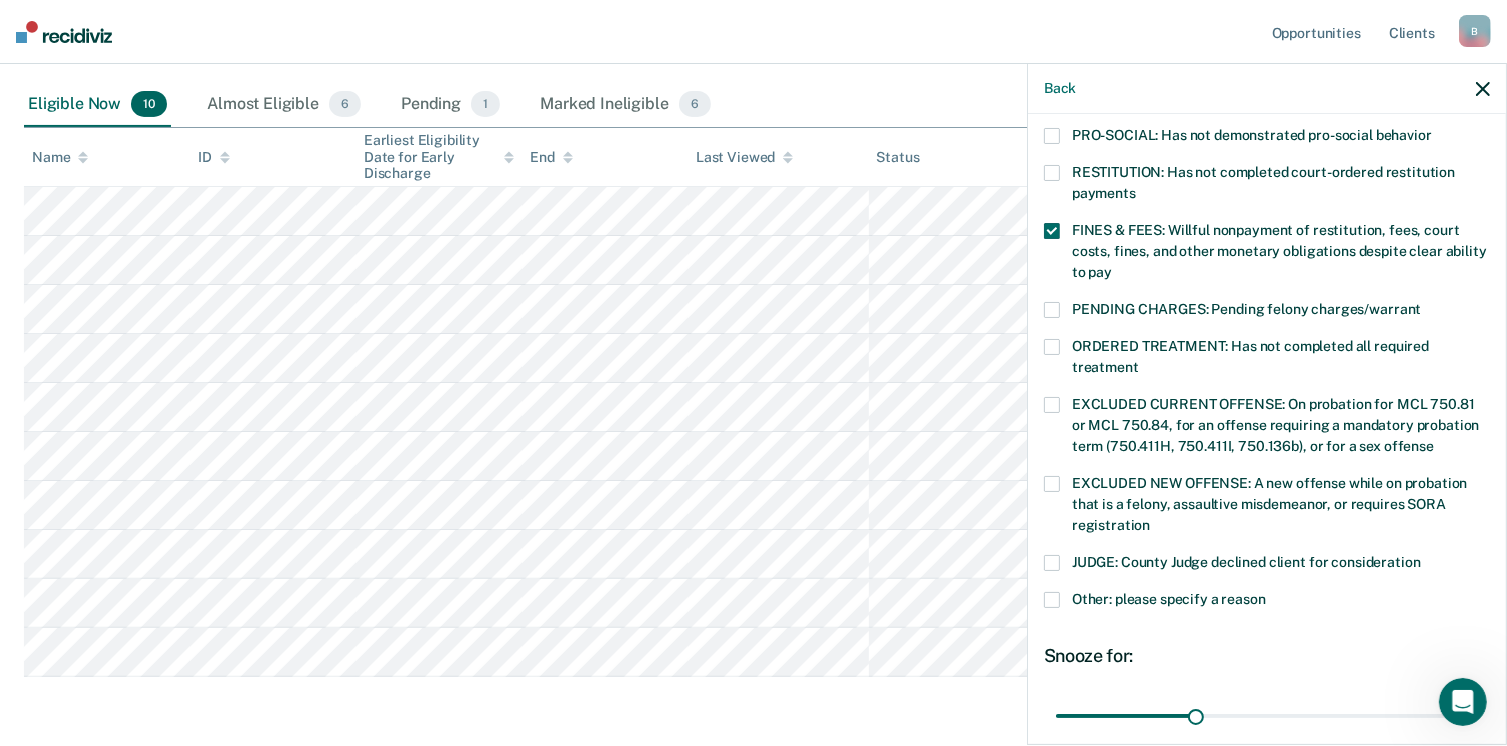 scroll, scrollTop: 511, scrollLeft: 0, axis: vertical 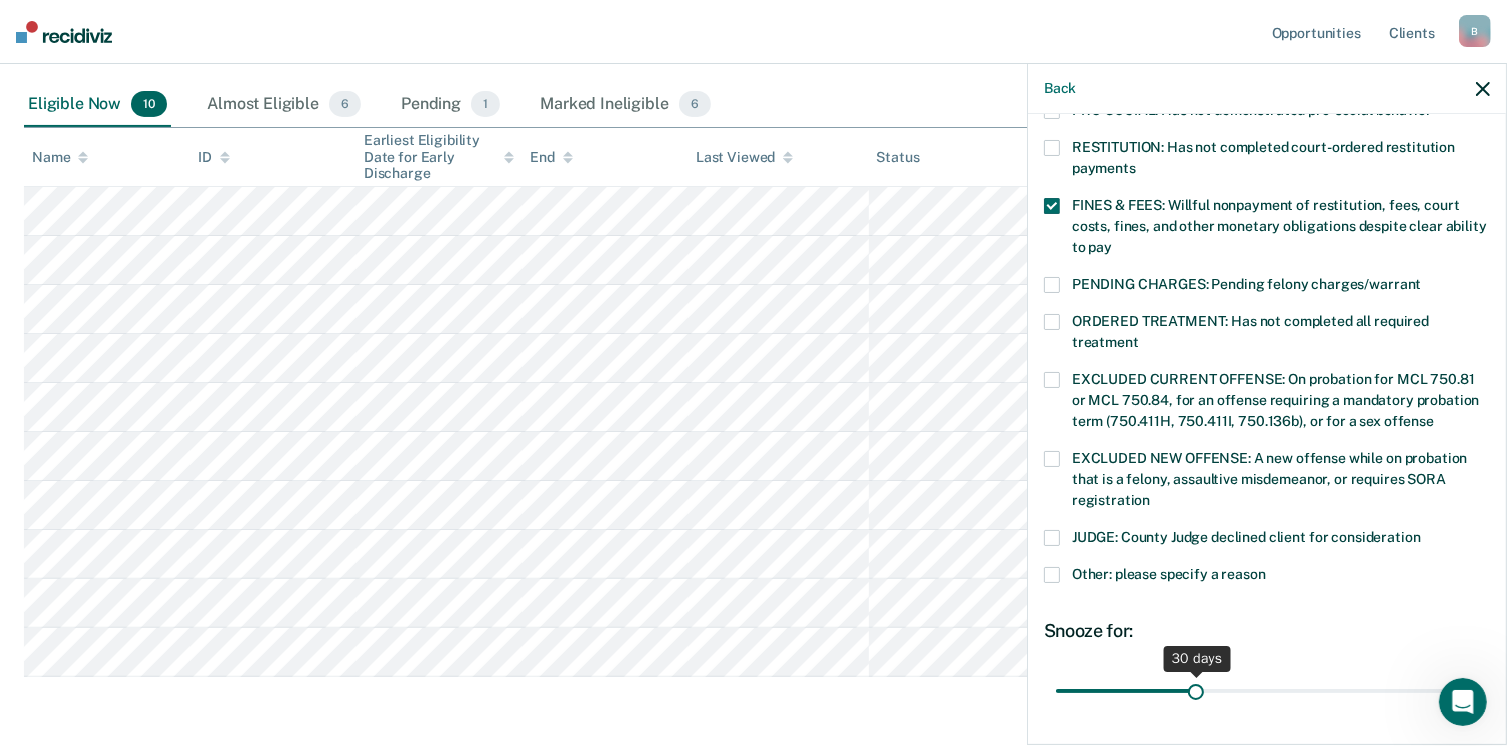 drag, startPoint x: 1474, startPoint y: 562, endPoint x: 1183, endPoint y: 667, distance: 309.36386 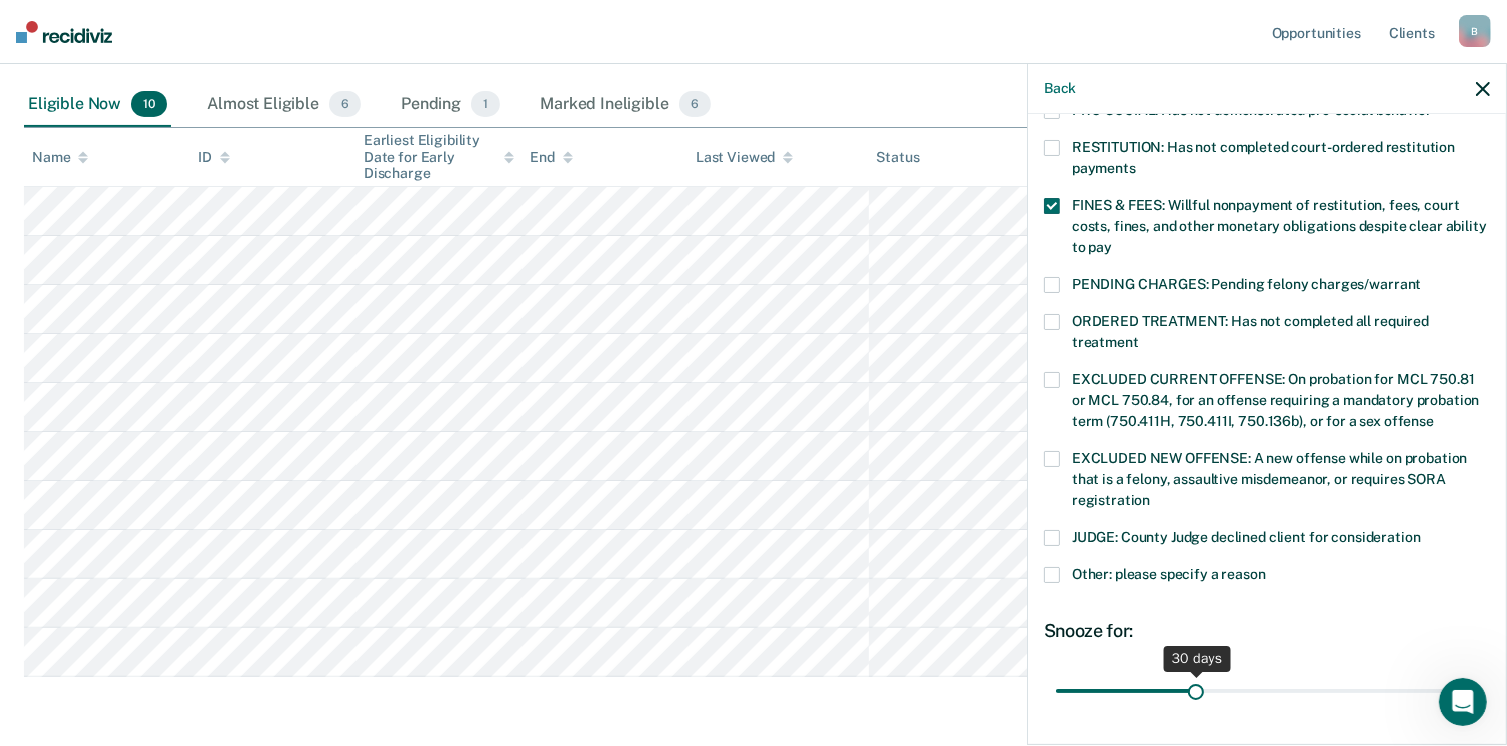 click on "DM   Which of the following requirements has [PERSON_NAME] not met? [MEDICAL_DATA] ORDER: [MEDICAL_DATA] prevention order filed during supervision period SUSPECTED OFFENSE: Suspected of a felony, assaultive misdemeanor, OWI, or offense requiring SORA registration FELONY/STATE PROBATION: On parole and also on other state or federal probation supervision for an offense committed during the current period NEEDS: On parole and all criminogenic needs have not been addressed NONCOMPLIANT: Not compliant with the [DEMOGRAPHIC_DATA] PROGRAMMING: Has not completed all required programming PRO-SOCIAL: Has not demonstrated pro-social behavior RESTITUTION: Has not completed court-ordered restitution payments FINES & FEES: Willful nonpayment of restitution, fees, court costs, fines, and other monetary obligations despite clear ability to pay PENDING CHARGES: Pending felony charges/warrant ORDERED TREATMENT: Has not completed all required treatment JUDGE: County Judge declined client for consideration Snooze for: 30 days Save" at bounding box center [1267, 252] 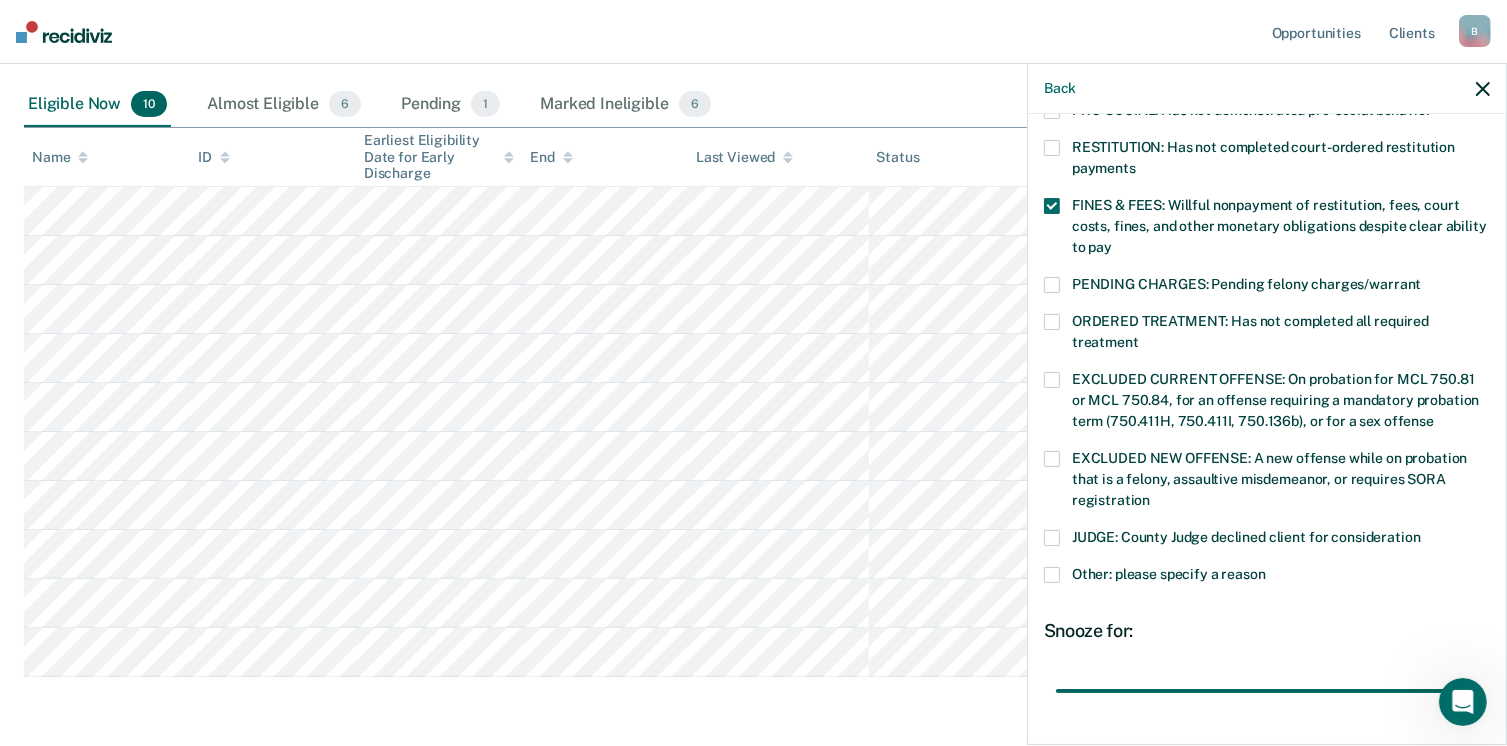 drag, startPoint x: 1183, startPoint y: 667, endPoint x: 1493, endPoint y: 661, distance: 310.05804 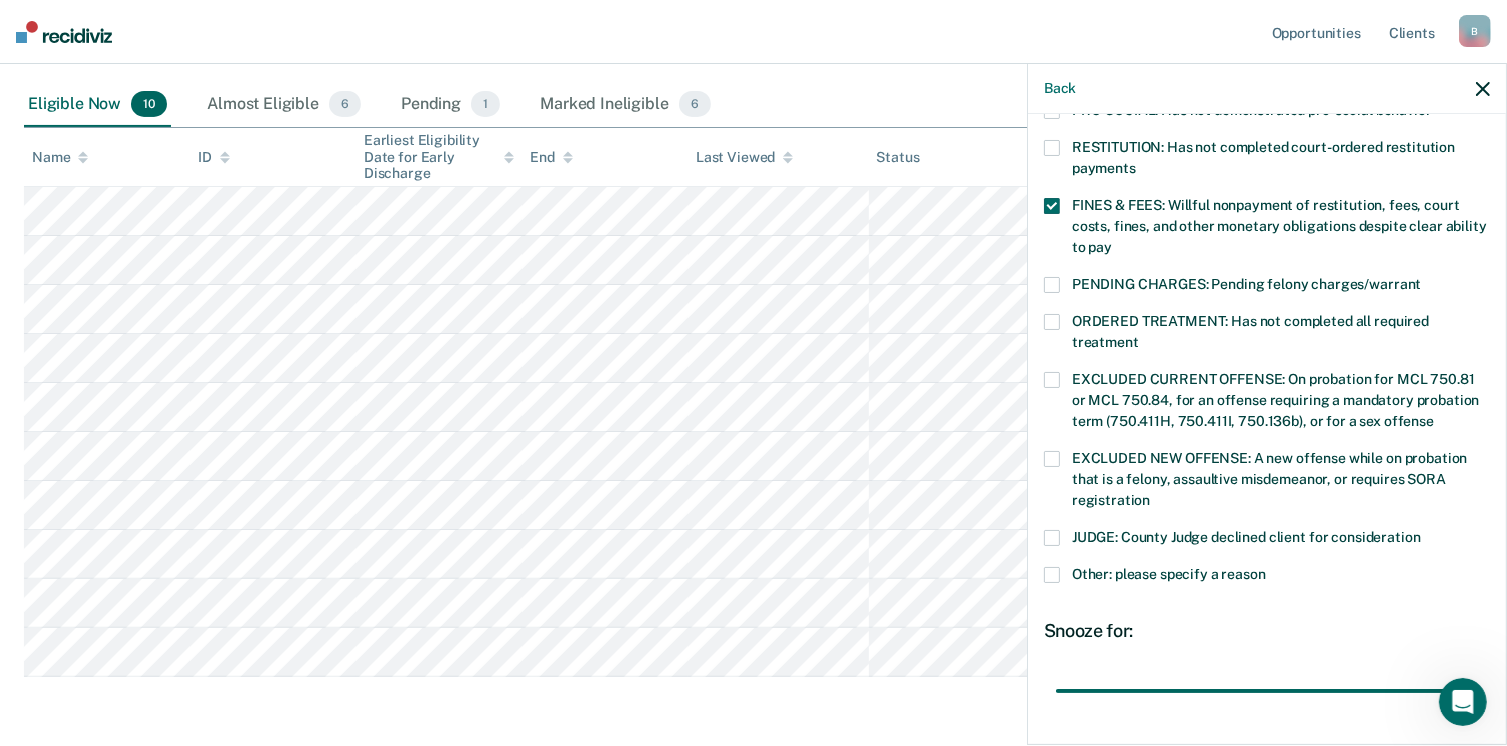 type on "90" 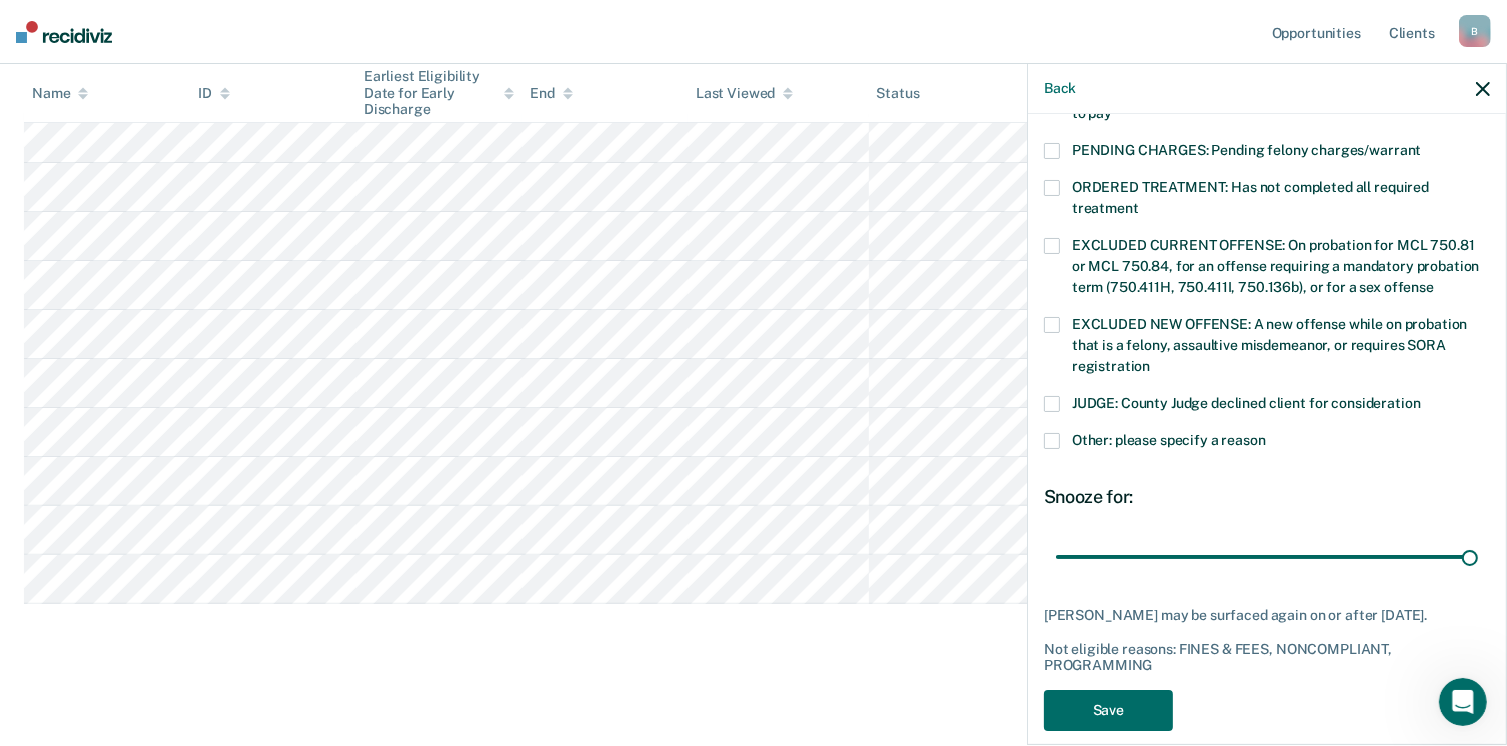 scroll, scrollTop: 664, scrollLeft: 0, axis: vertical 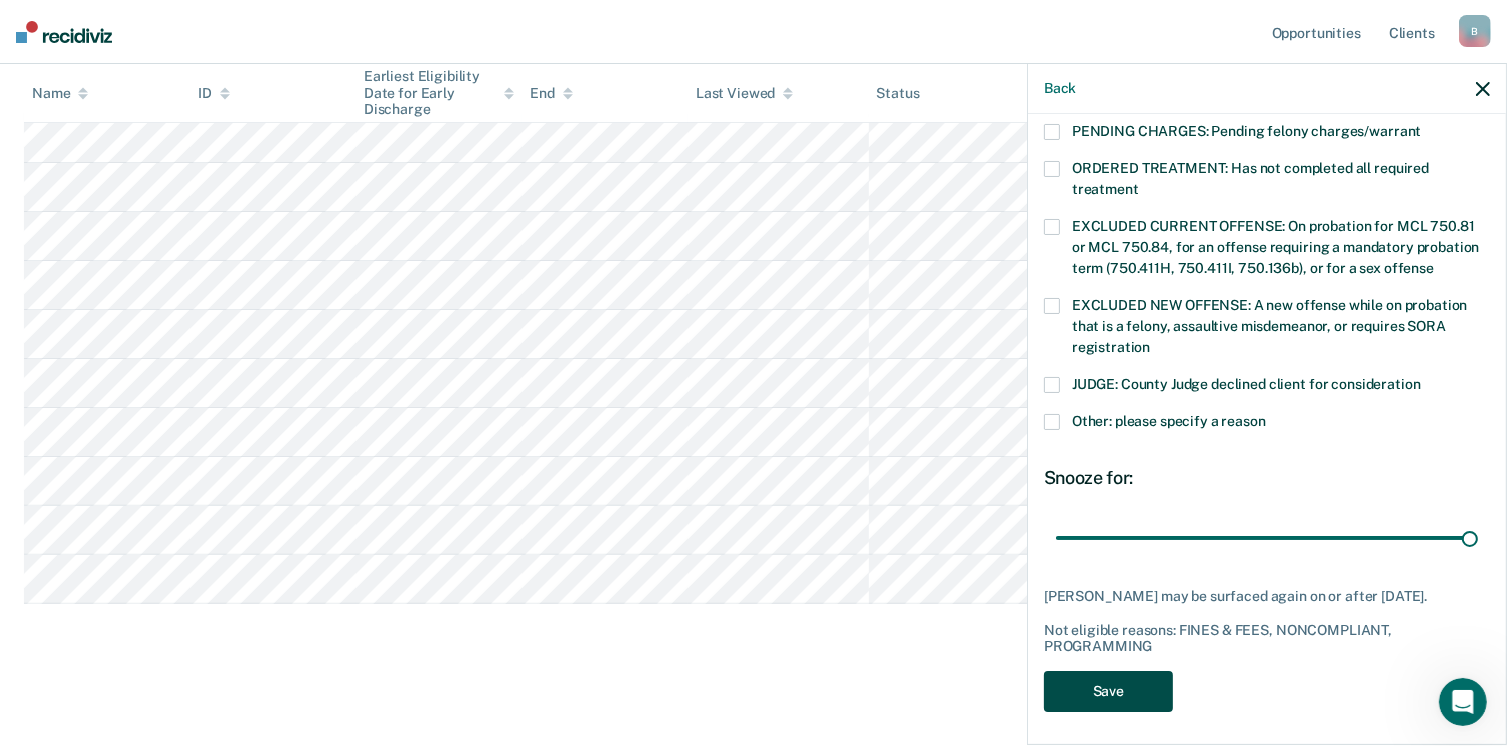 click on "Save" at bounding box center (1108, 691) 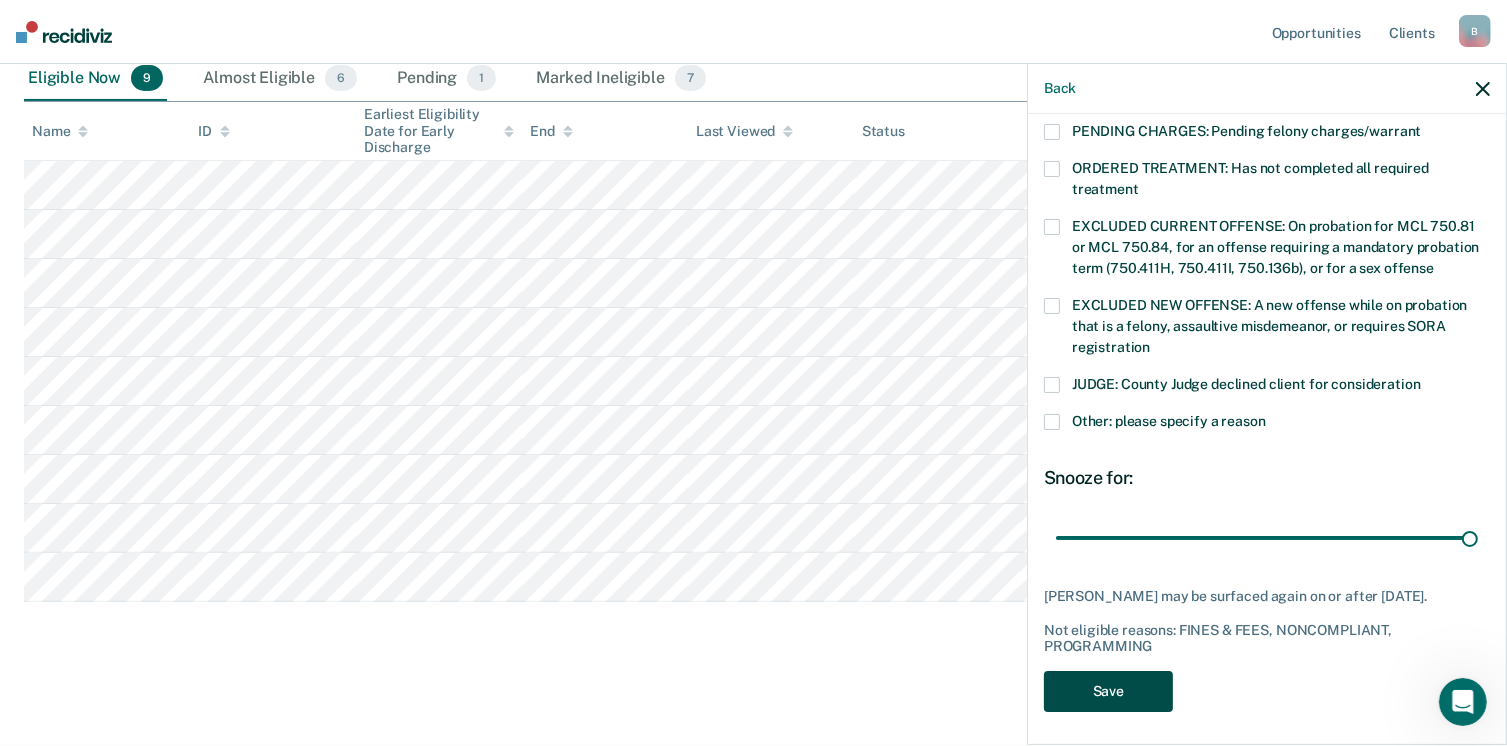 scroll, scrollTop: 434, scrollLeft: 0, axis: vertical 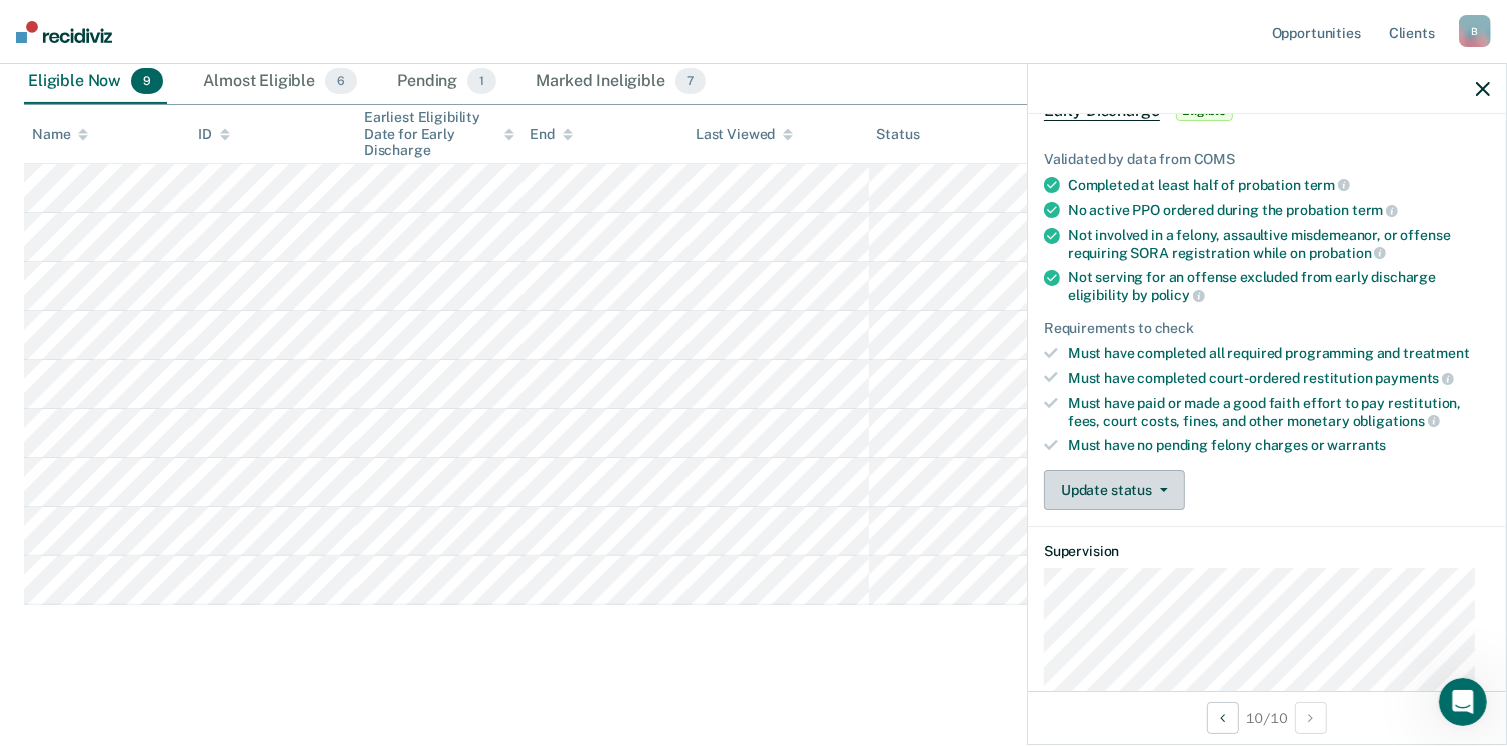 click on "Update status" at bounding box center (1114, 490) 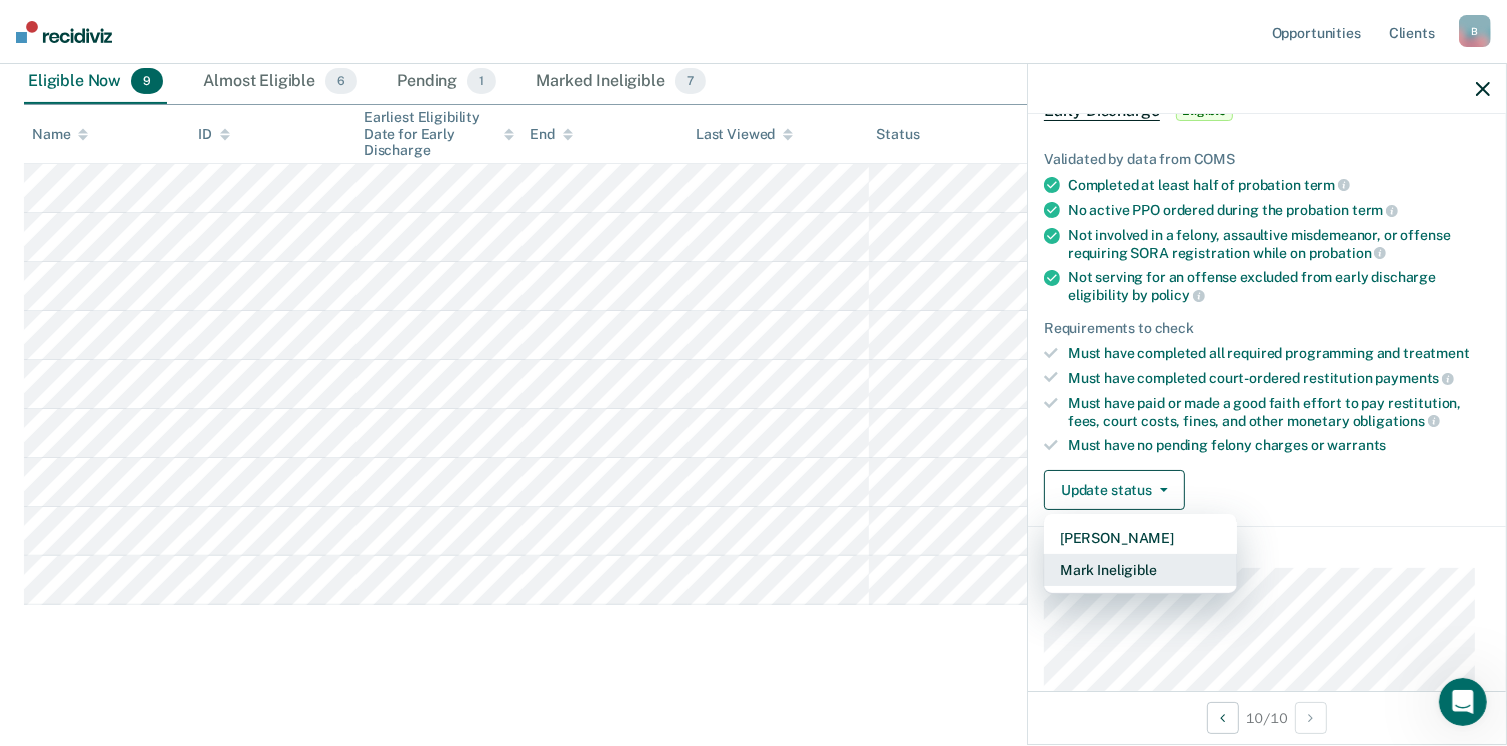 click on "Mark Ineligible" at bounding box center [1140, 570] 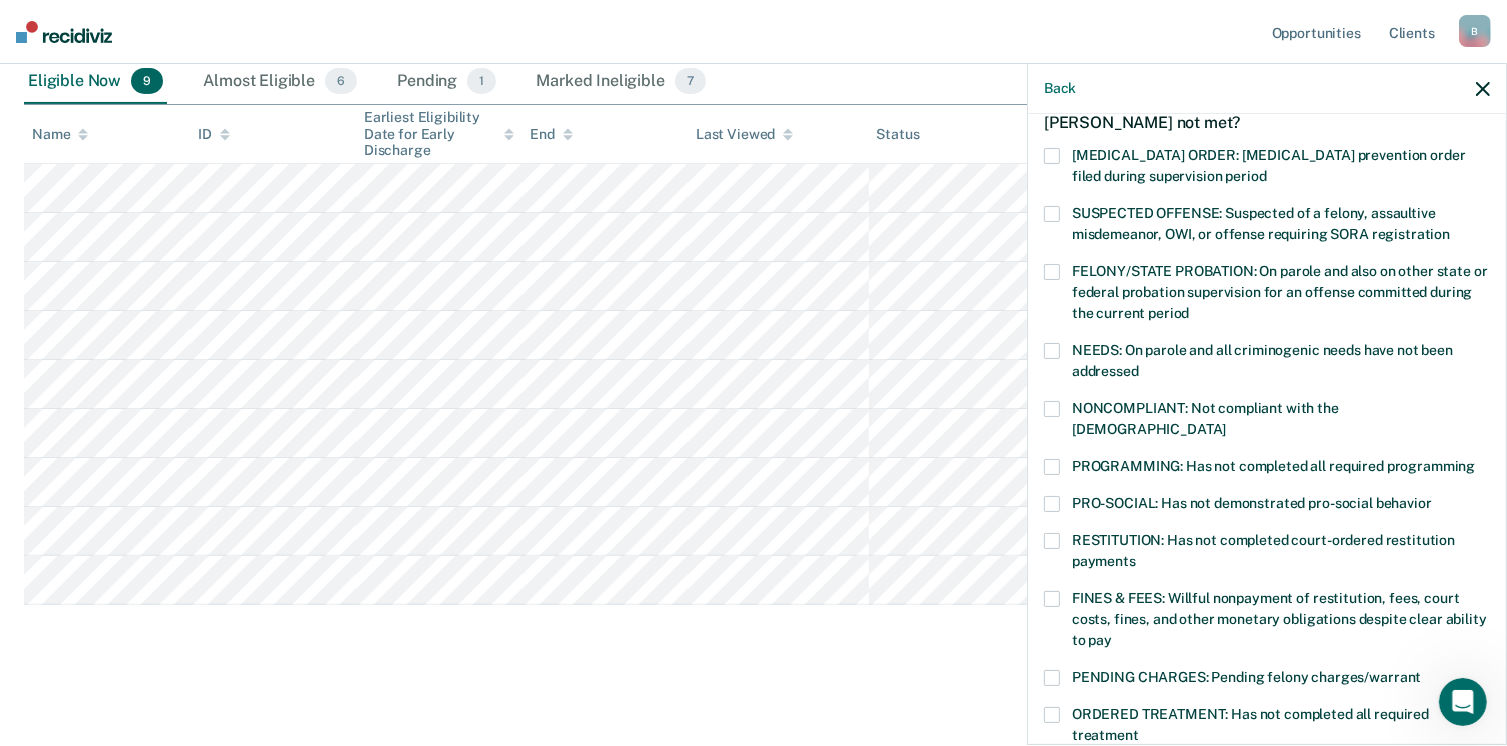 click at bounding box center [1052, 467] 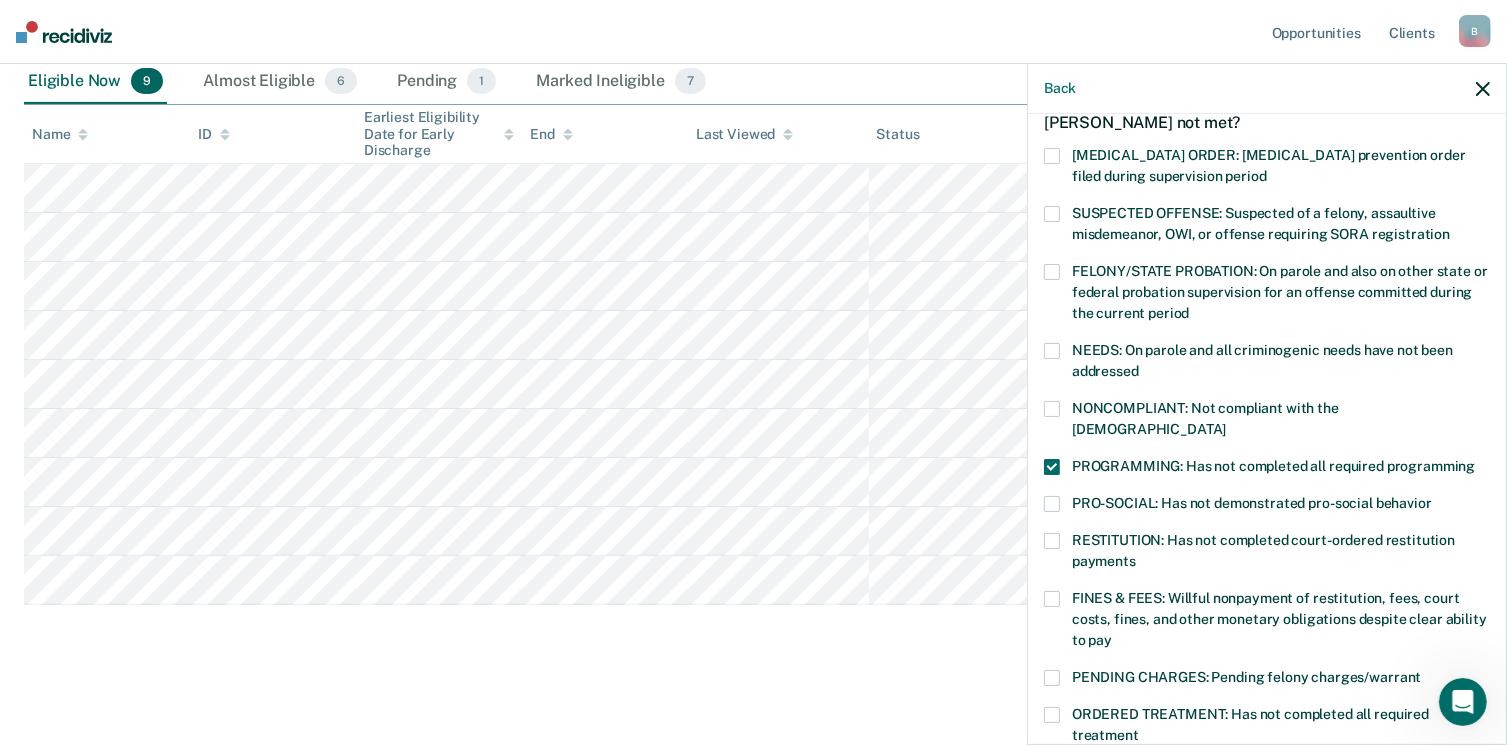 click on "FINES & FEES: Willful nonpayment of restitution, fees, court costs, fines, and other monetary obligations despite clear ability to pay" at bounding box center (1267, 622) 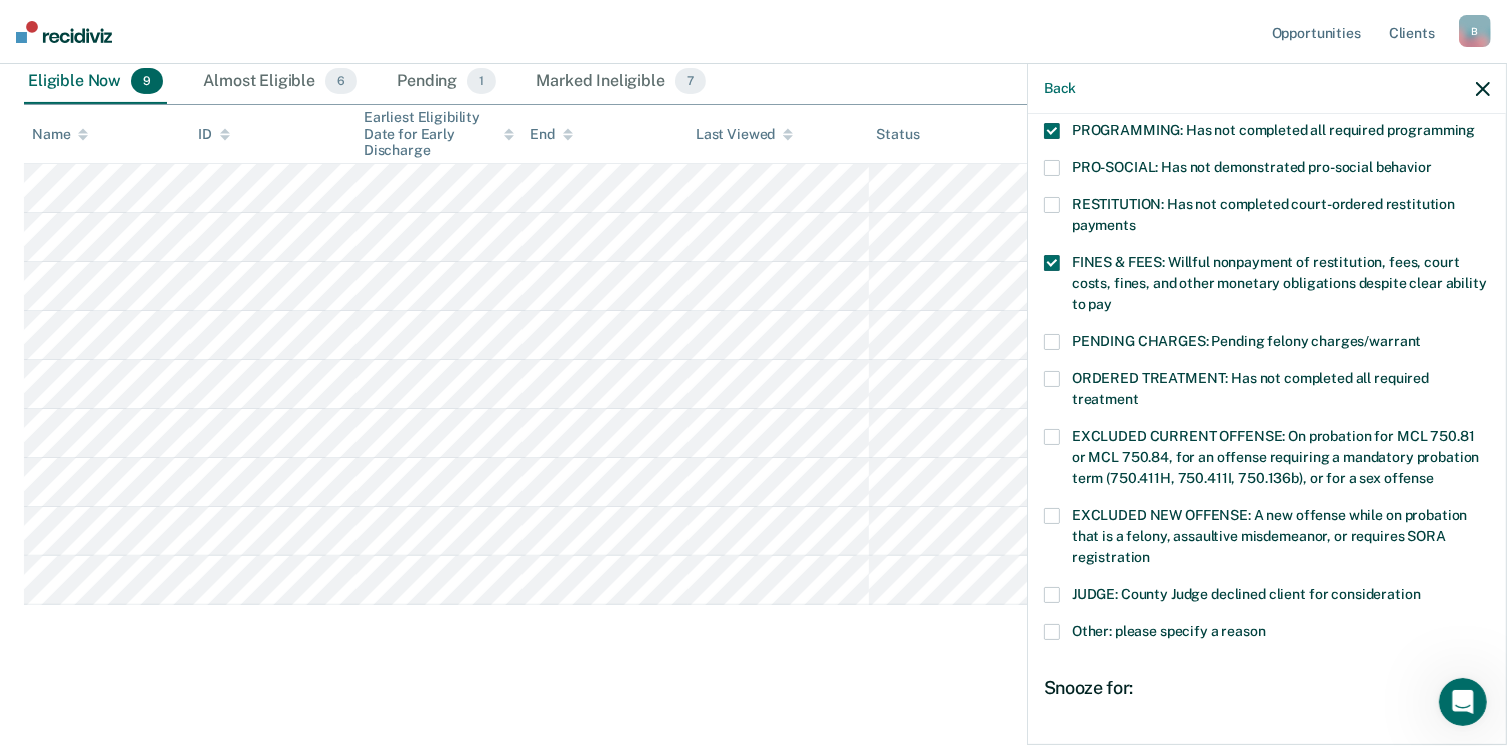 scroll, scrollTop: 523, scrollLeft: 0, axis: vertical 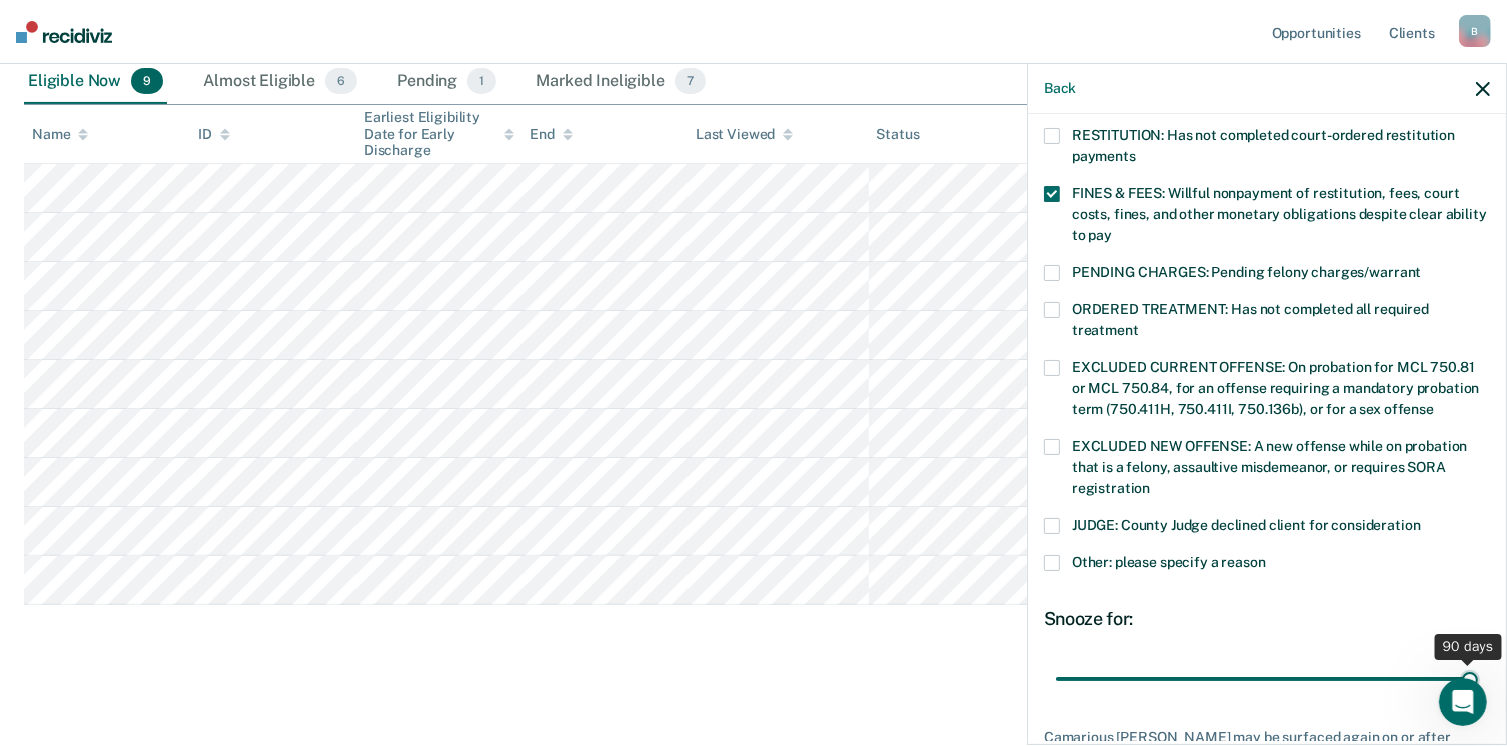 drag, startPoint x: 1191, startPoint y: 661, endPoint x: 1479, endPoint y: 634, distance: 289.26285 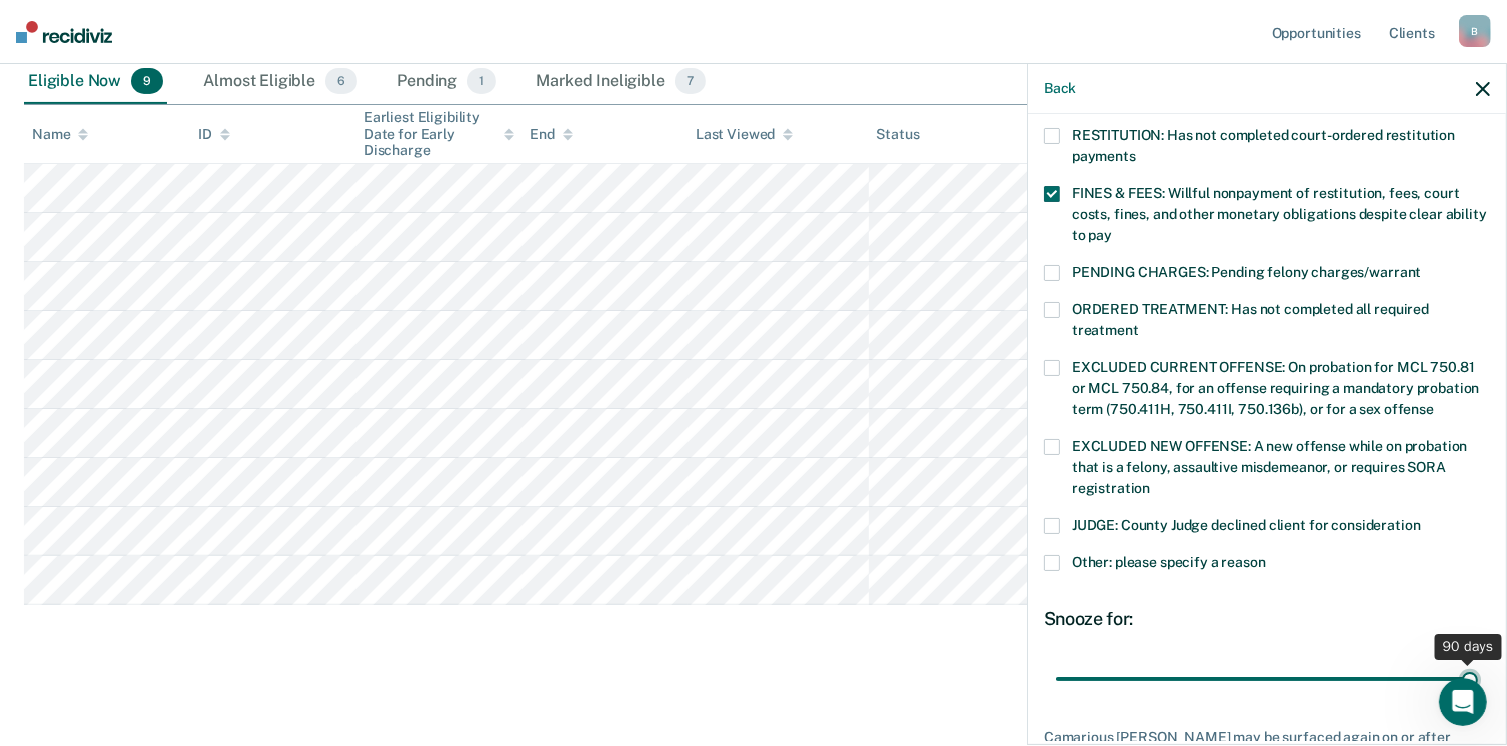 type on "90" 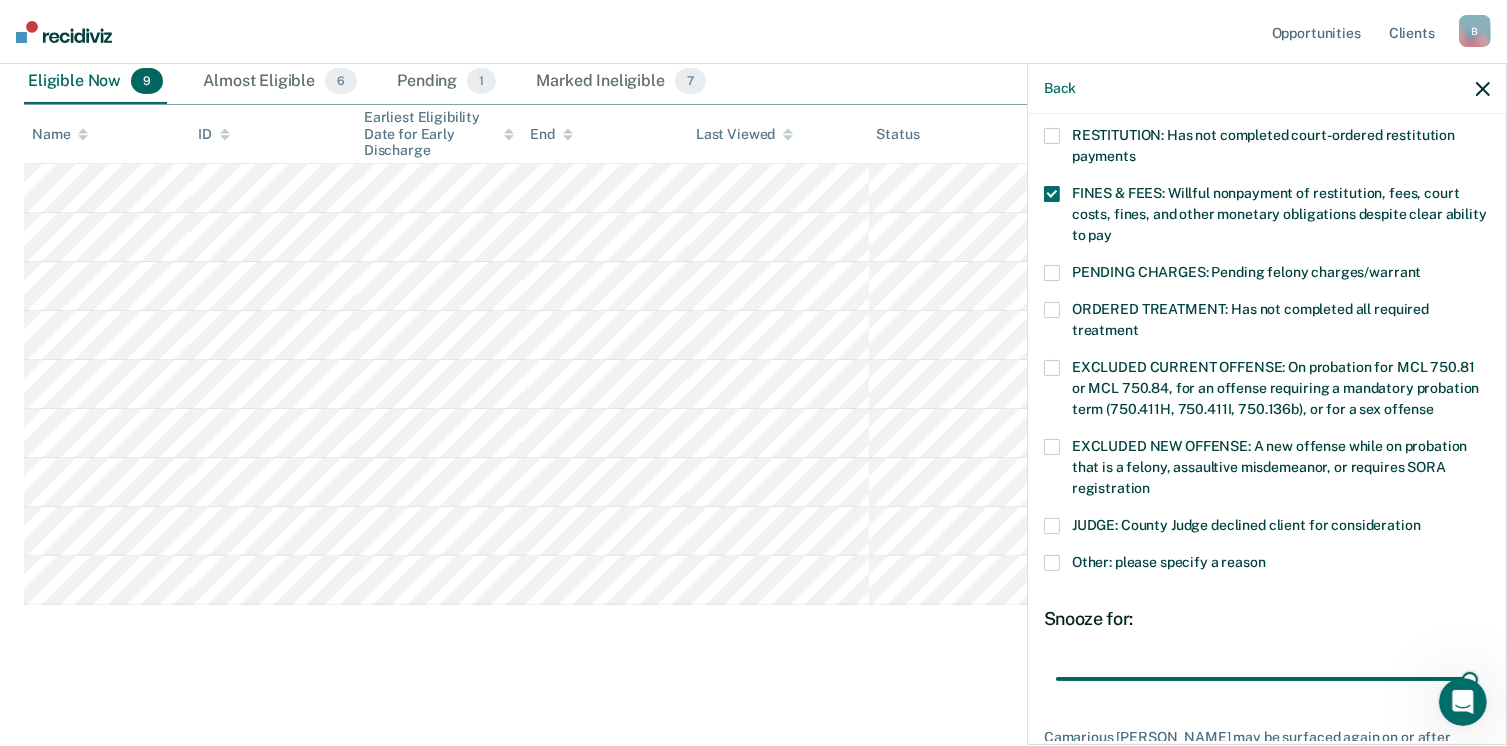 scroll, scrollTop: 647, scrollLeft: 0, axis: vertical 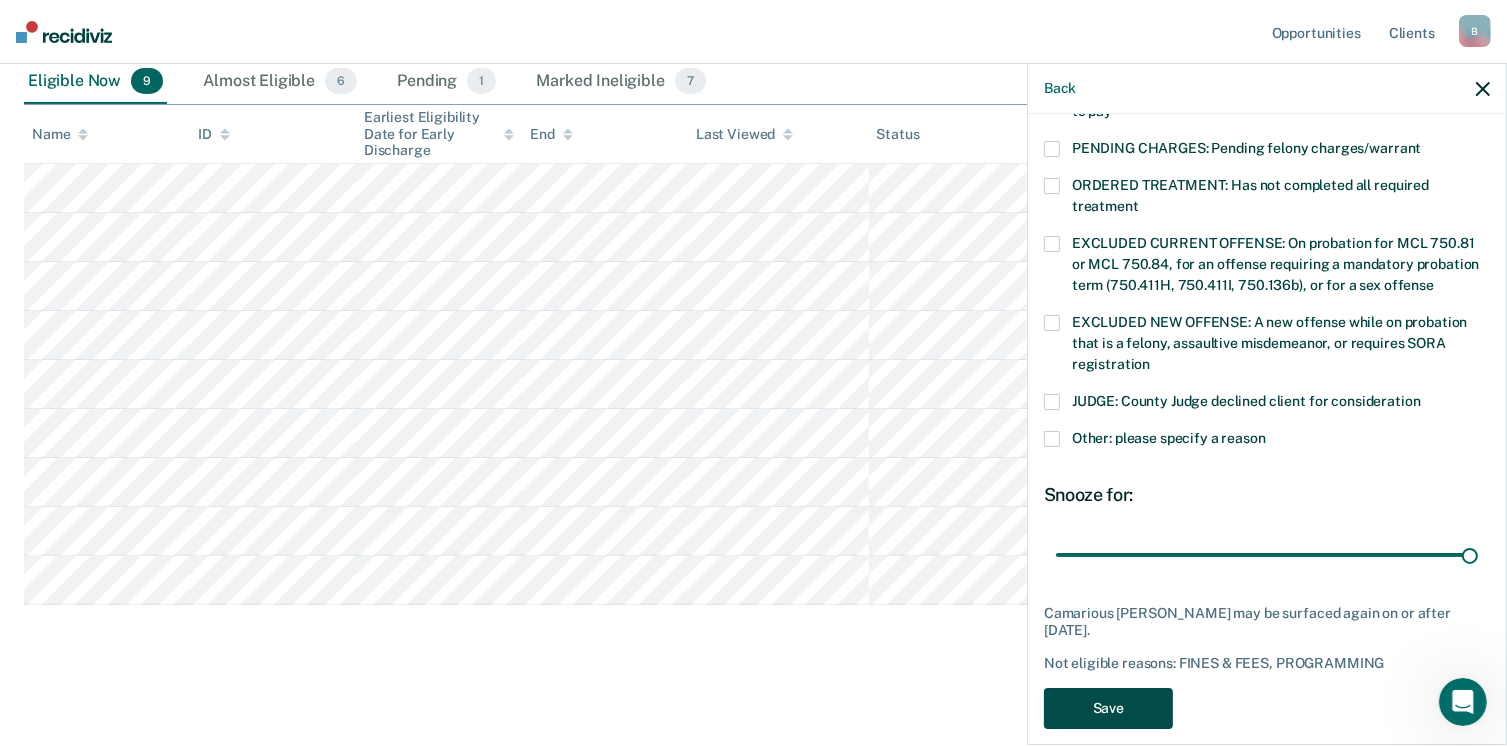 click on "Save" at bounding box center [1108, 708] 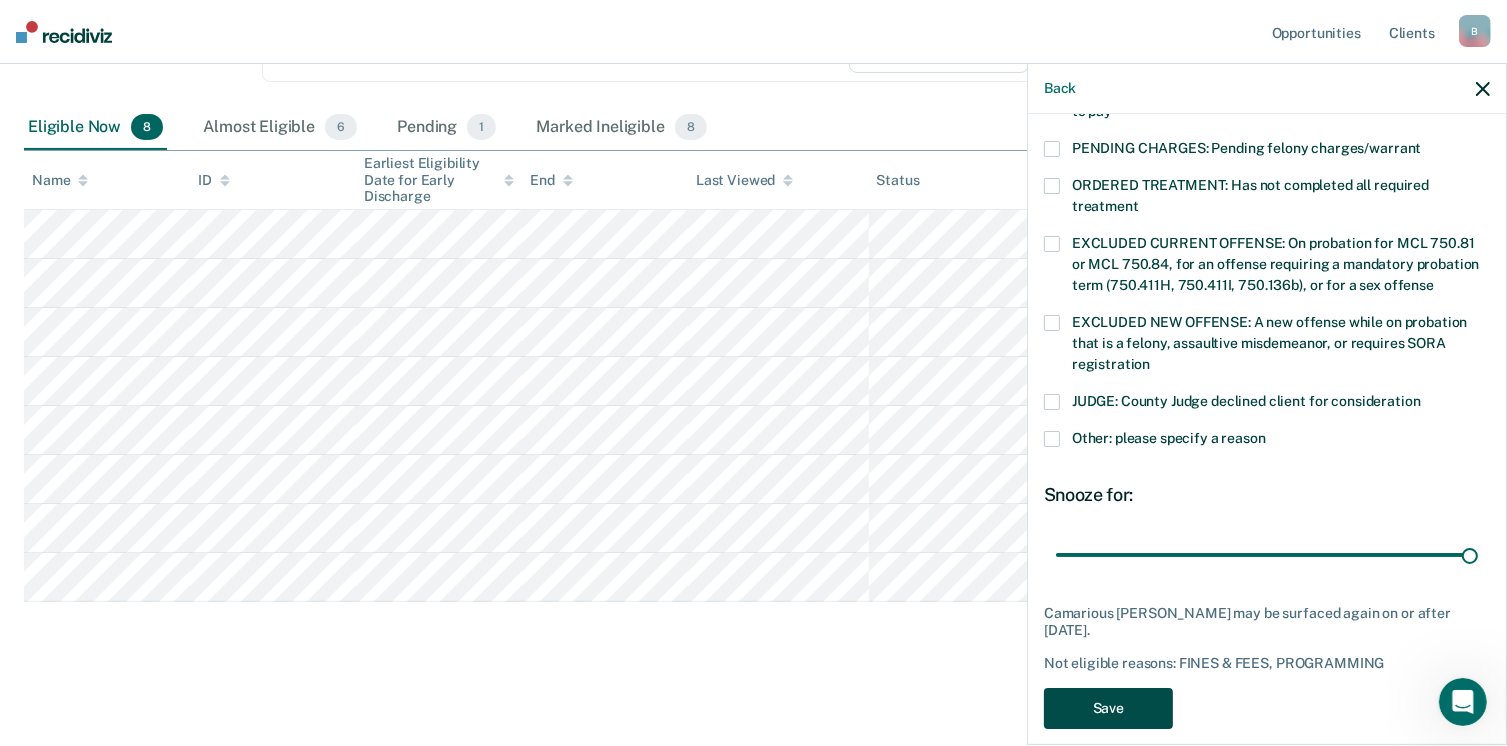 scroll, scrollTop: 385, scrollLeft: 0, axis: vertical 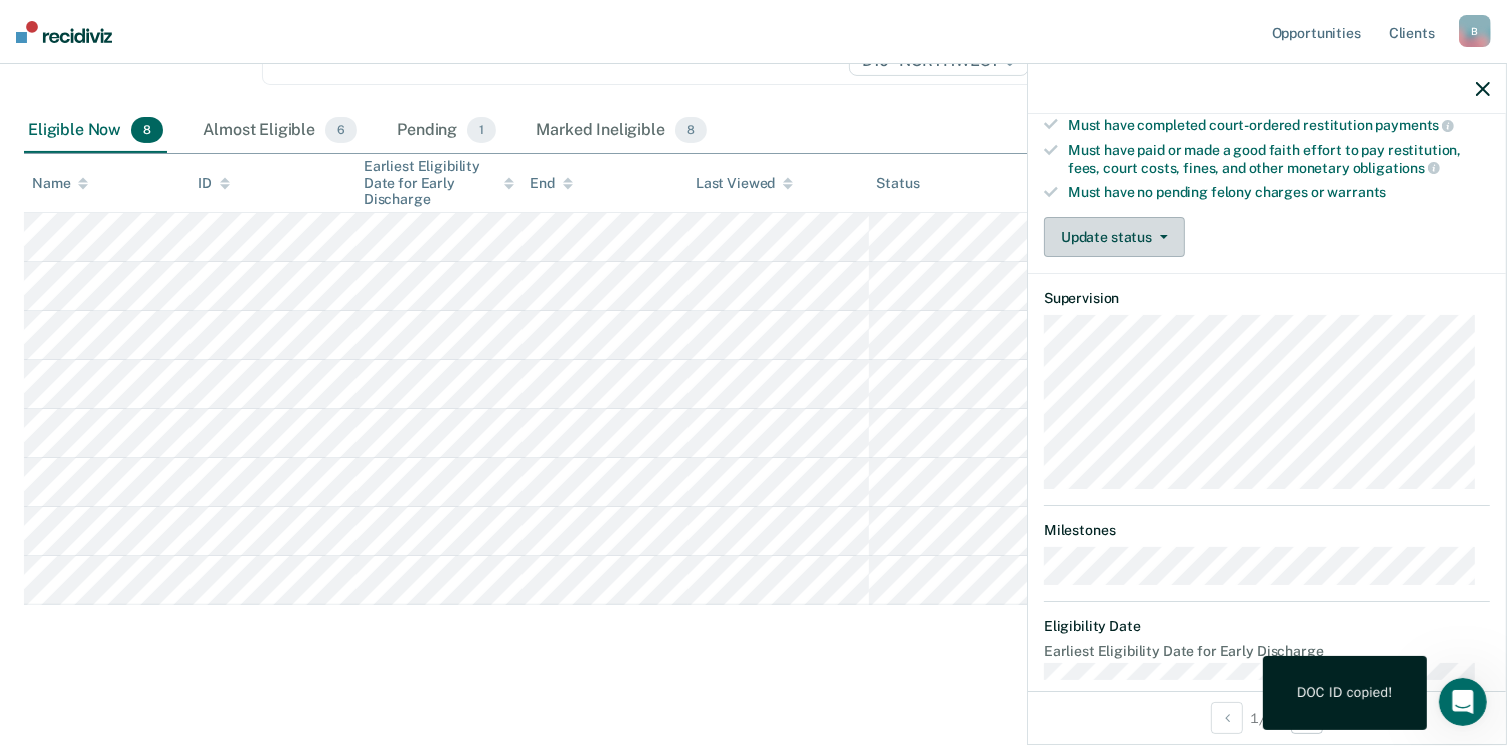 click on "Update status" at bounding box center (1114, 237) 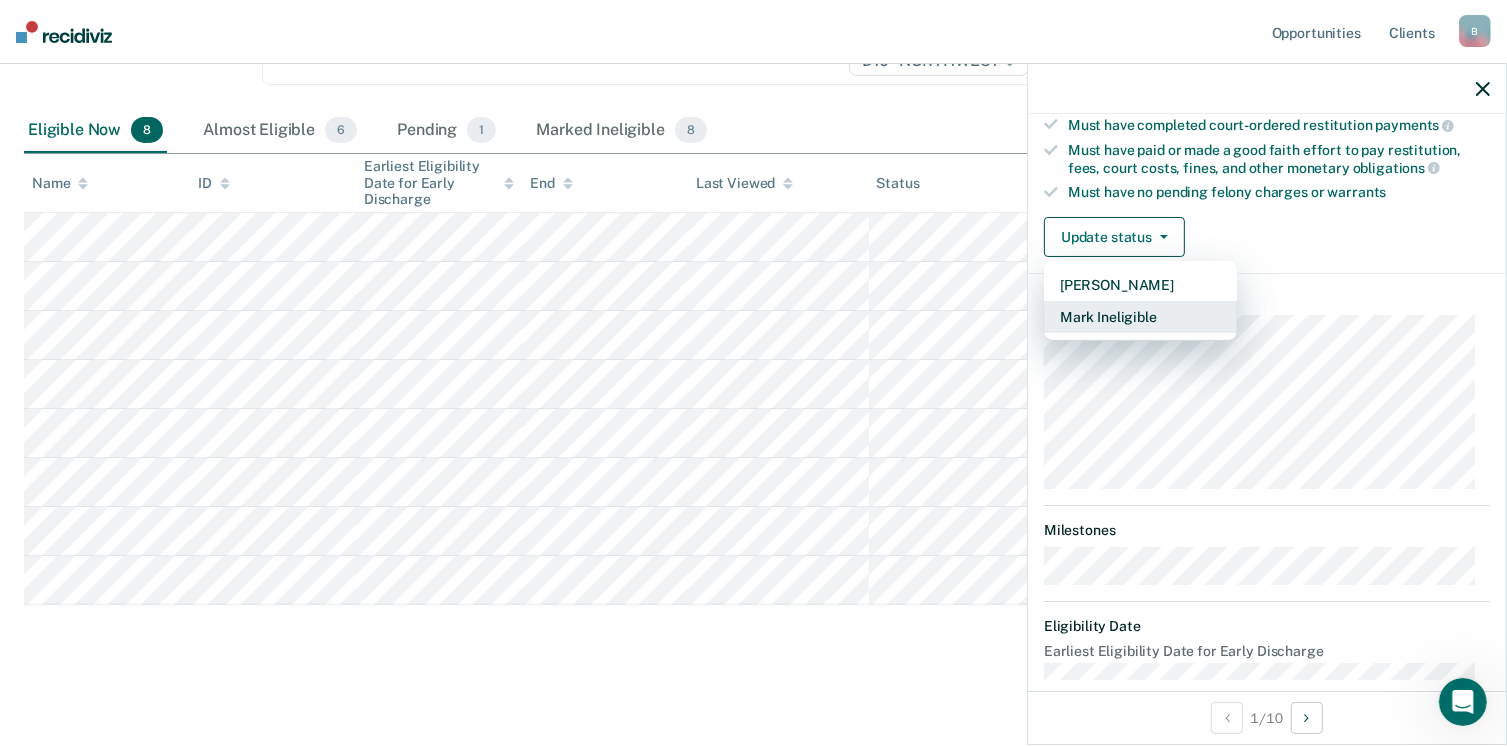 click on "Mark Ineligible" at bounding box center (1140, 317) 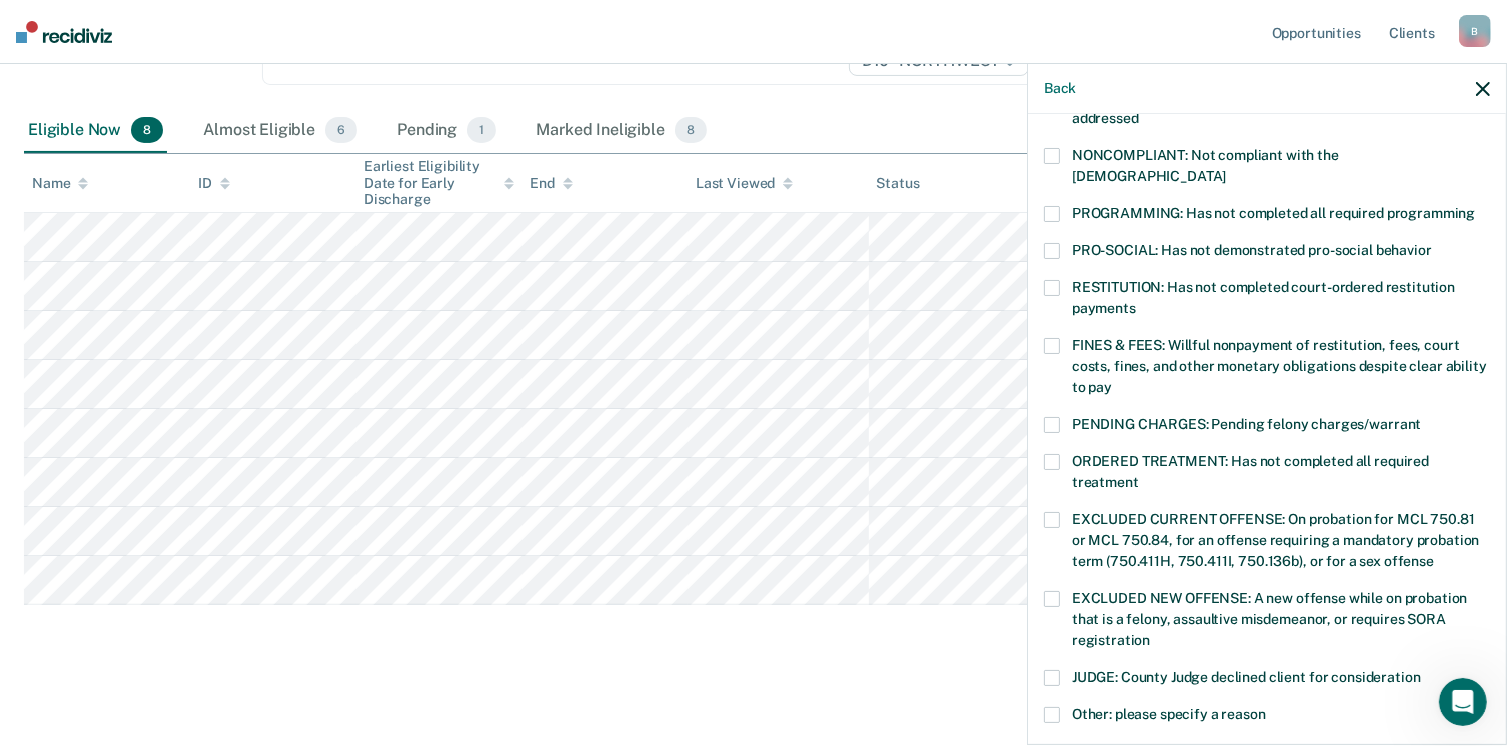 click at bounding box center (1052, 214) 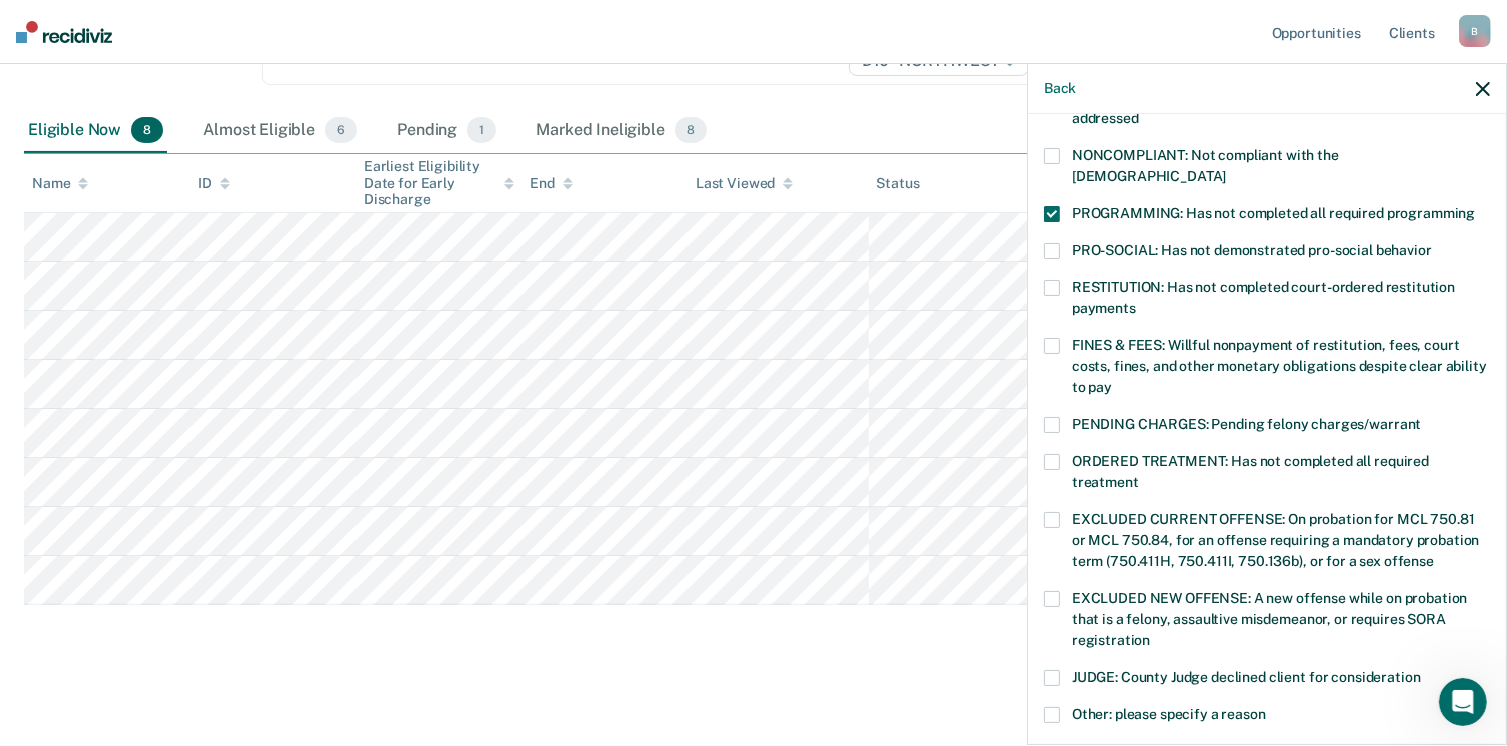 click at bounding box center (1052, 346) 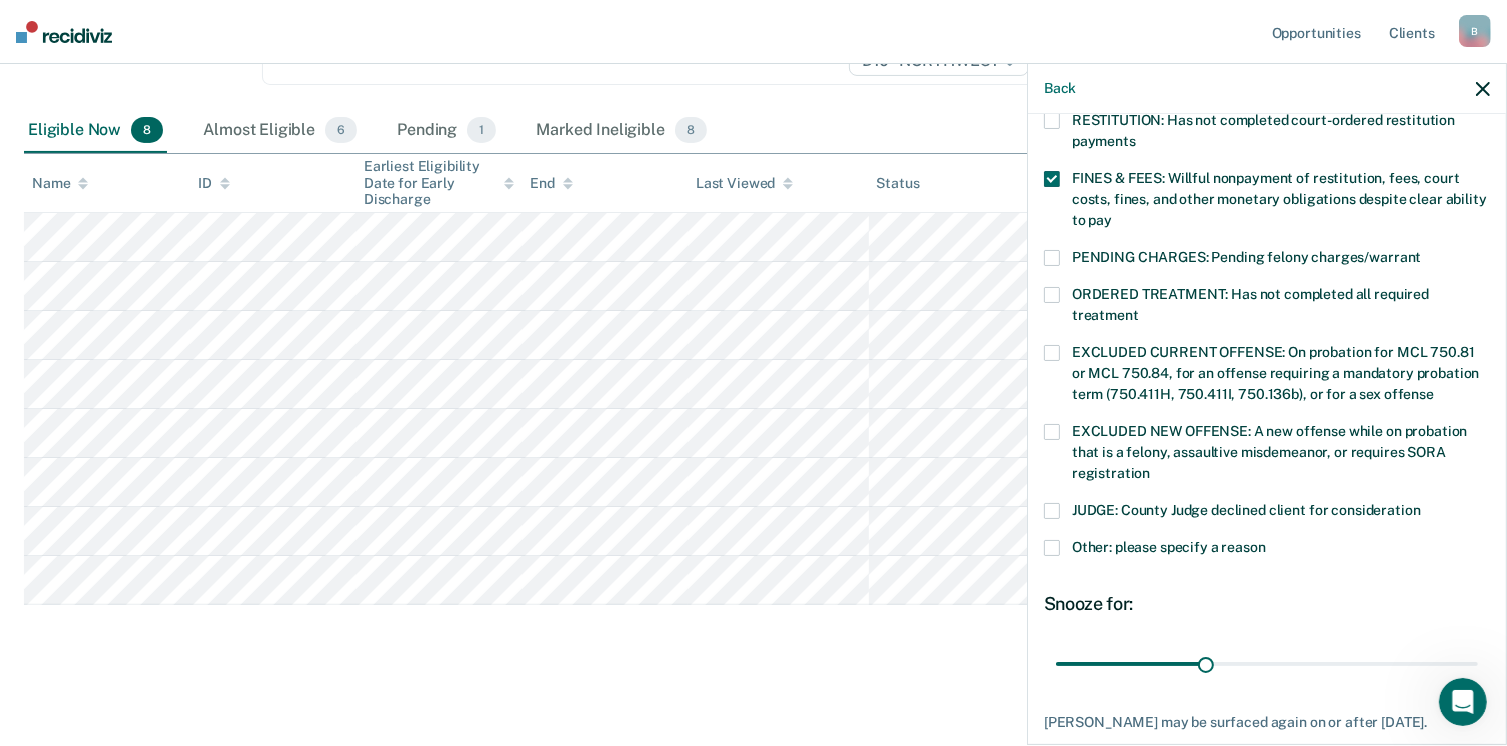 scroll, scrollTop: 630, scrollLeft: 0, axis: vertical 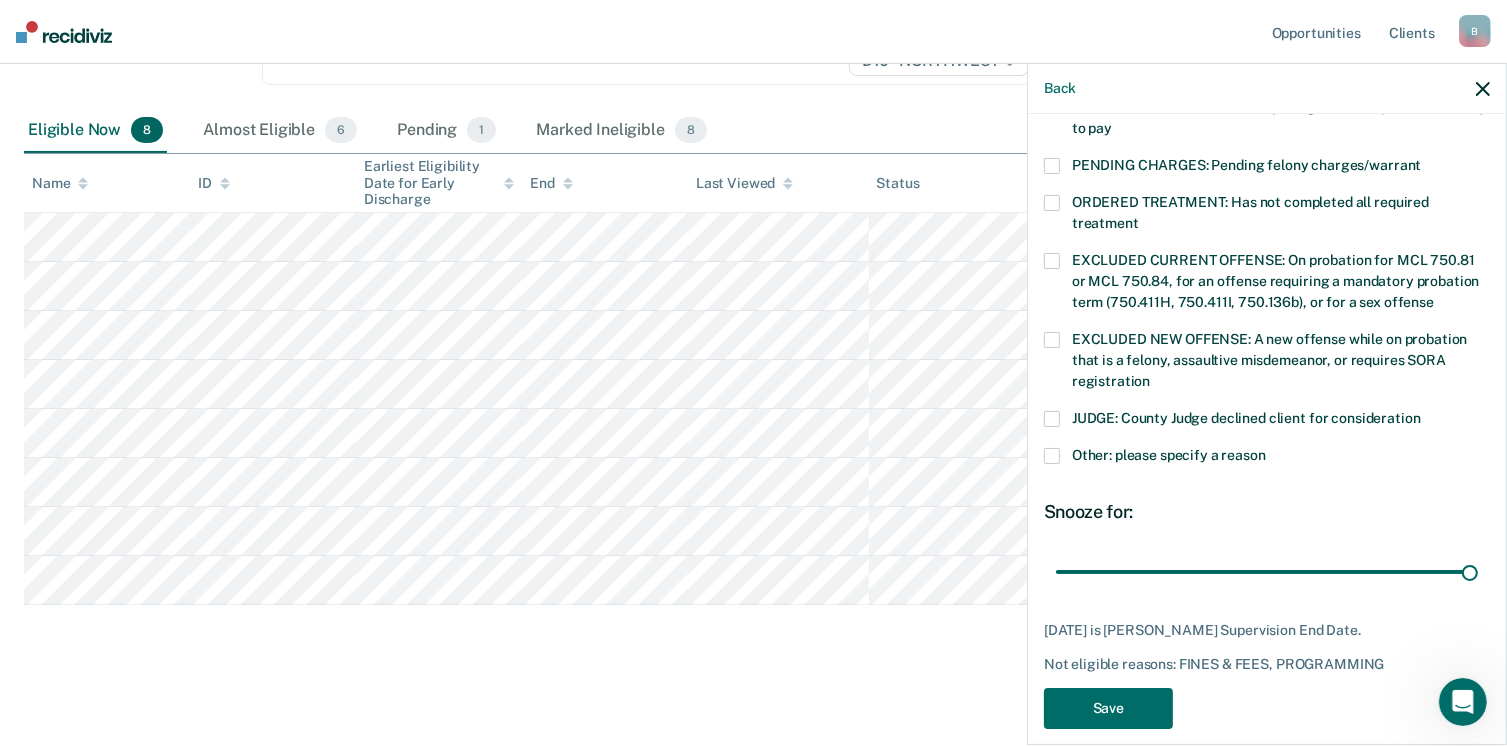 drag, startPoint x: 1208, startPoint y: 547, endPoint x: 1474, endPoint y: 531, distance: 266.48077 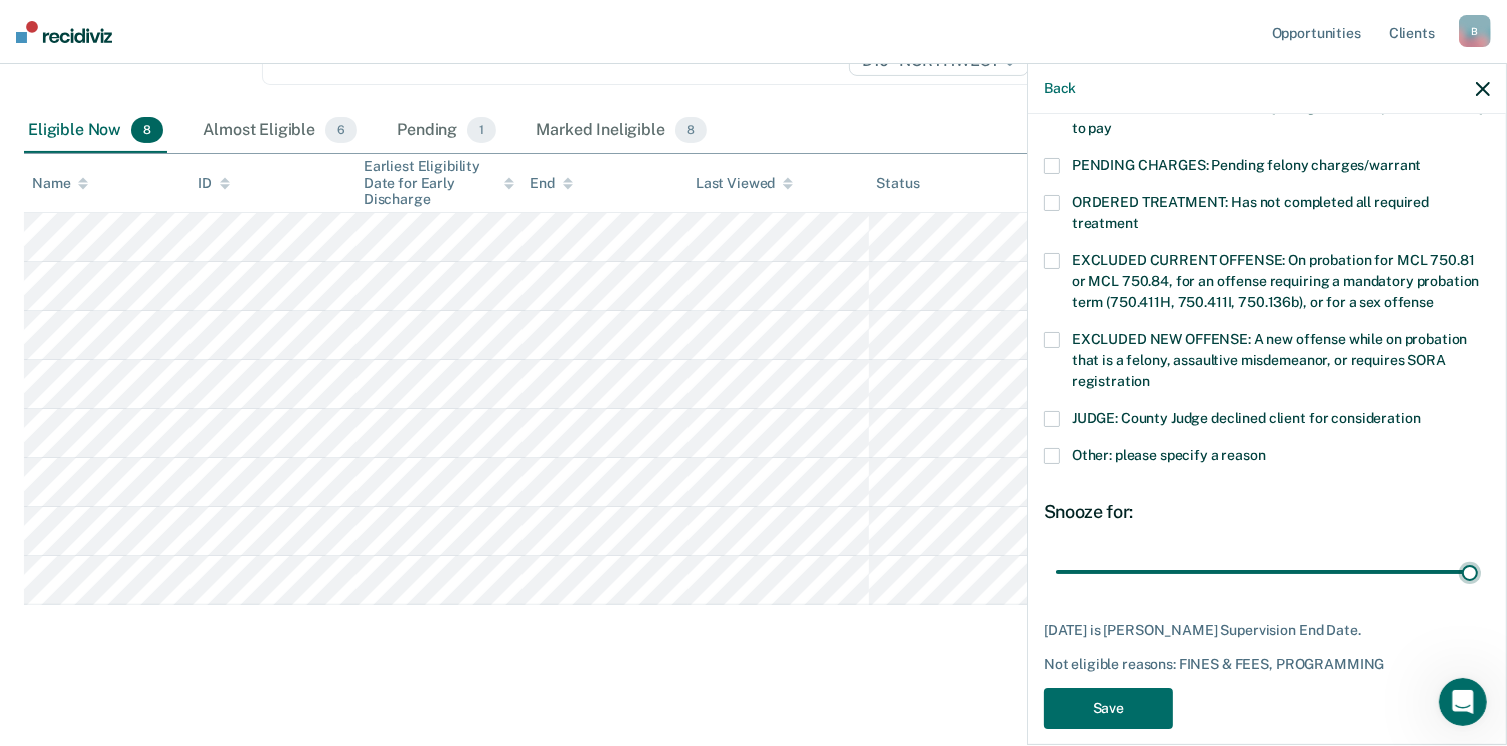 type on "84" 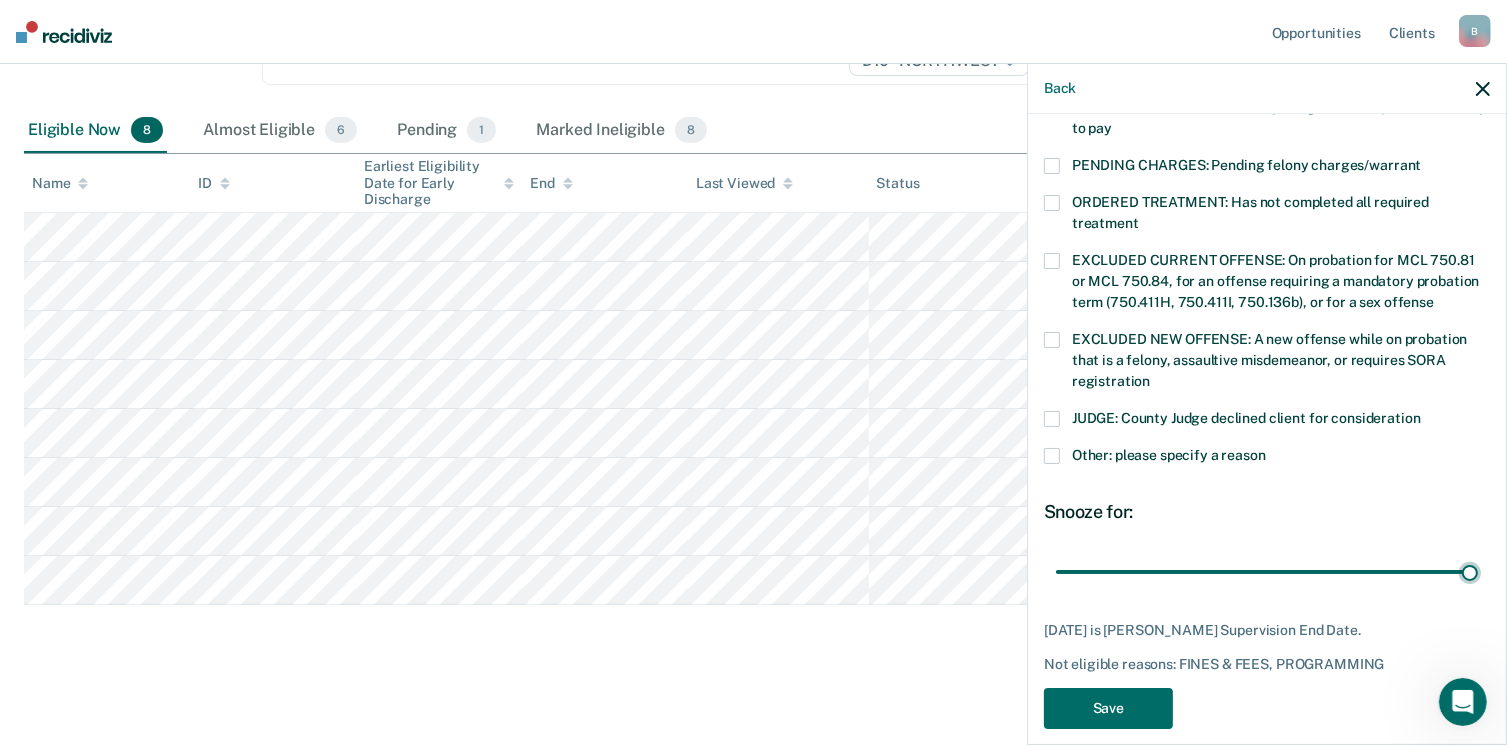 click at bounding box center [1267, 572] 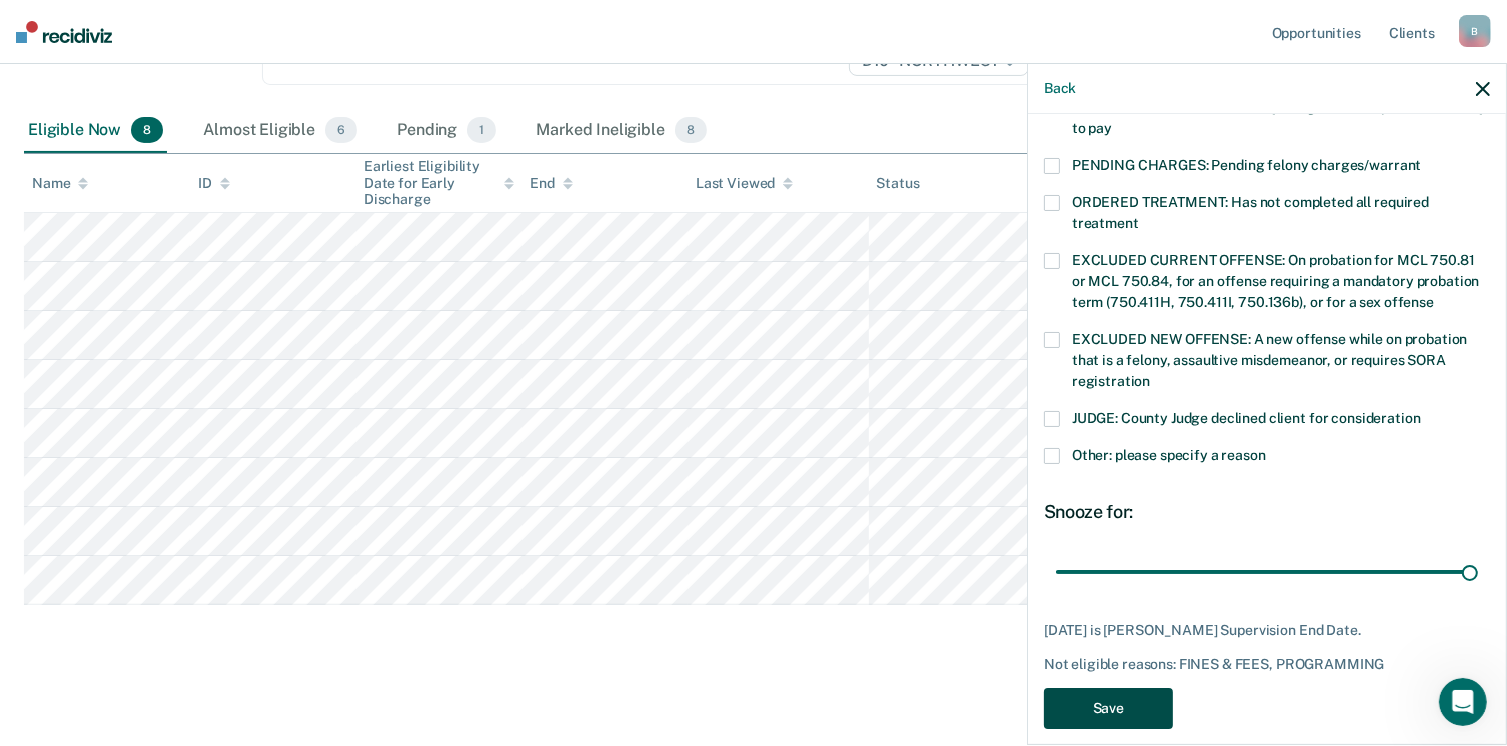 click on "Save" at bounding box center (1108, 708) 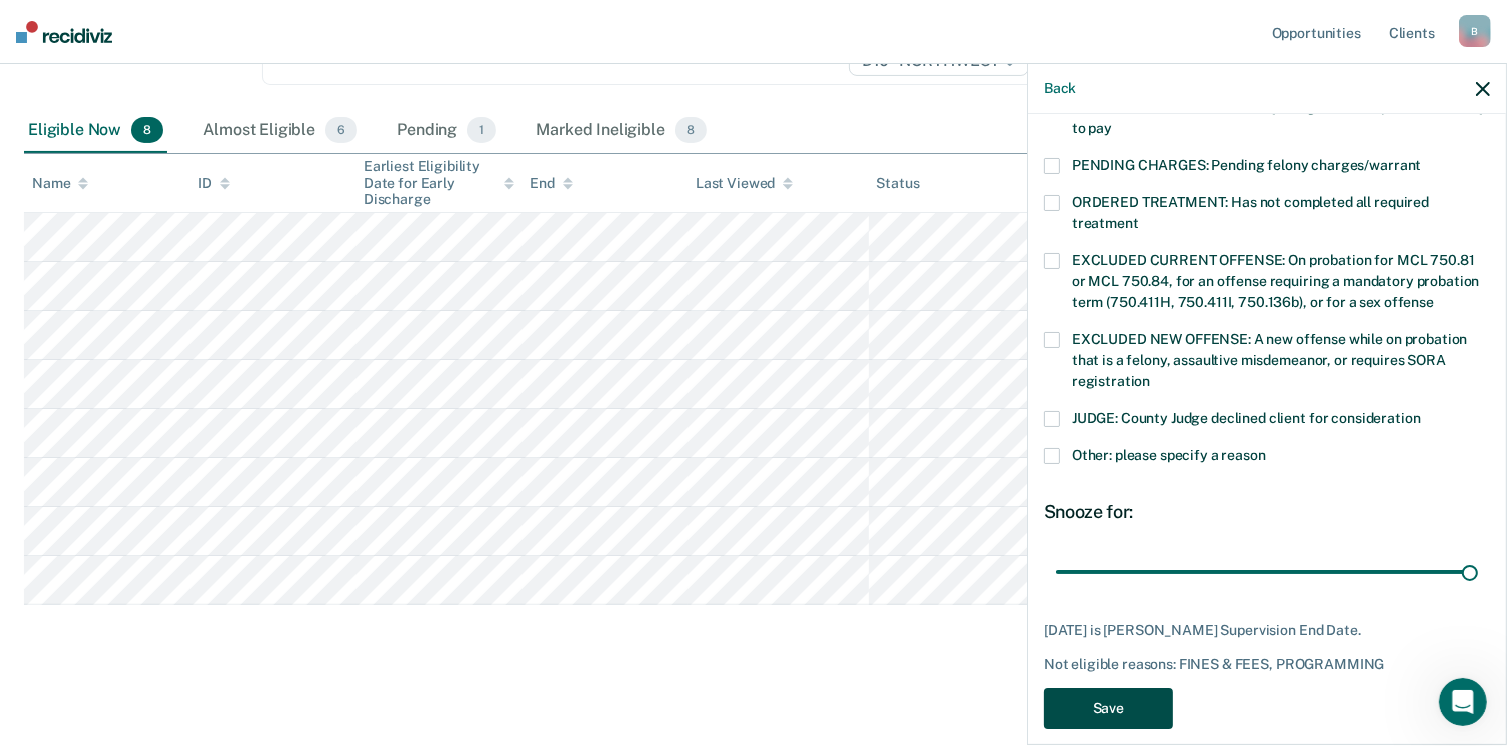 scroll, scrollTop: 336, scrollLeft: 0, axis: vertical 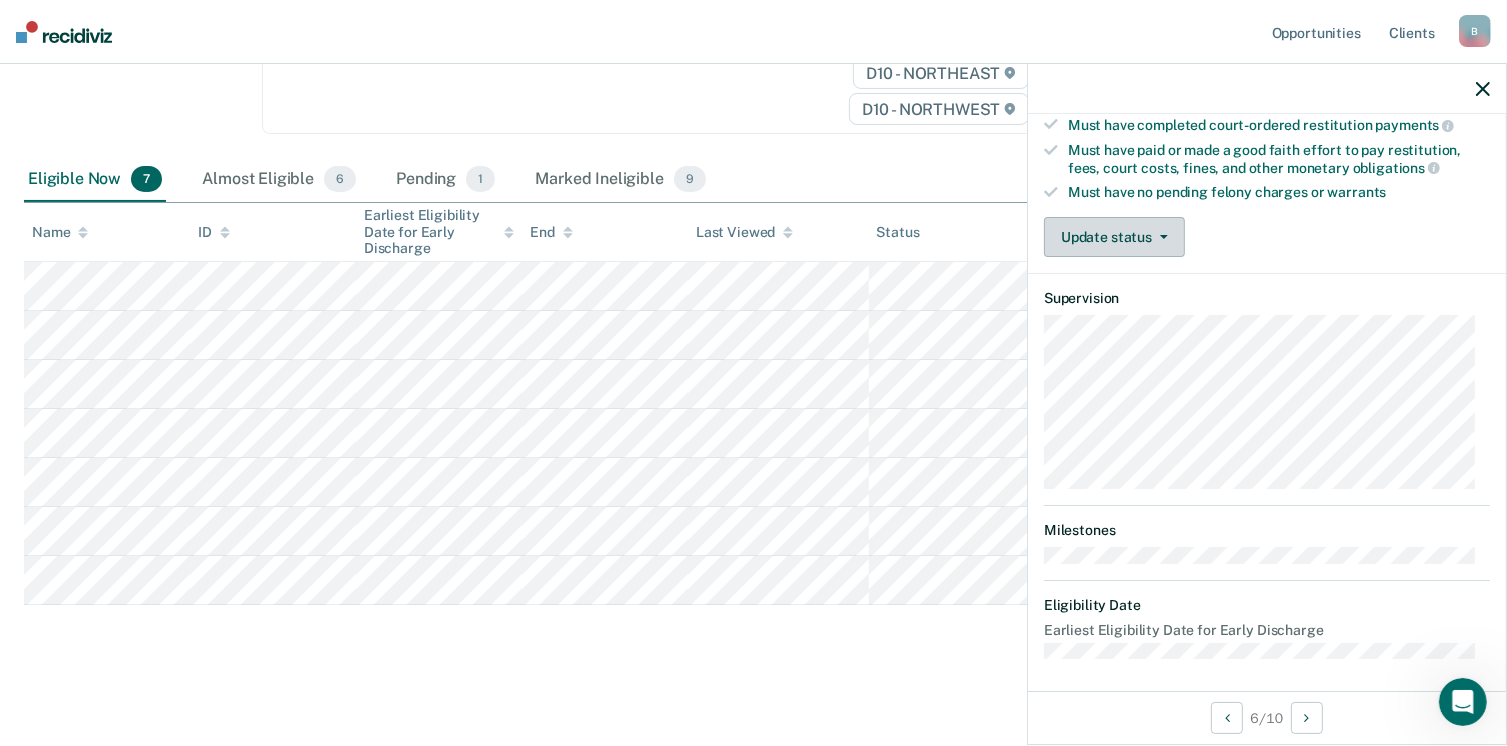 click on "Update status" at bounding box center (1114, 237) 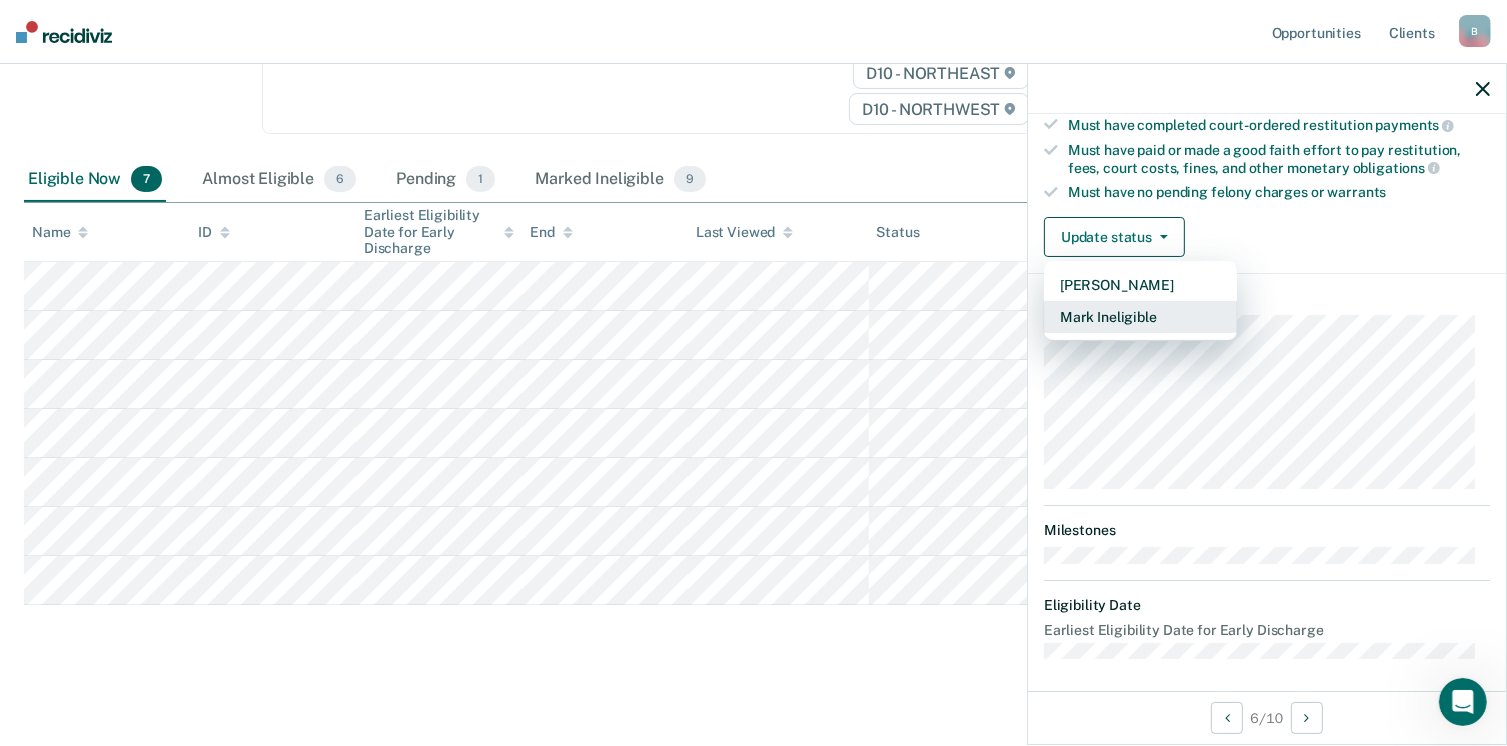 click on "Mark Ineligible" at bounding box center [1140, 317] 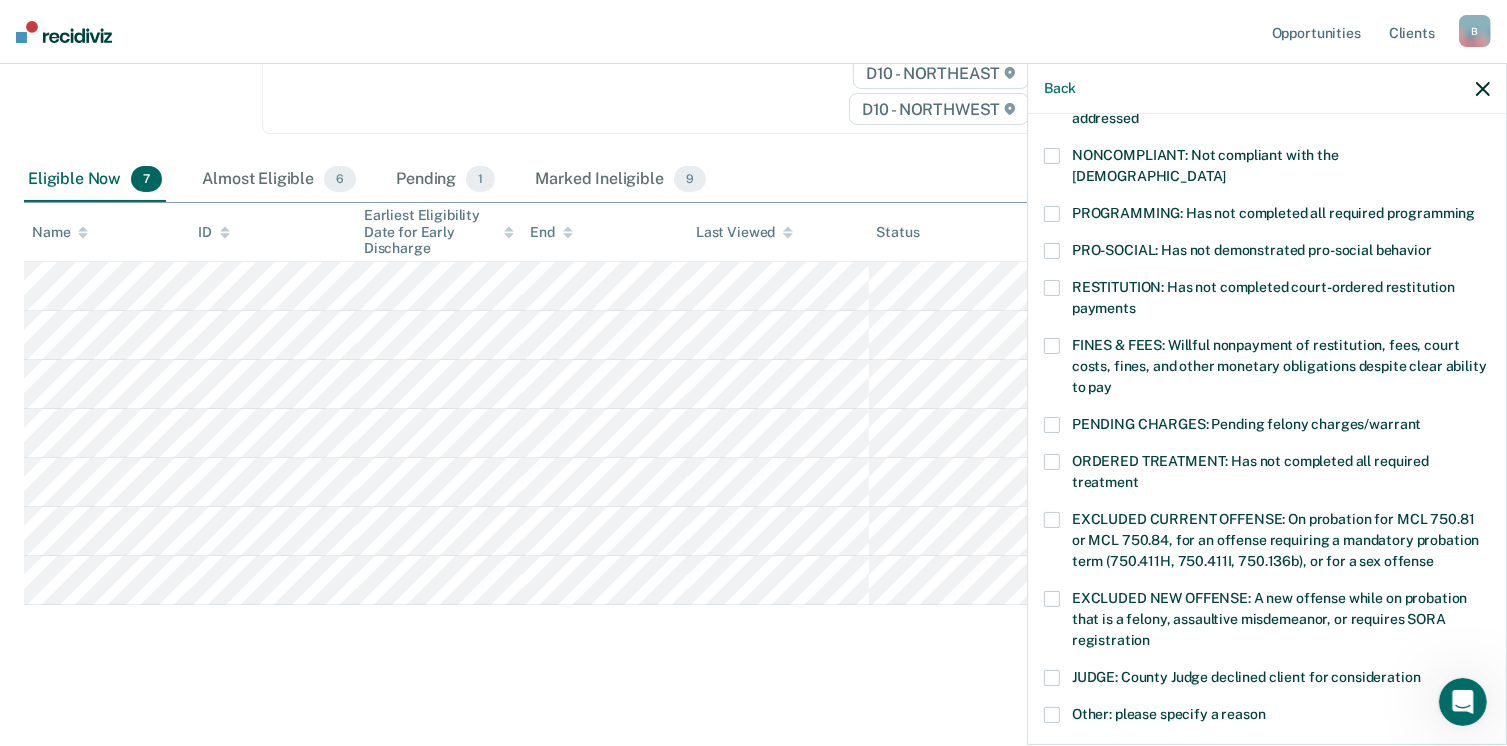 click at bounding box center (1052, 346) 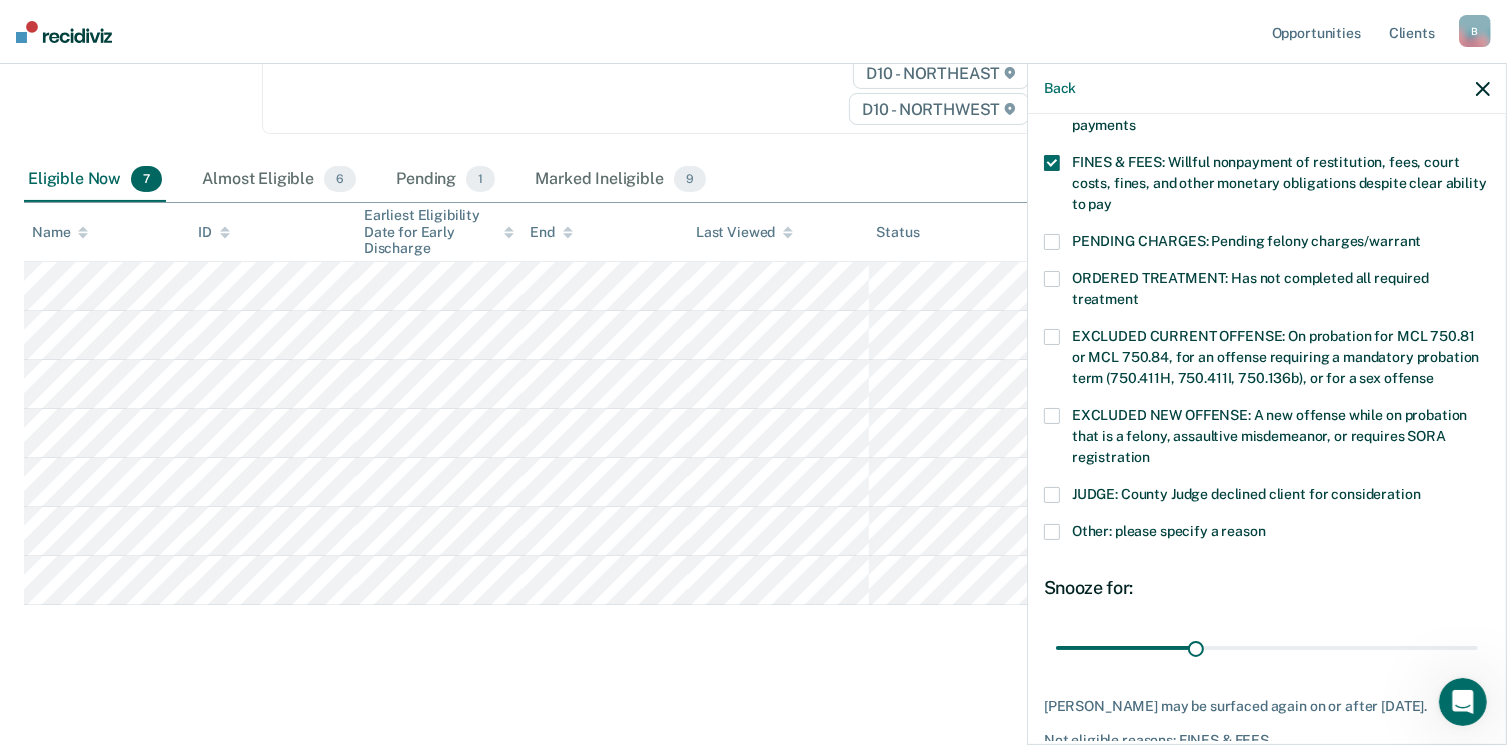 scroll, scrollTop: 630, scrollLeft: 0, axis: vertical 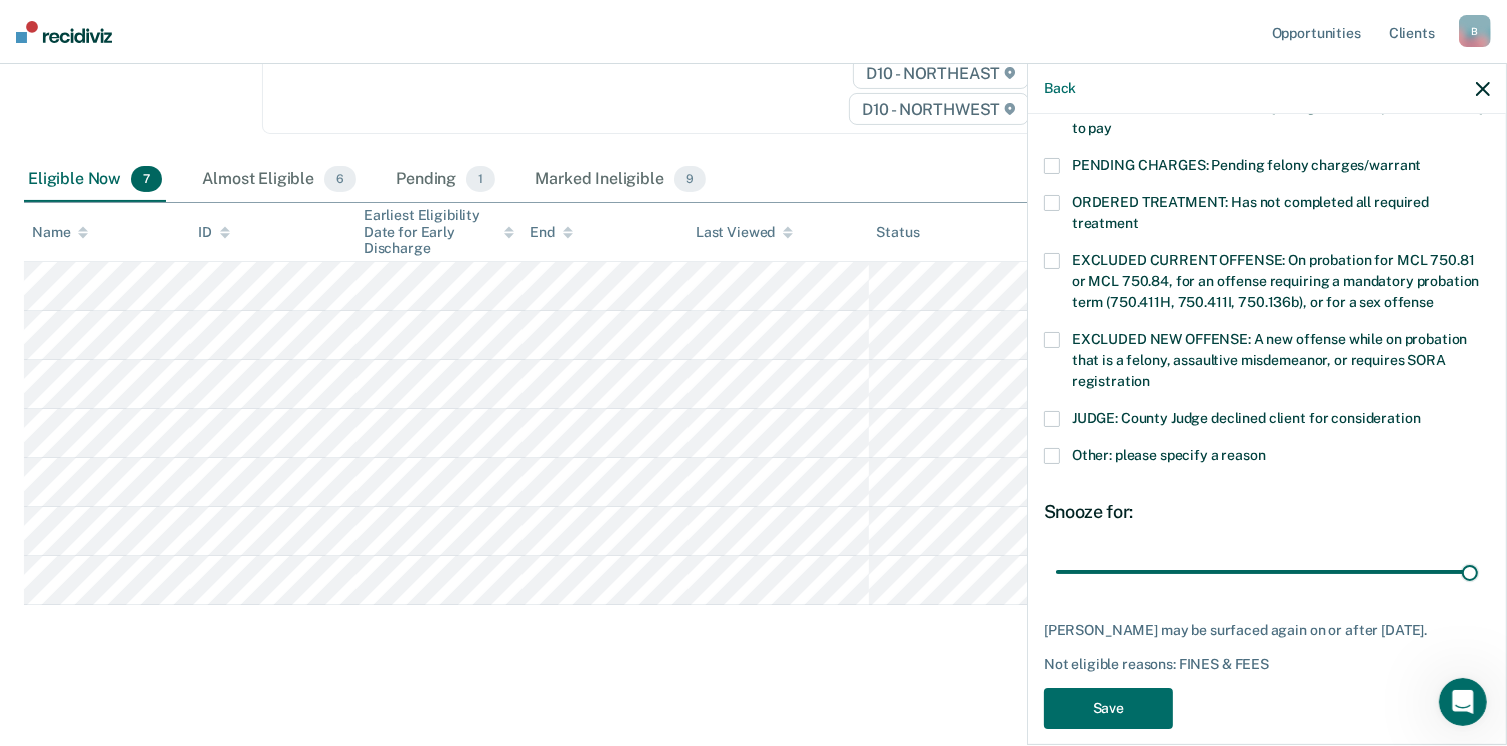drag, startPoint x: 1192, startPoint y: 548, endPoint x: 1489, endPoint y: 520, distance: 298.31696 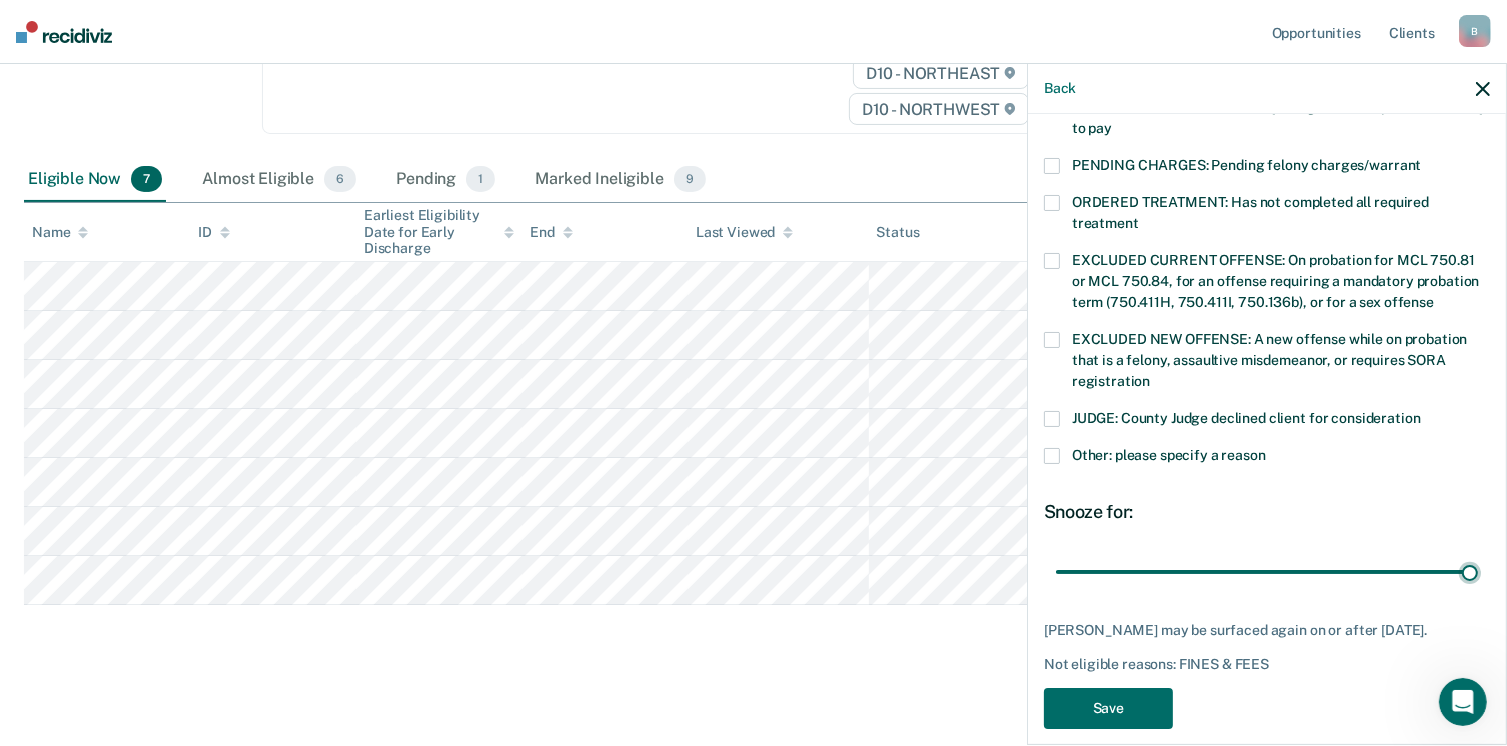 type on "90" 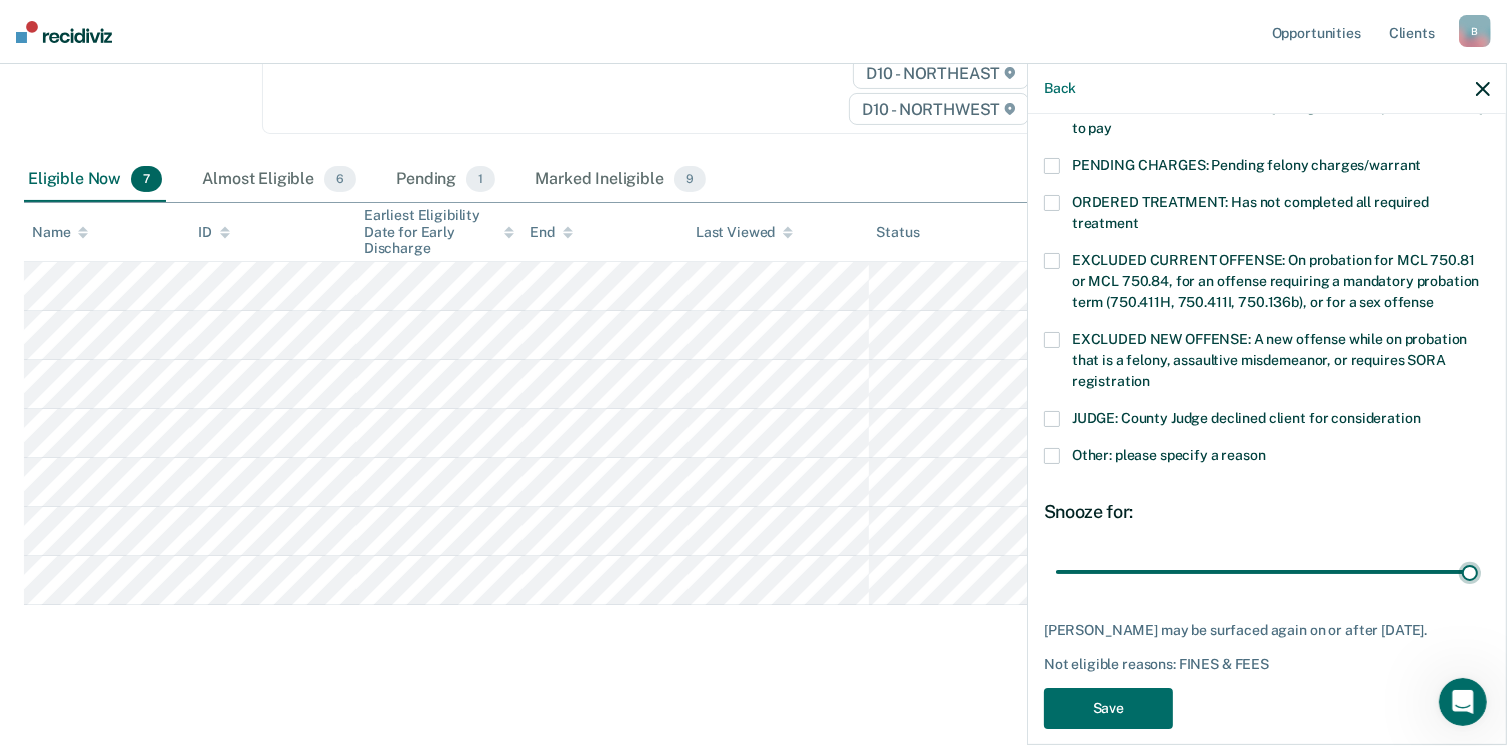 click at bounding box center [1267, 572] 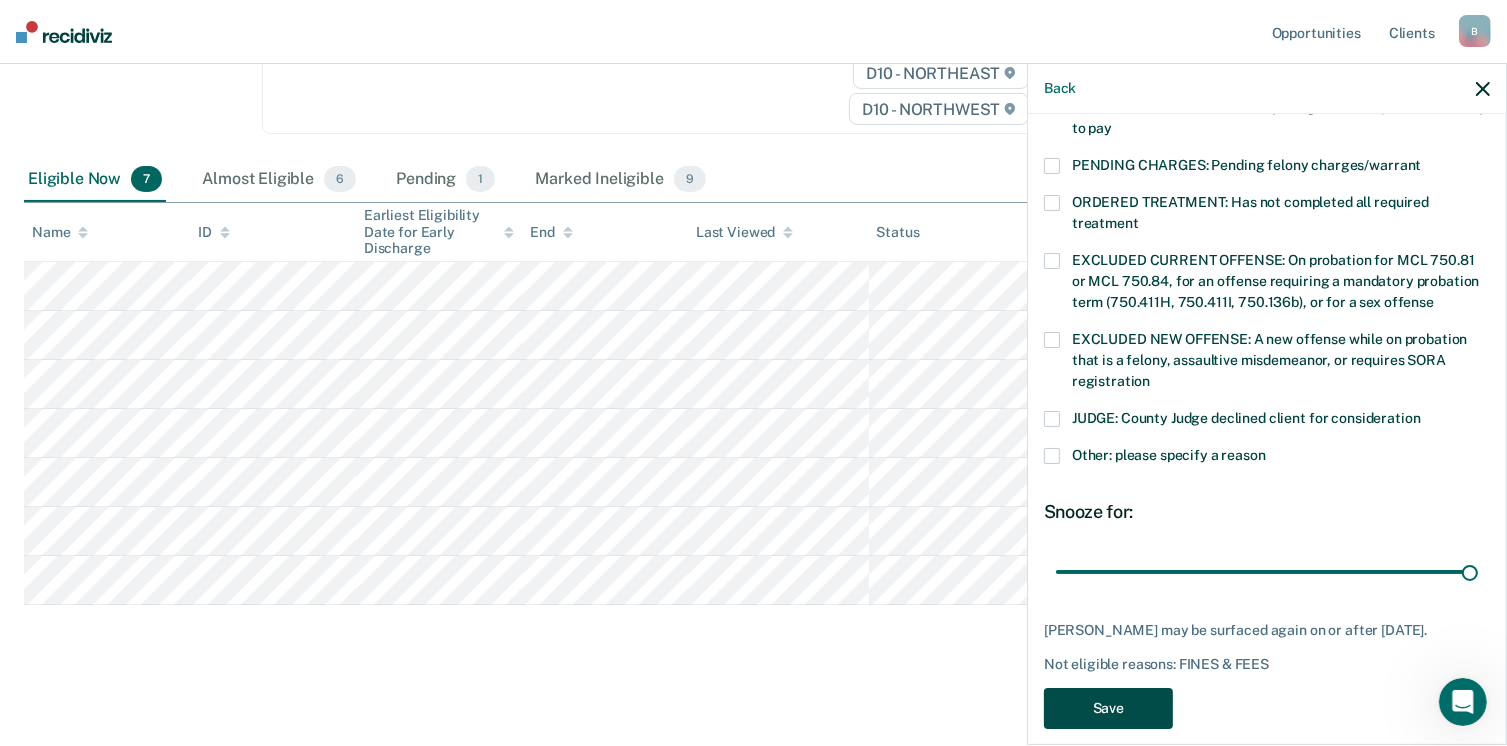 click on "Save" at bounding box center [1108, 708] 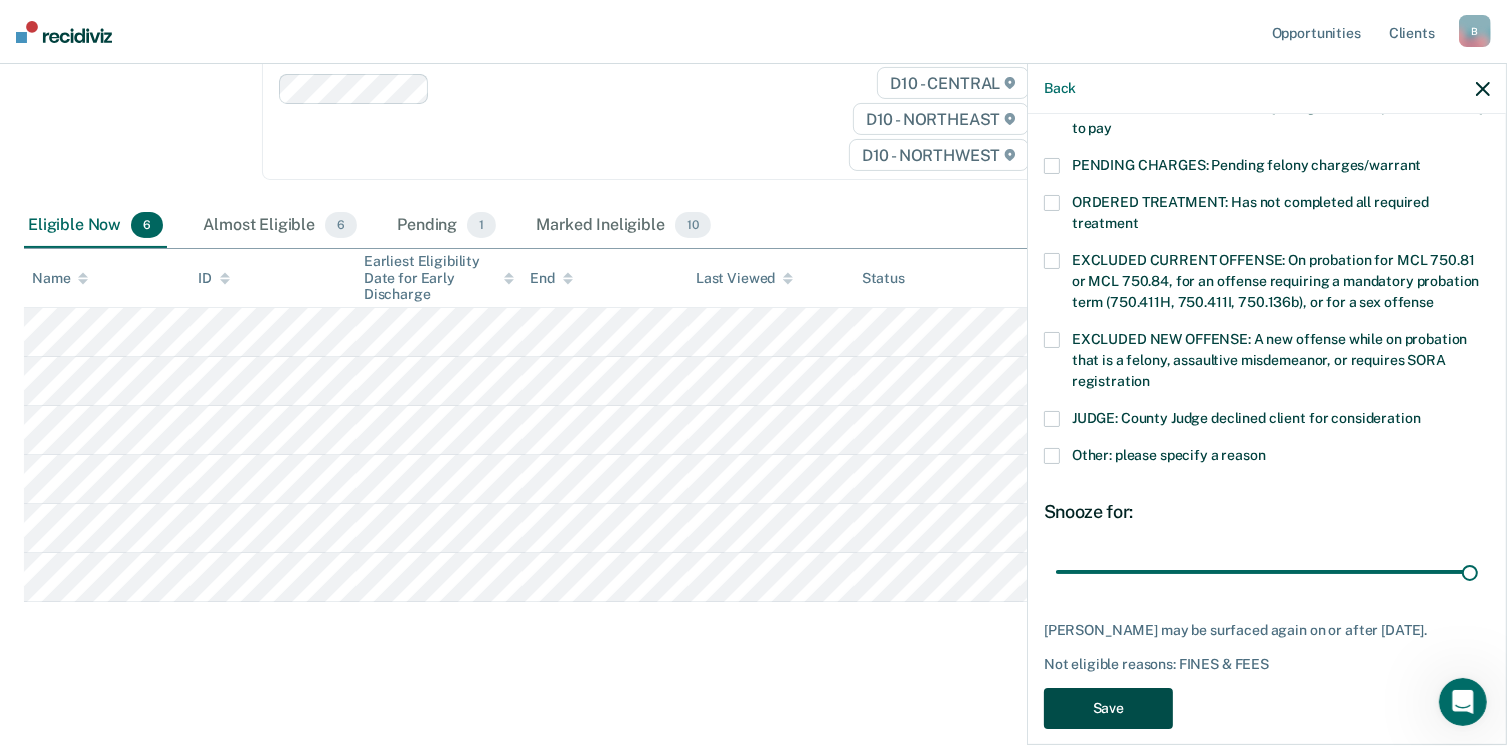 scroll, scrollTop: 288, scrollLeft: 0, axis: vertical 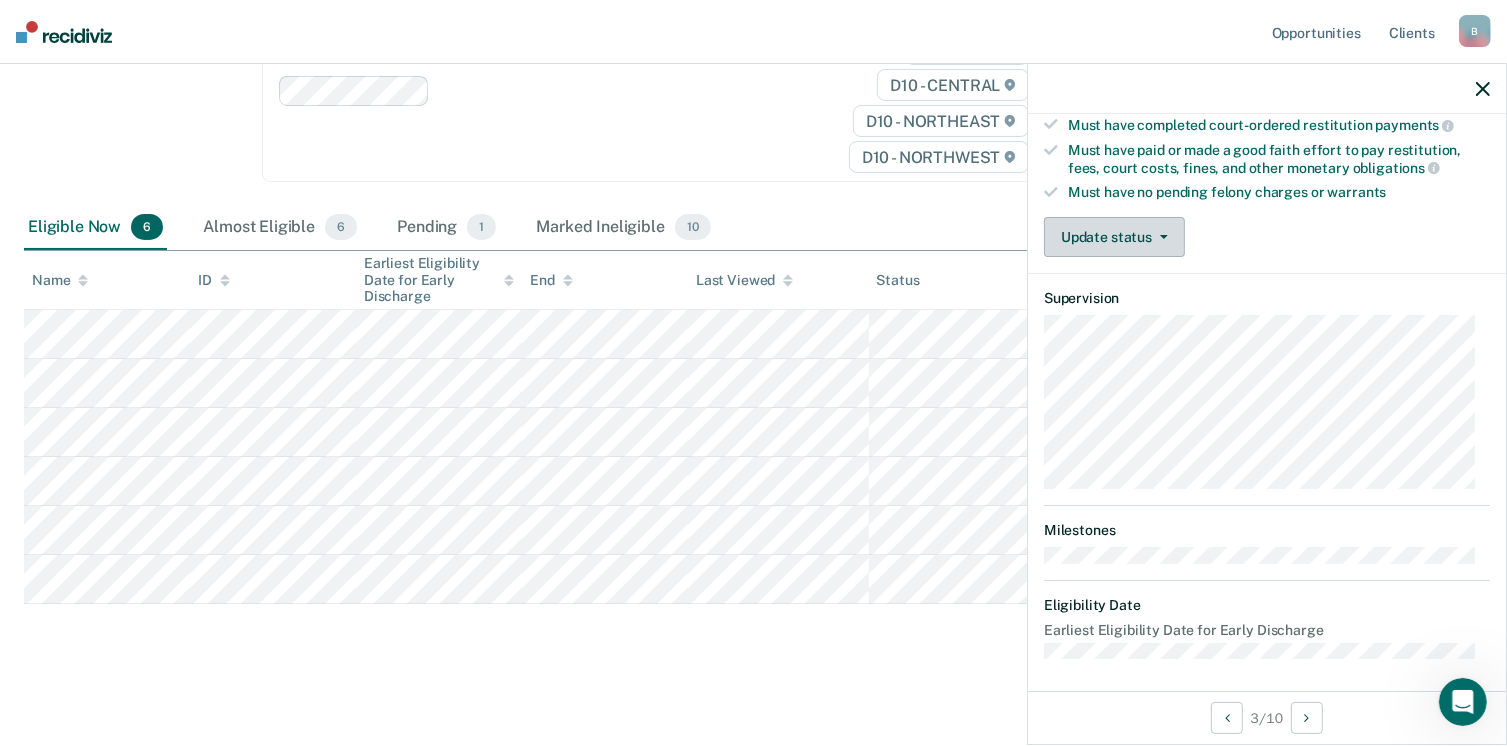 click on "Update status" at bounding box center [1114, 237] 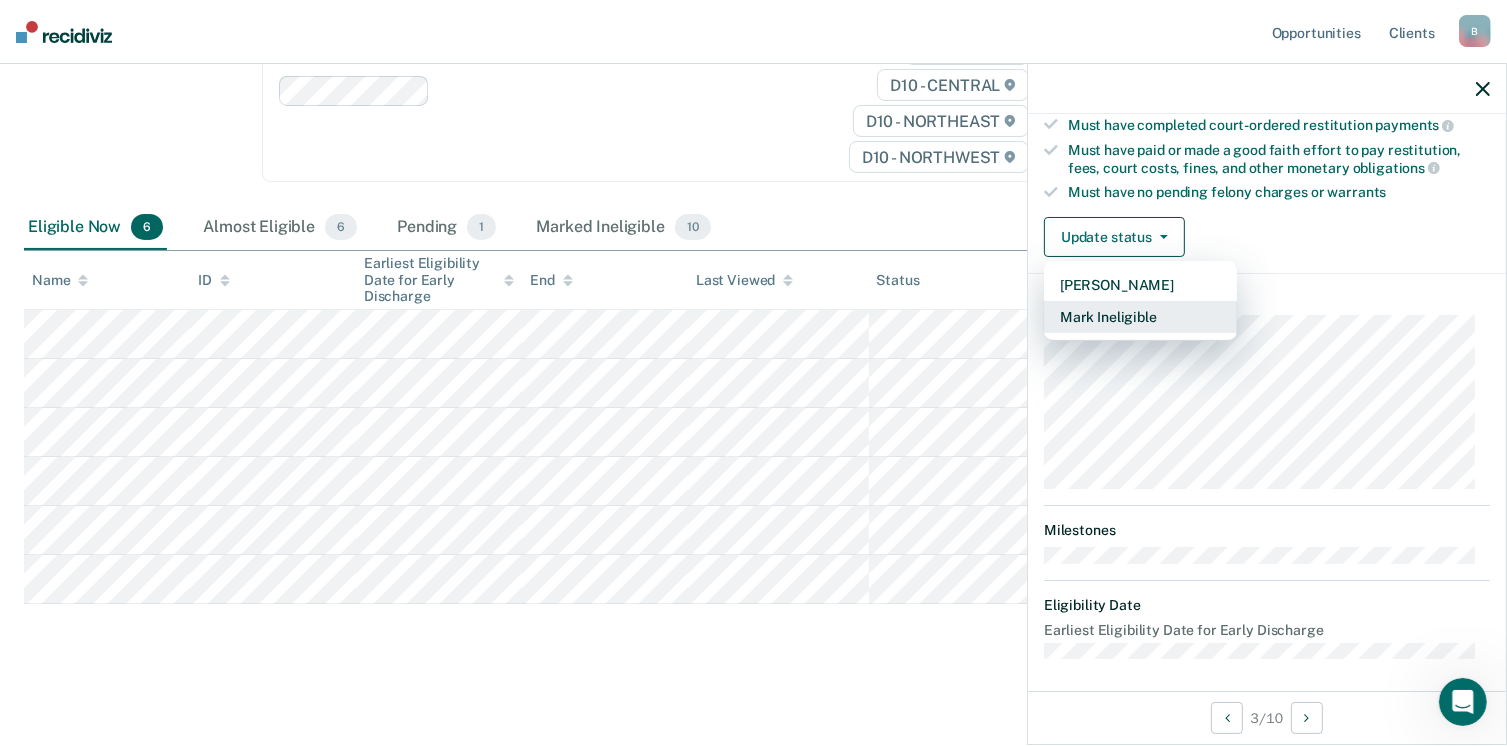 click on "Mark Ineligible" at bounding box center [1140, 317] 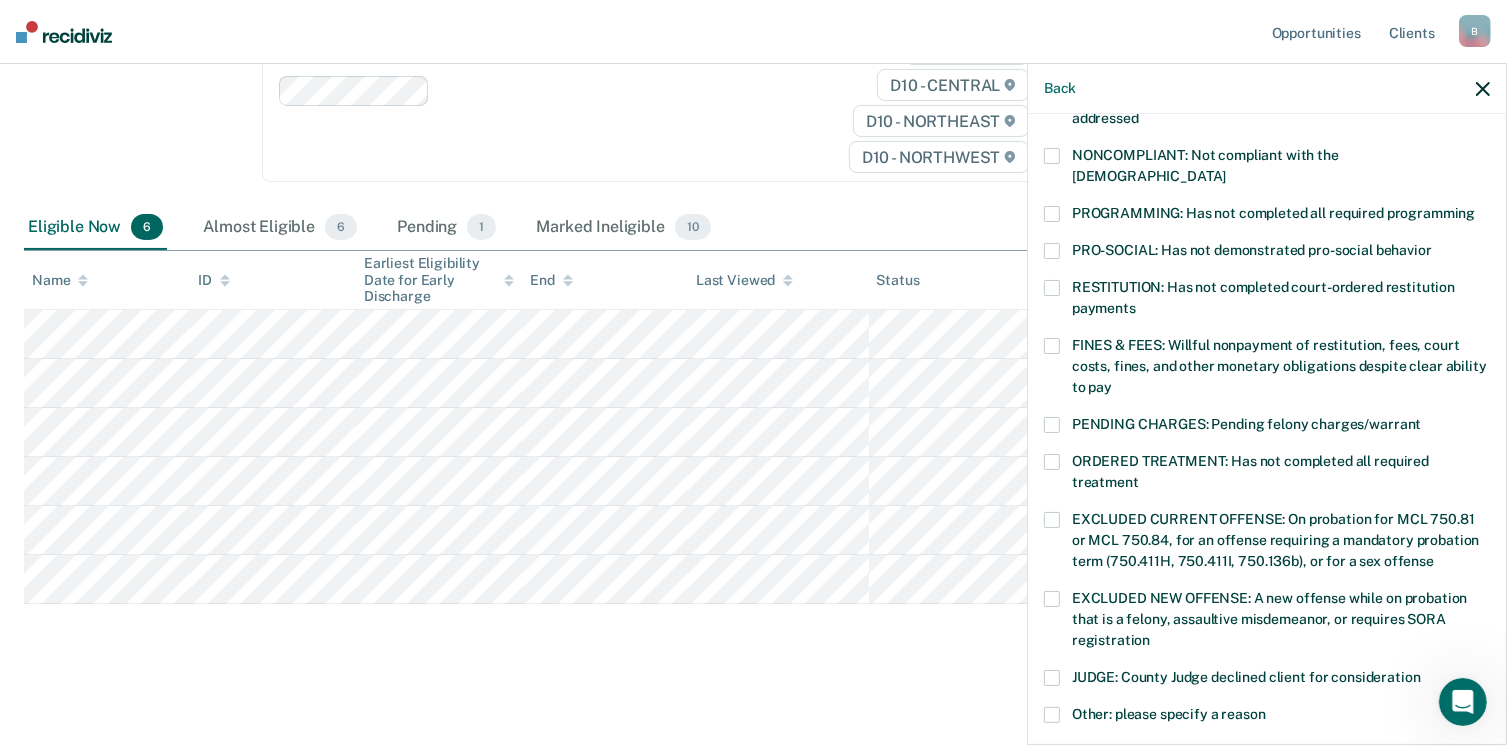 click at bounding box center [1052, 346] 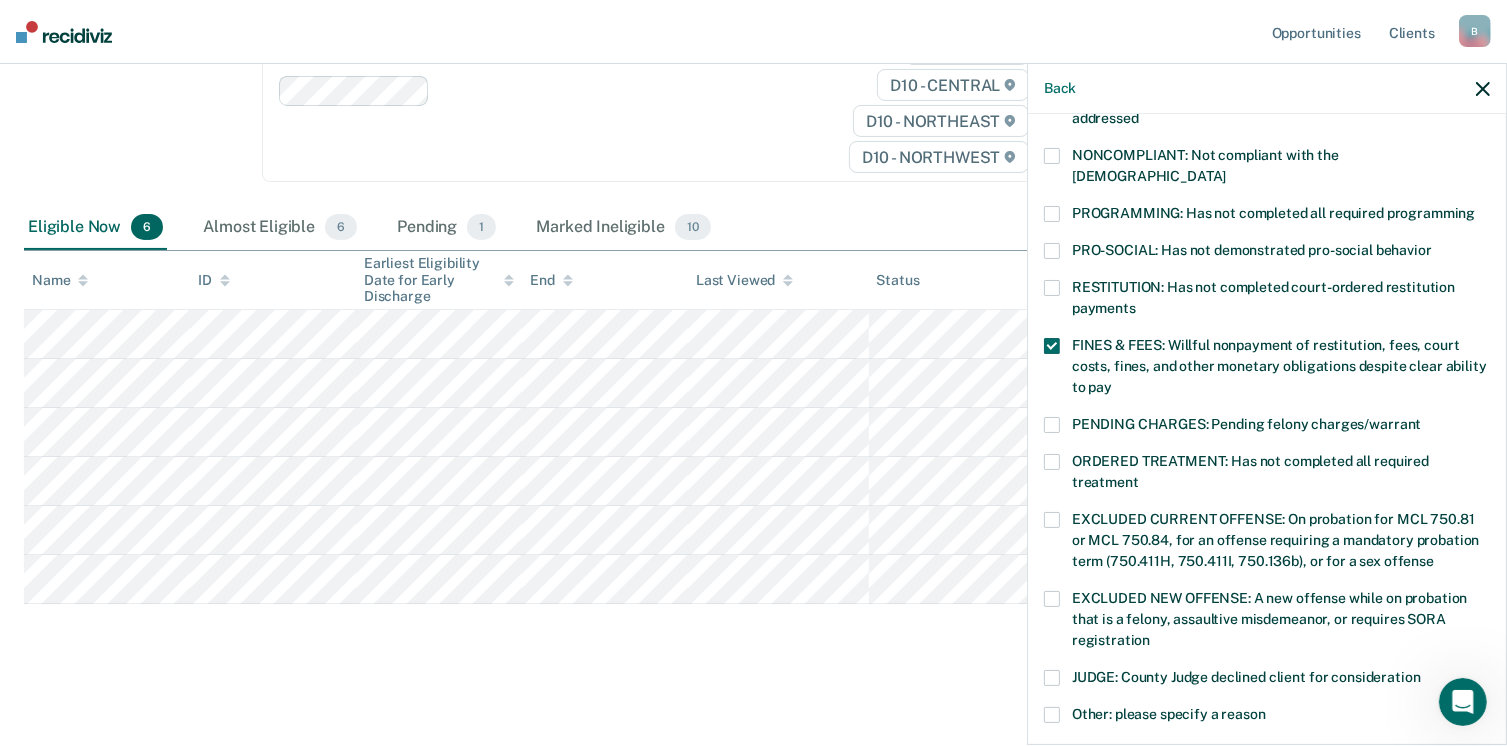 scroll, scrollTop: 647, scrollLeft: 0, axis: vertical 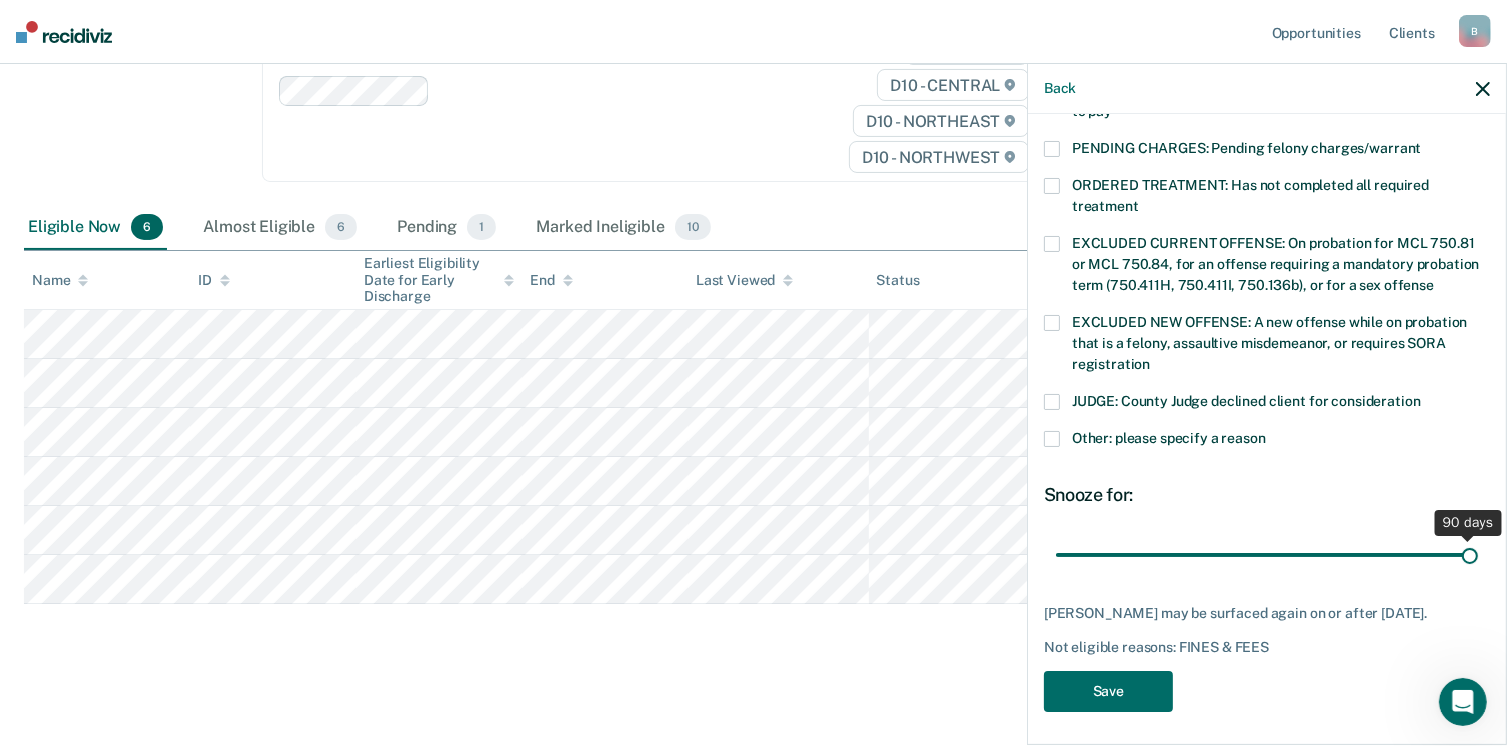 drag, startPoint x: 1190, startPoint y: 536, endPoint x: 1470, endPoint y: 533, distance: 280.01608 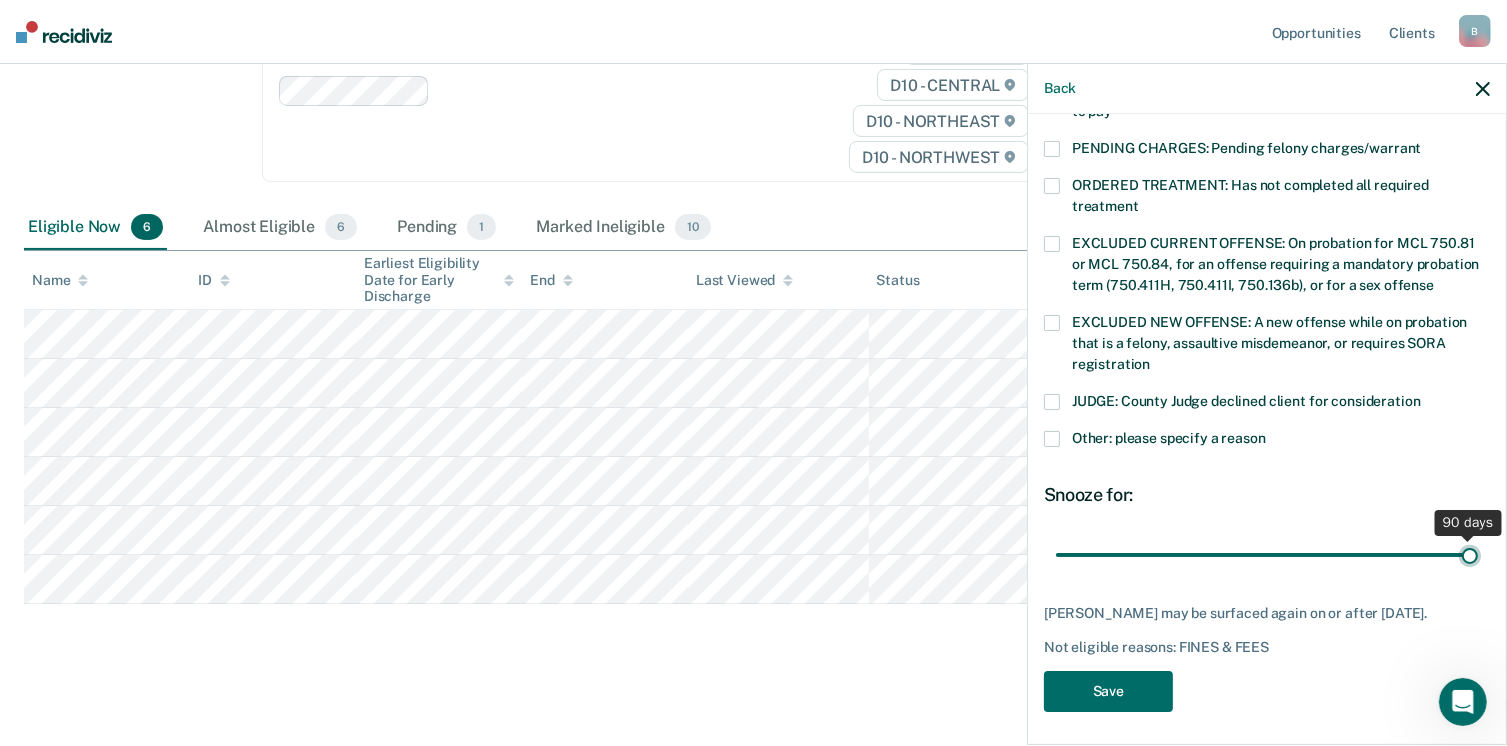 type on "90" 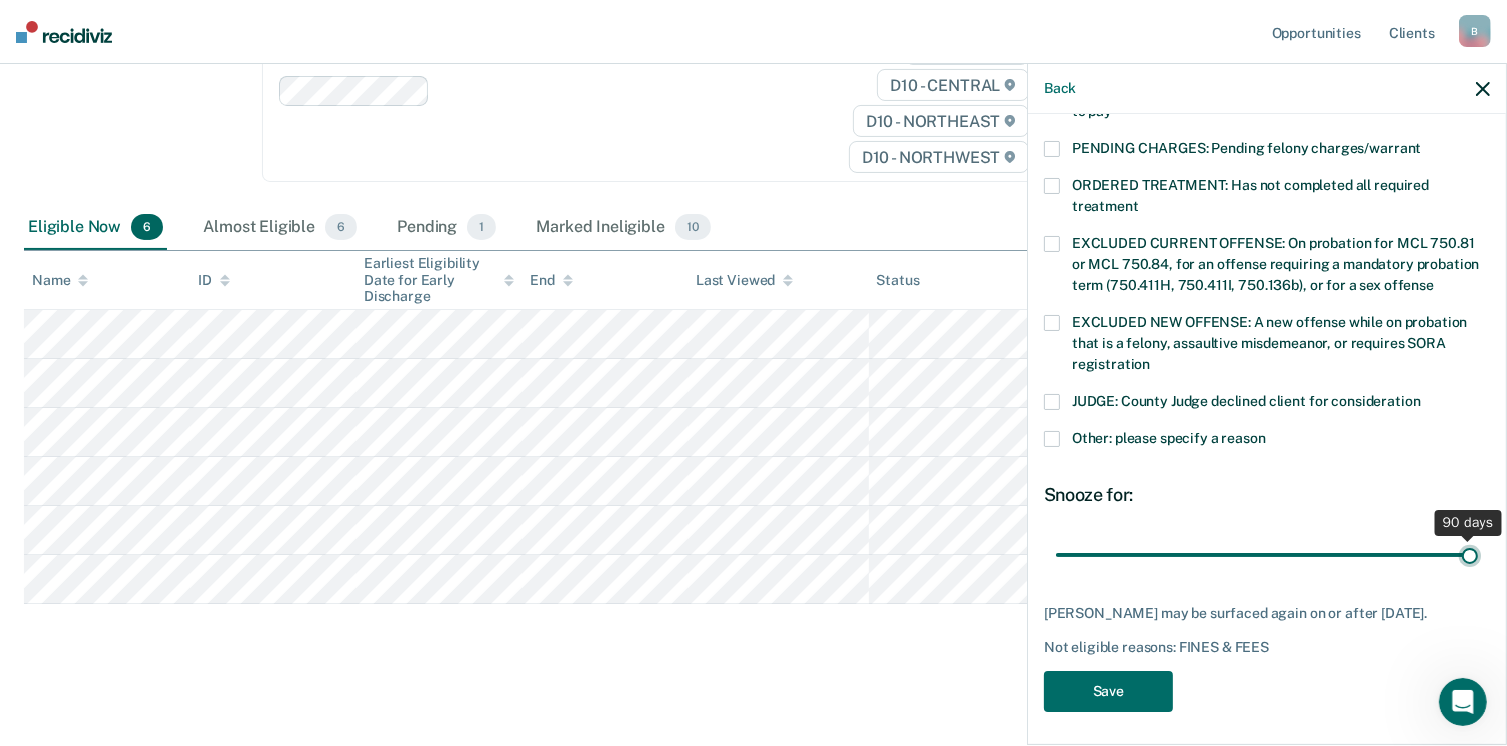click at bounding box center [1267, 555] 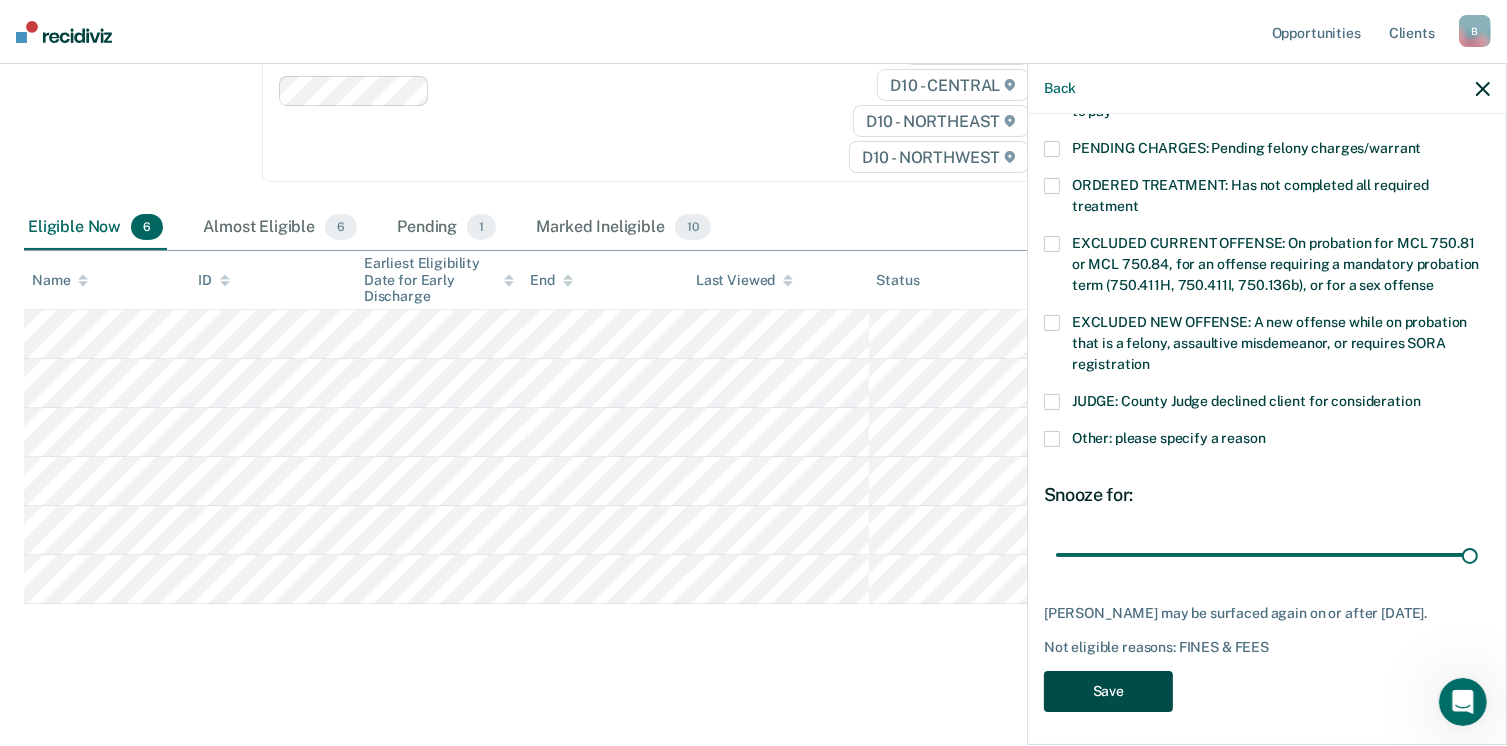 click on "Save" at bounding box center [1108, 691] 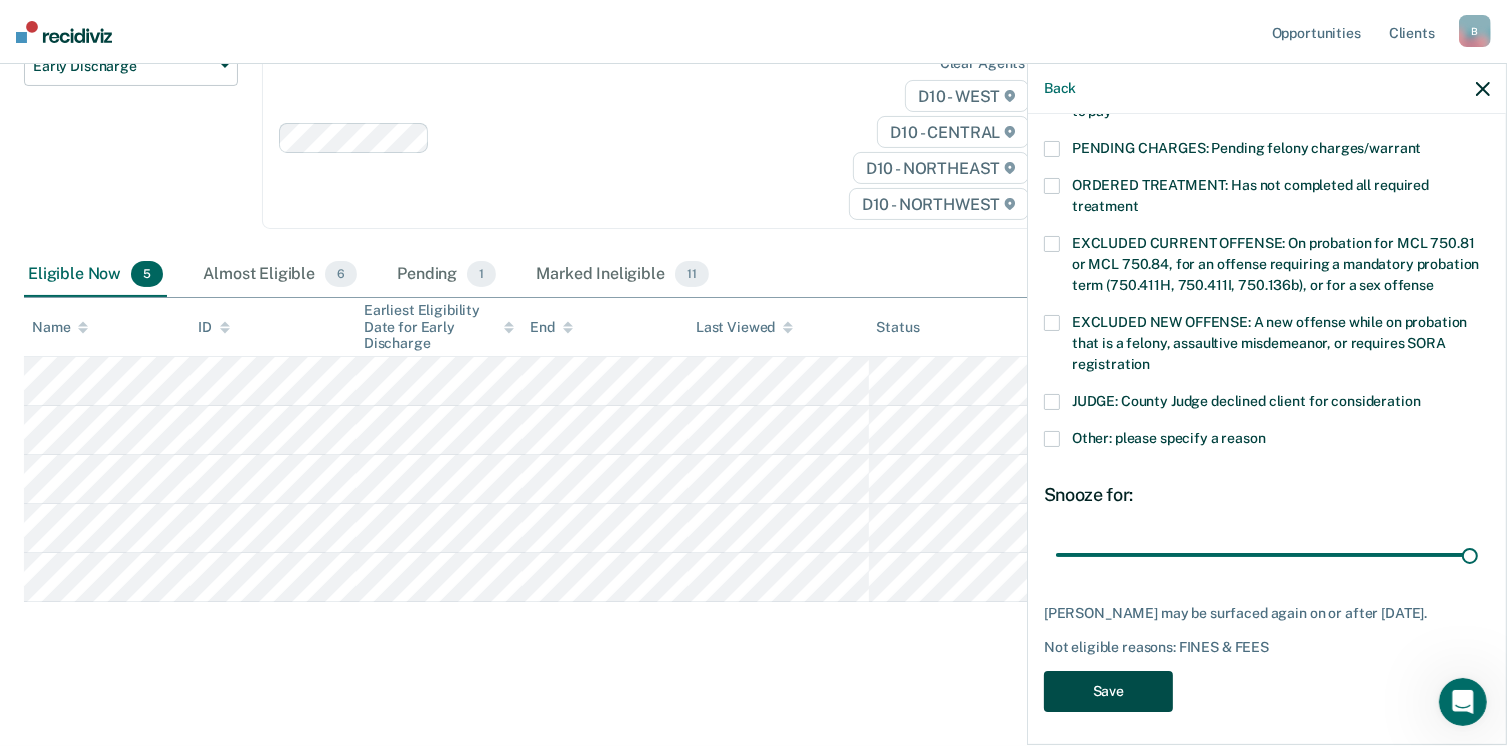 scroll, scrollTop: 238, scrollLeft: 0, axis: vertical 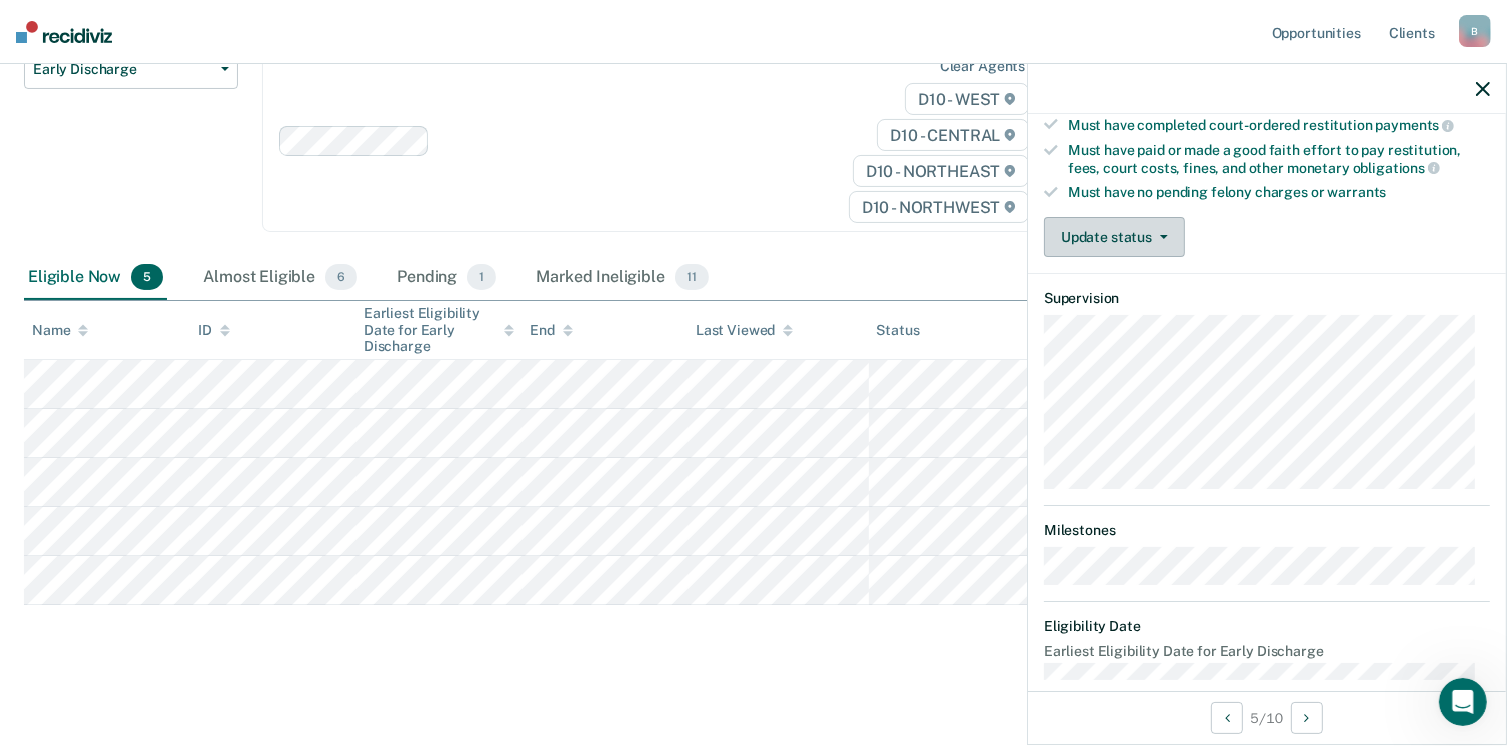 click 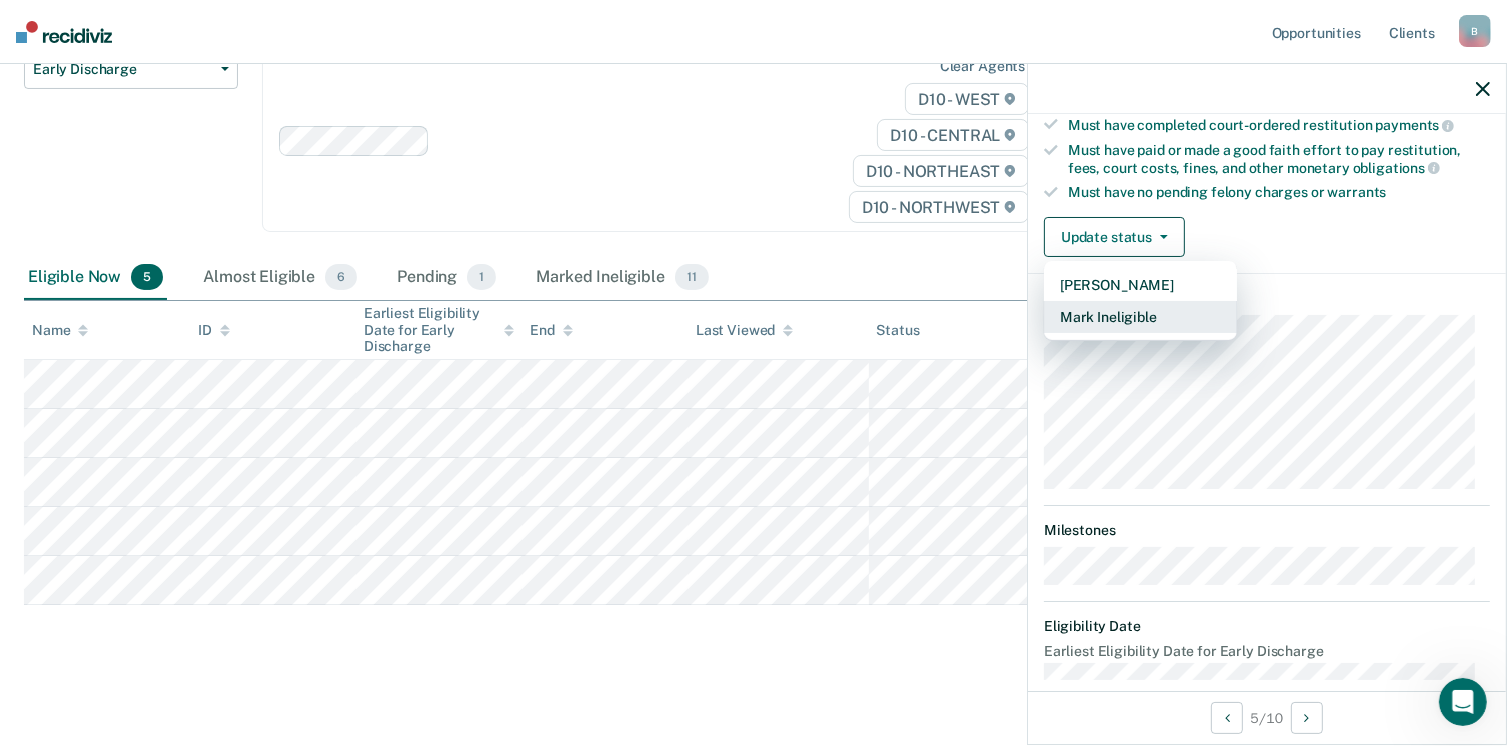 click on "Mark Ineligible" at bounding box center [1140, 317] 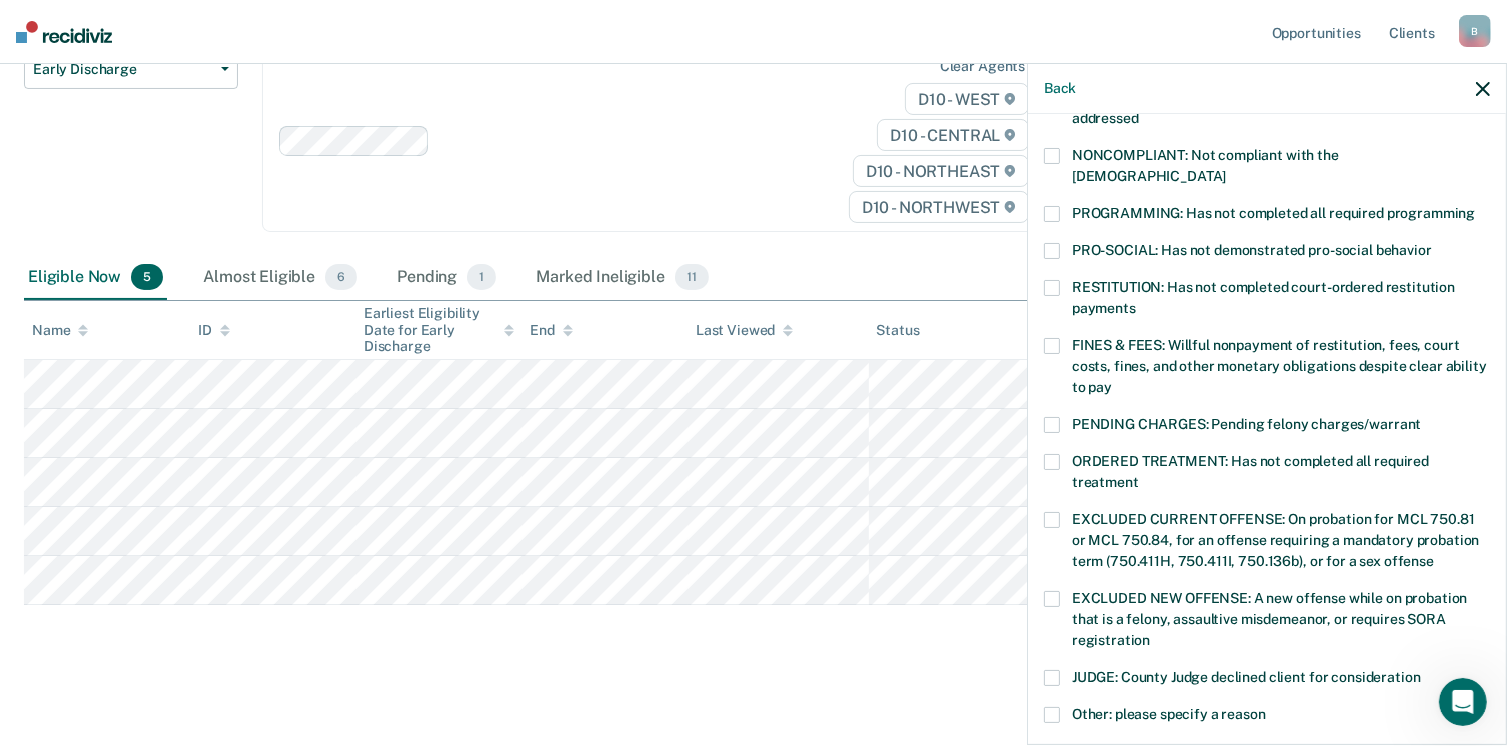 click at bounding box center (1052, 214) 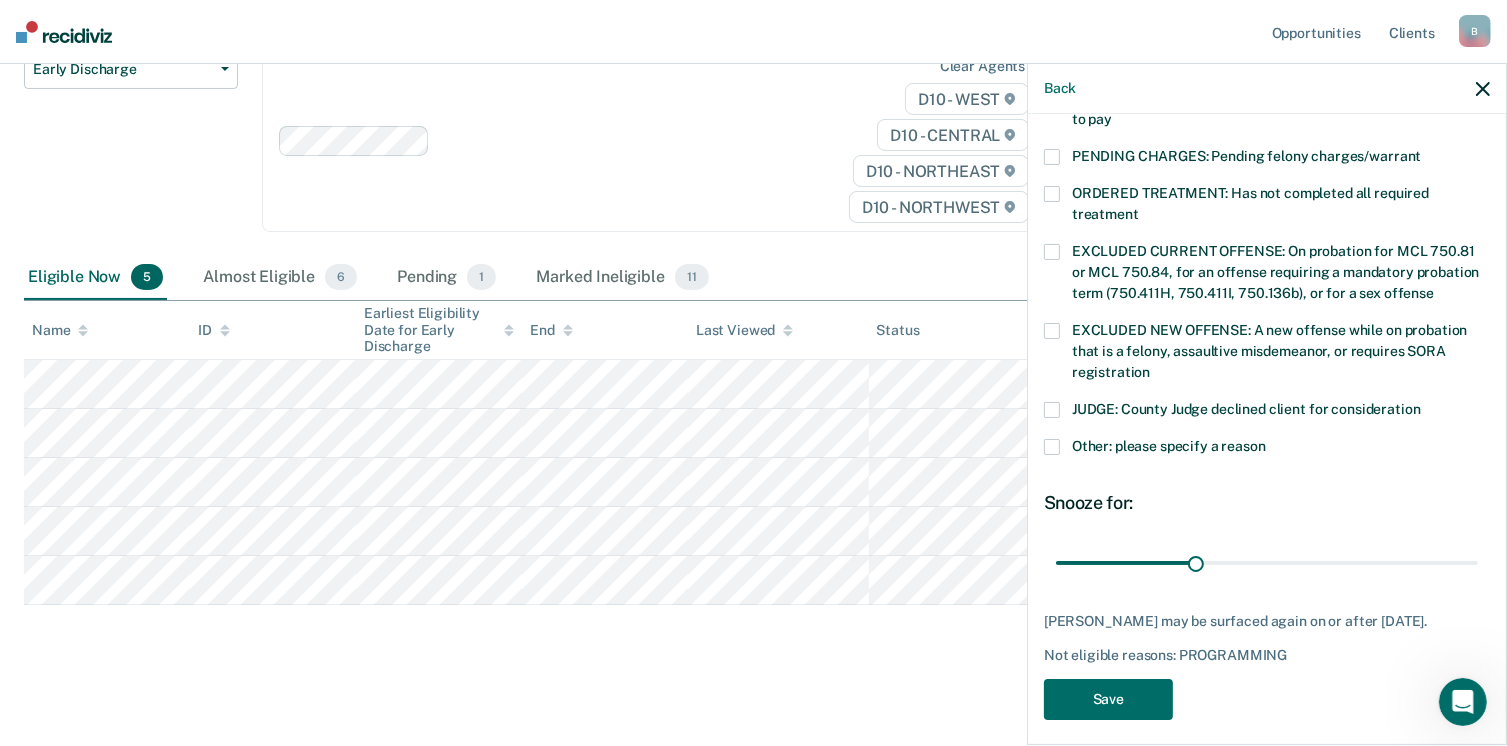 scroll, scrollTop: 647, scrollLeft: 0, axis: vertical 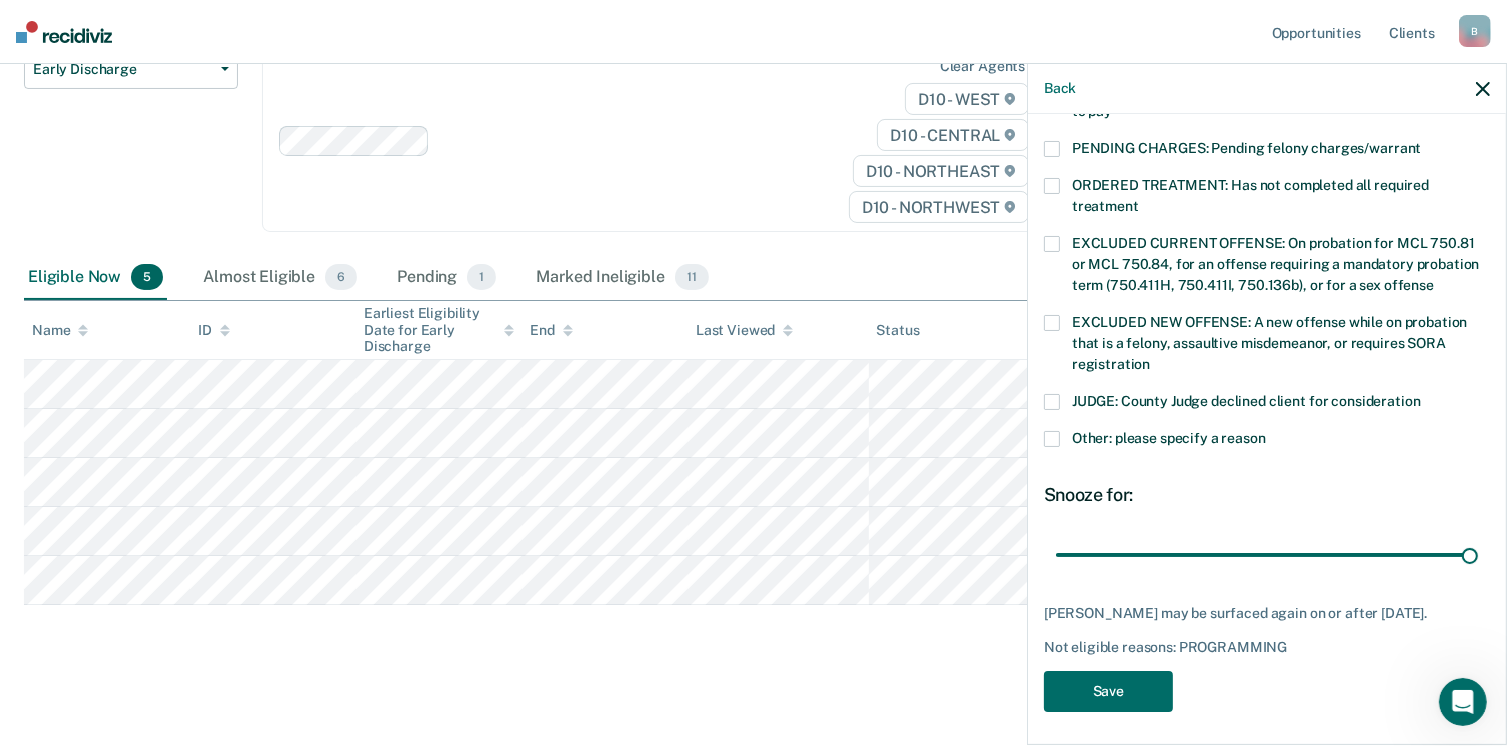 drag, startPoint x: 1191, startPoint y: 527, endPoint x: 1492, endPoint y: 553, distance: 302.12085 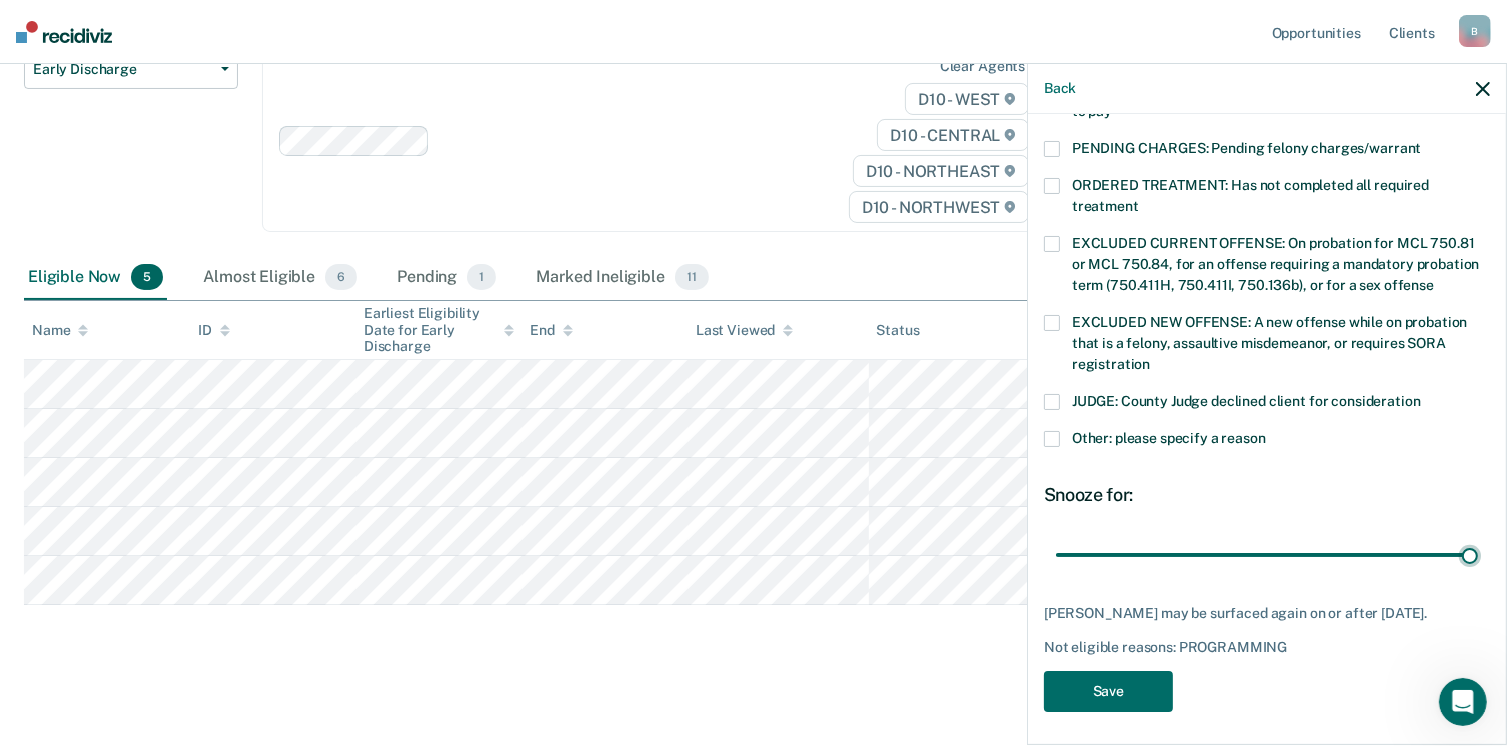 type on "90" 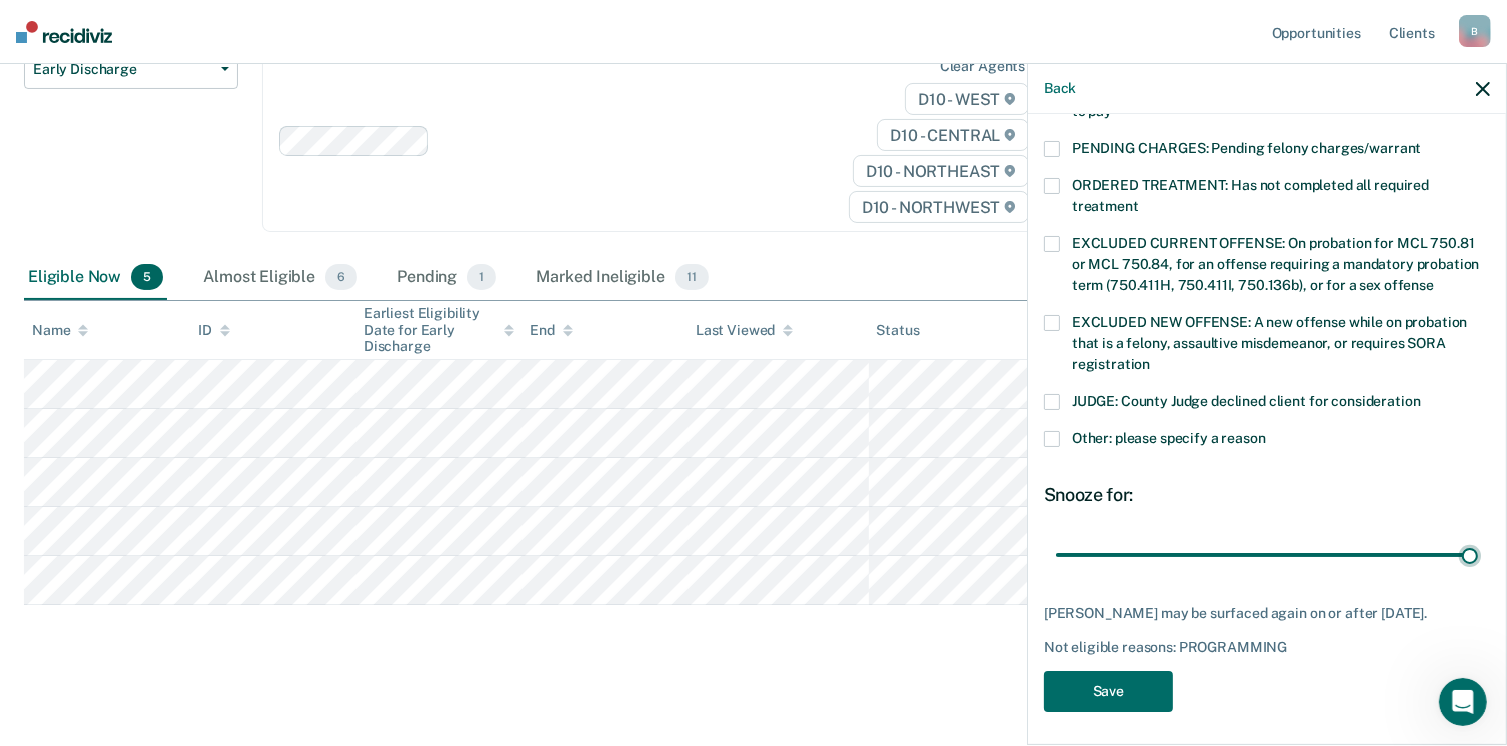 click at bounding box center [1267, 555] 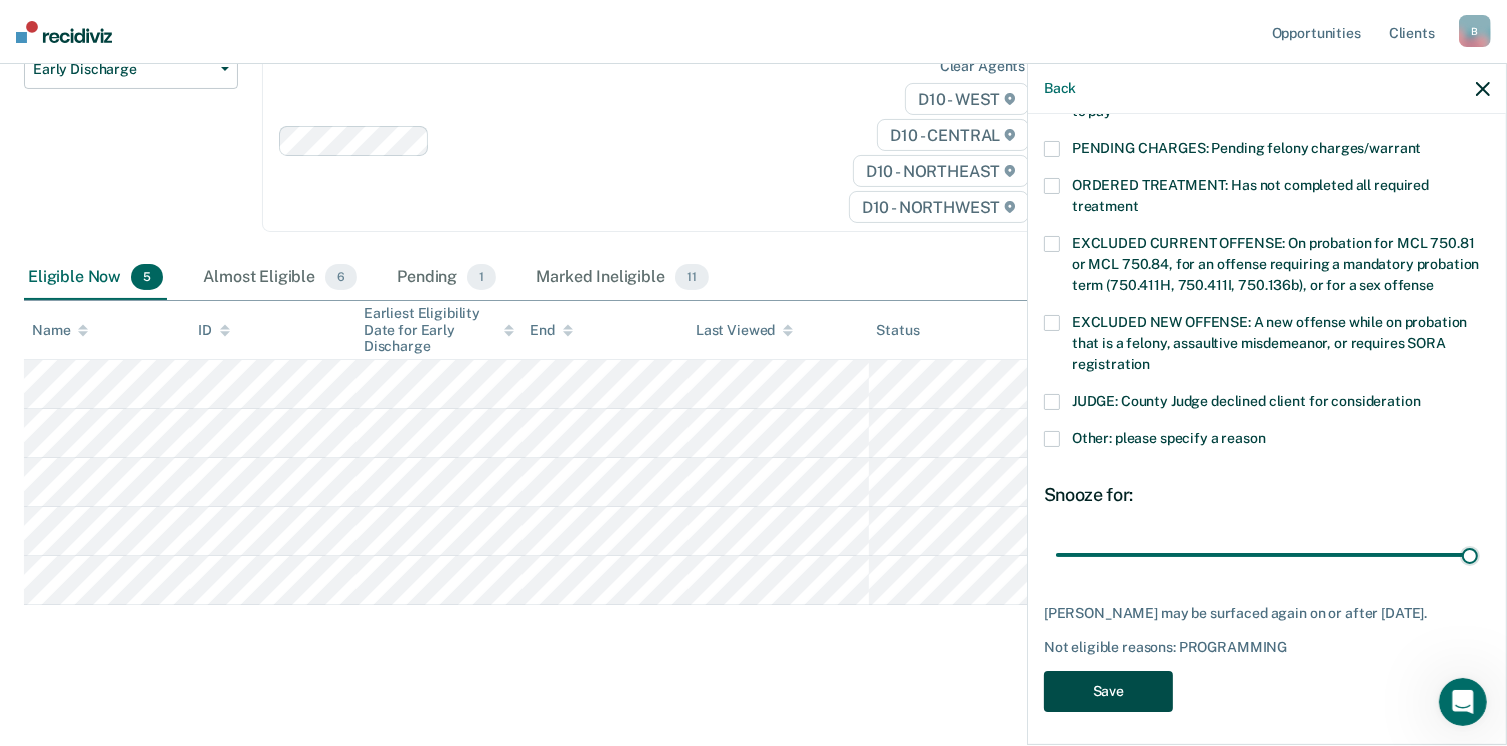 click on "Save" at bounding box center [1108, 691] 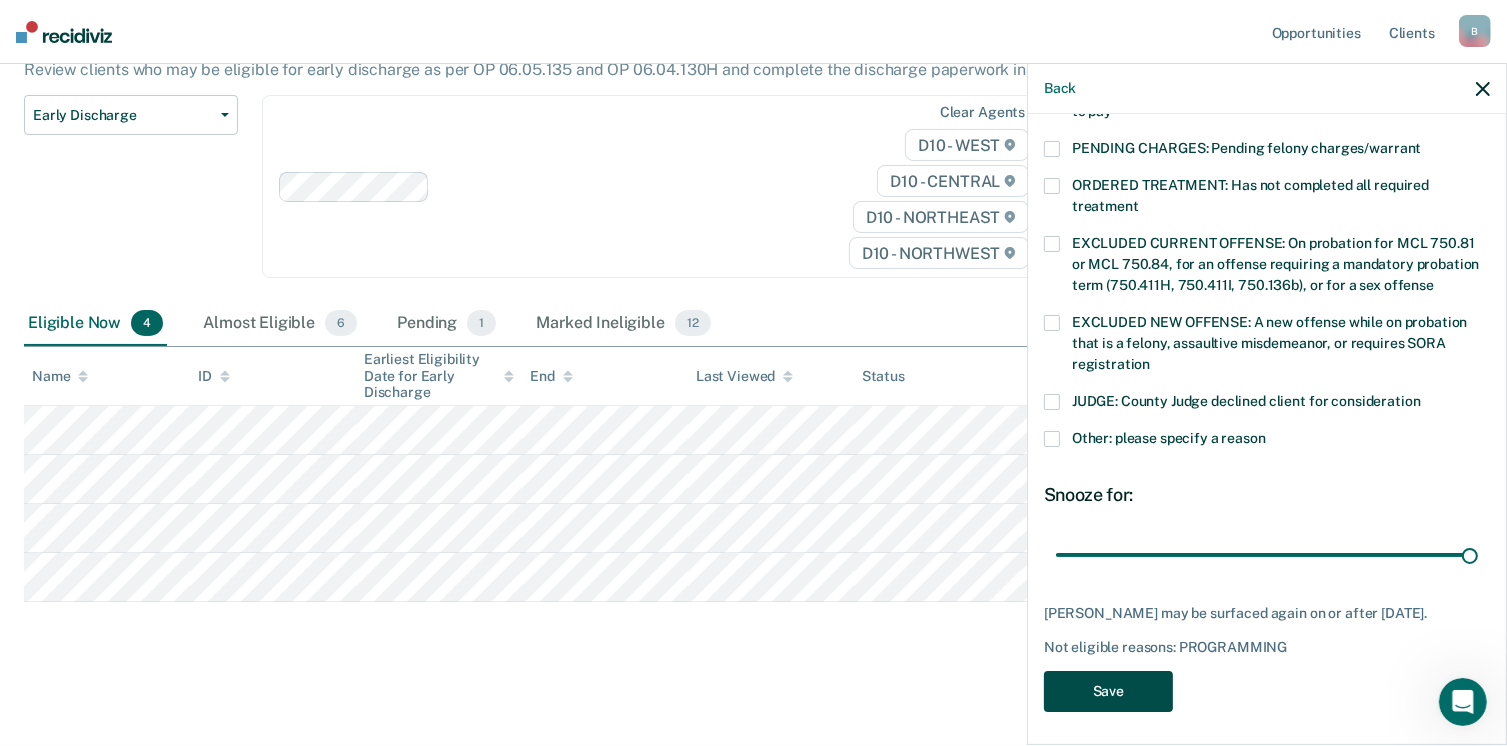 scroll, scrollTop: 189, scrollLeft: 0, axis: vertical 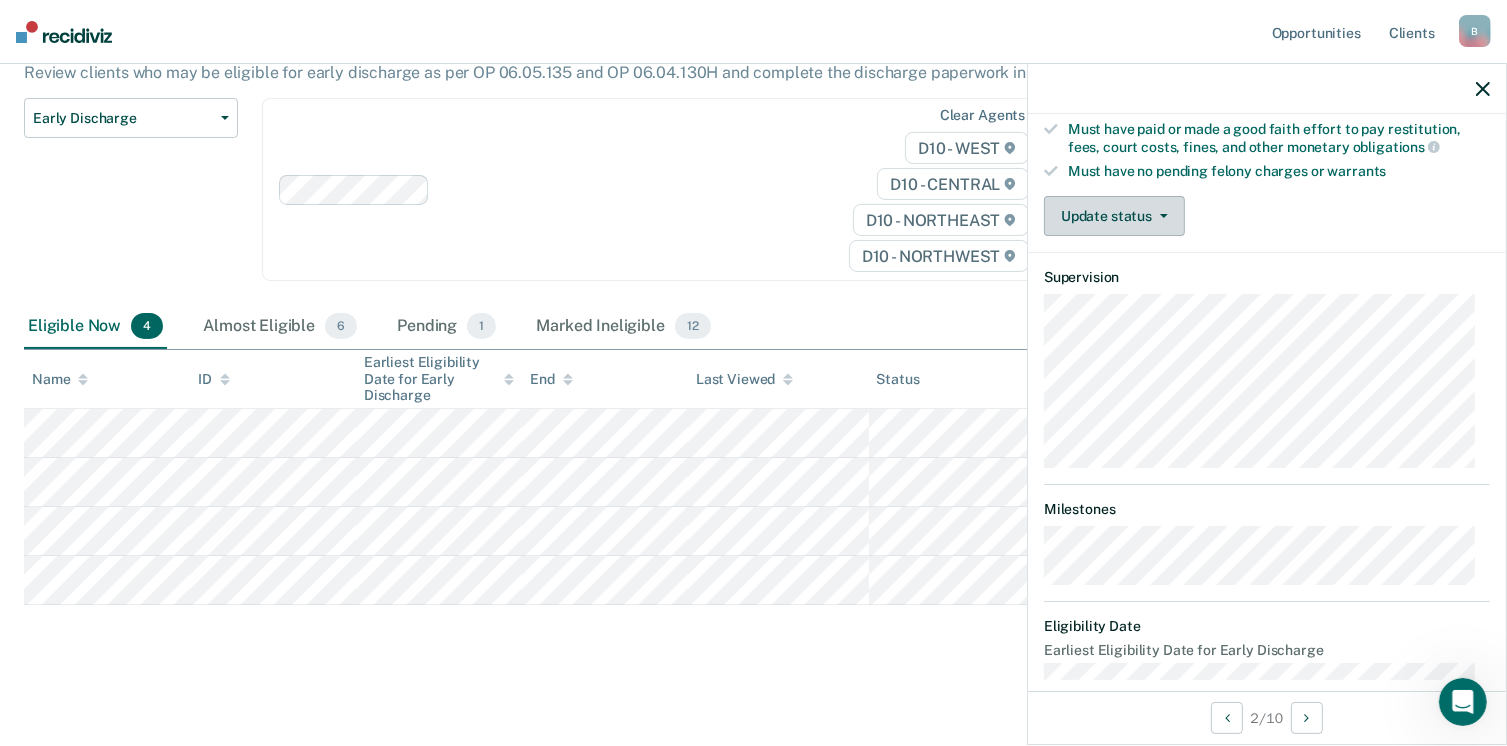 click on "Update status" at bounding box center [1114, 216] 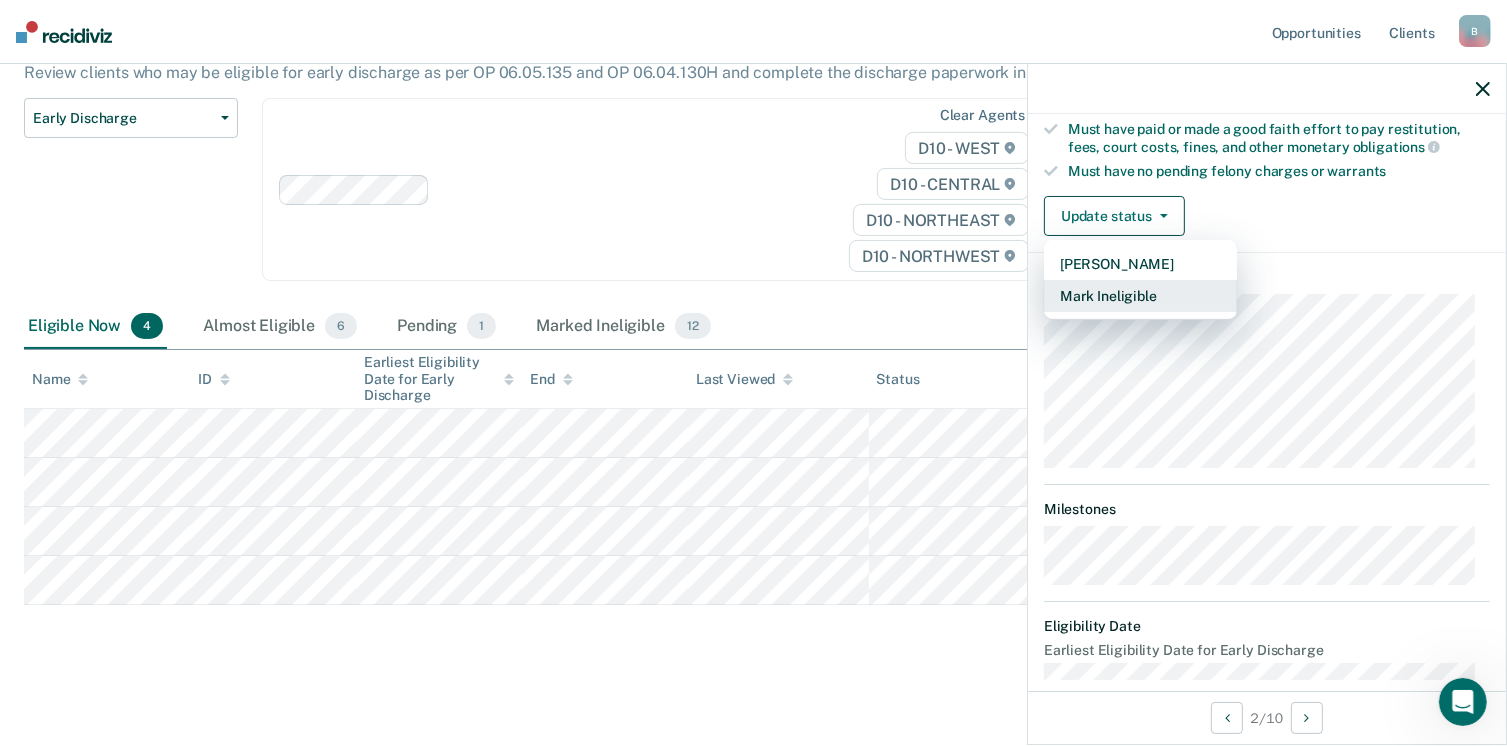click on "Mark Ineligible" at bounding box center (1140, 296) 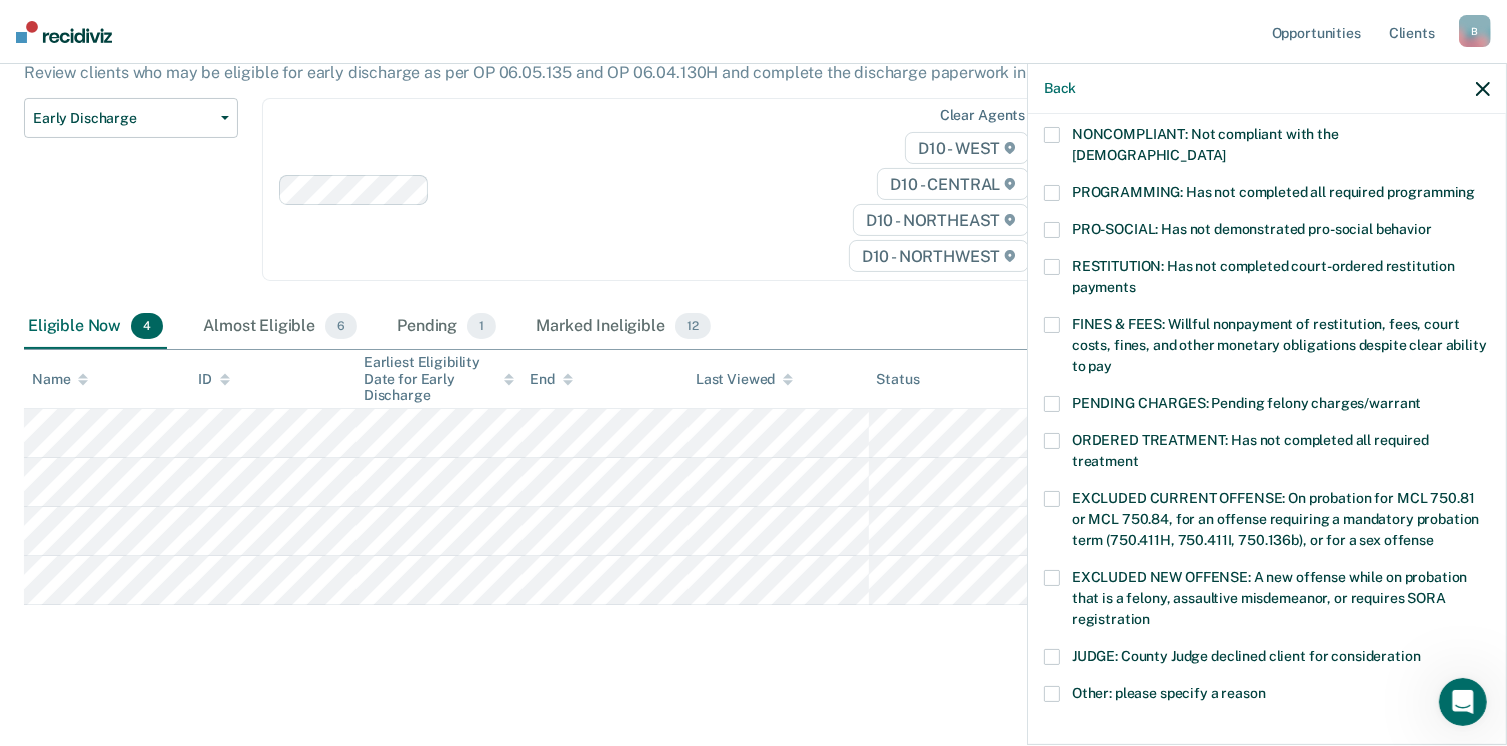 click at bounding box center (1052, 193) 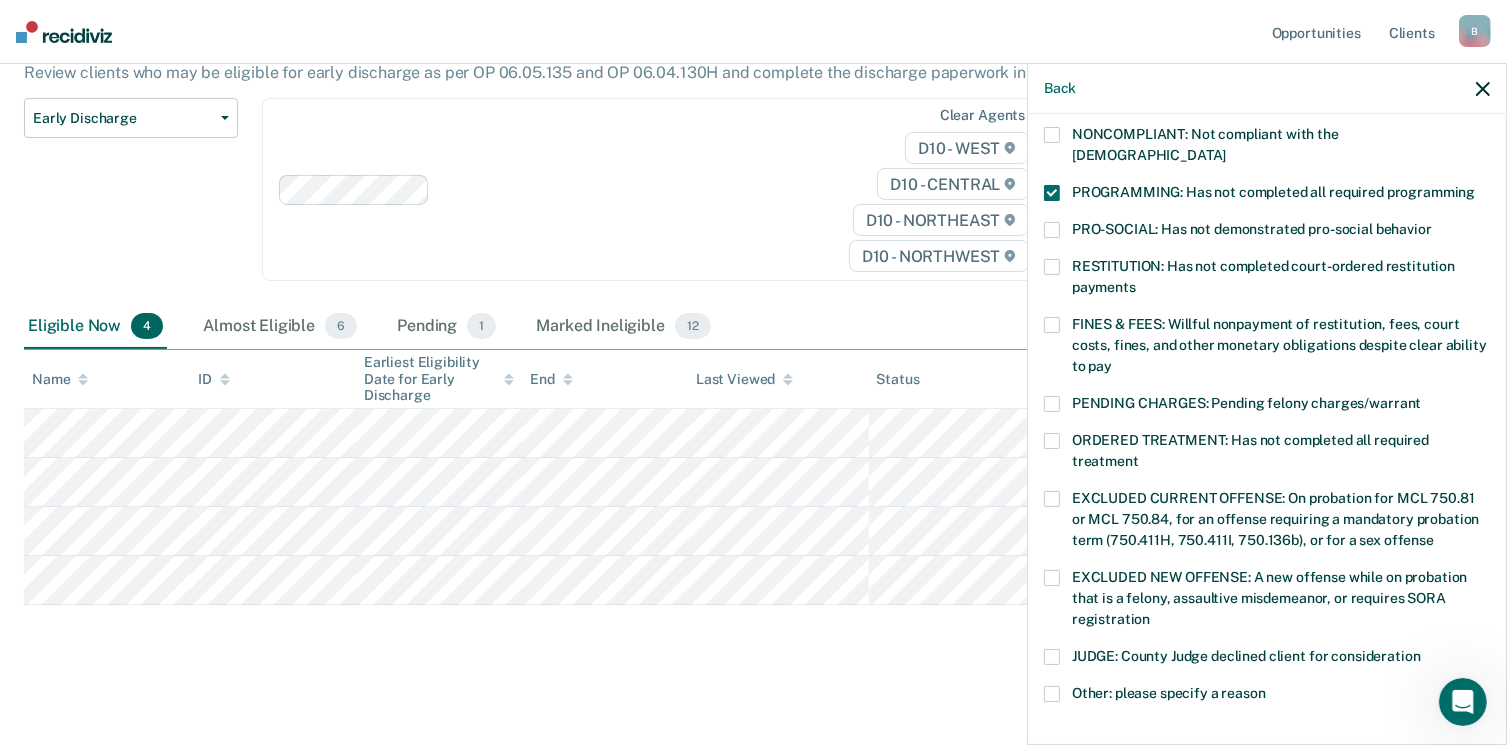 click at bounding box center [1052, 325] 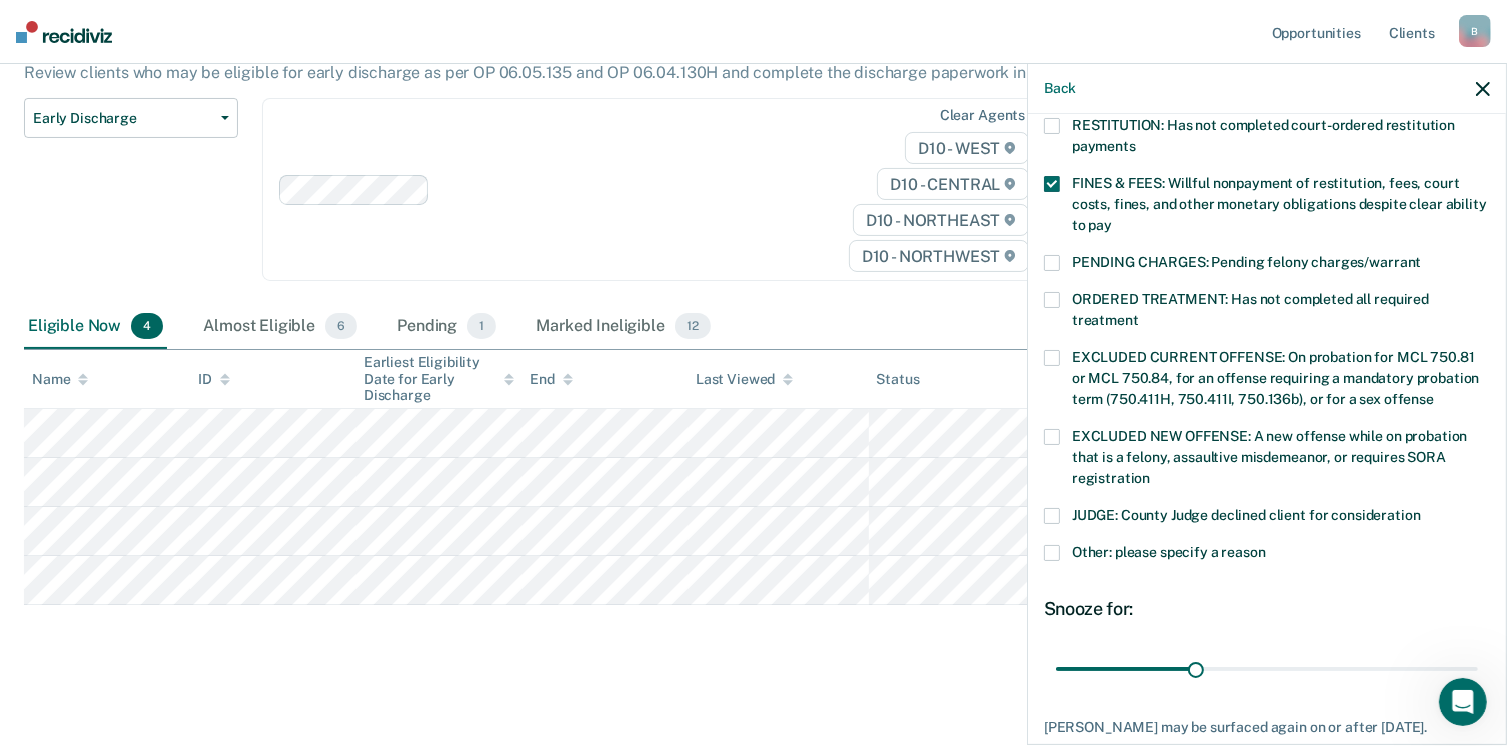 scroll, scrollTop: 630, scrollLeft: 0, axis: vertical 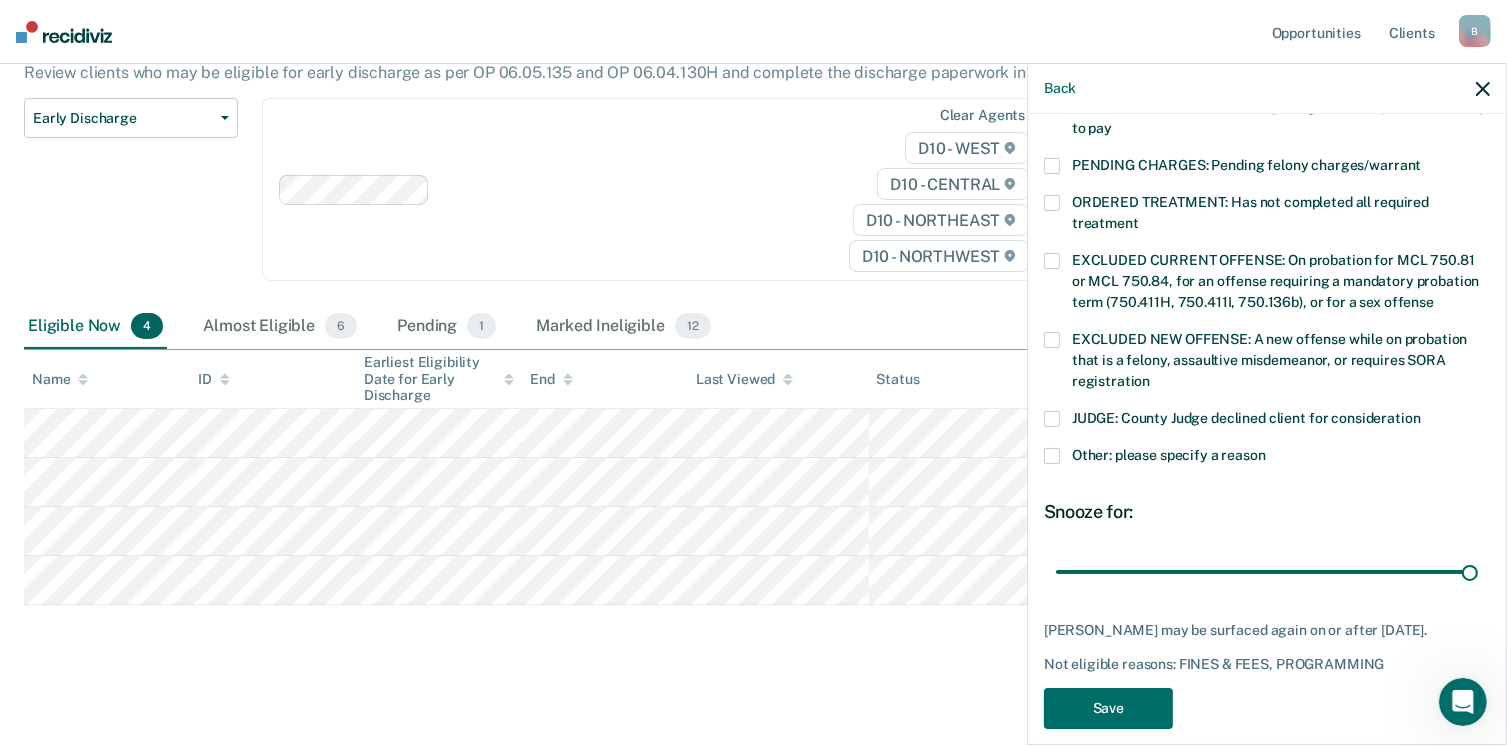 drag, startPoint x: 1196, startPoint y: 549, endPoint x: 1491, endPoint y: 521, distance: 296.32584 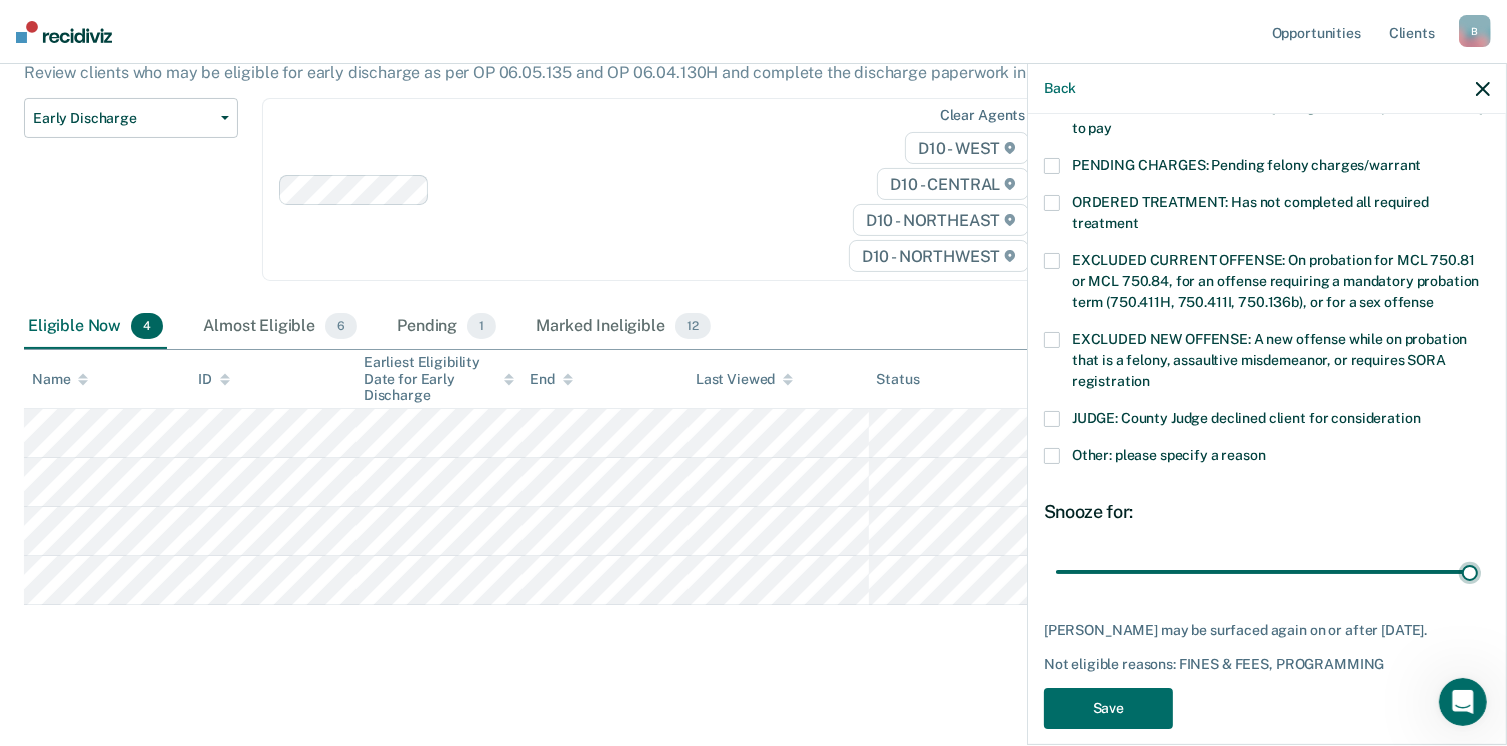 type on "90" 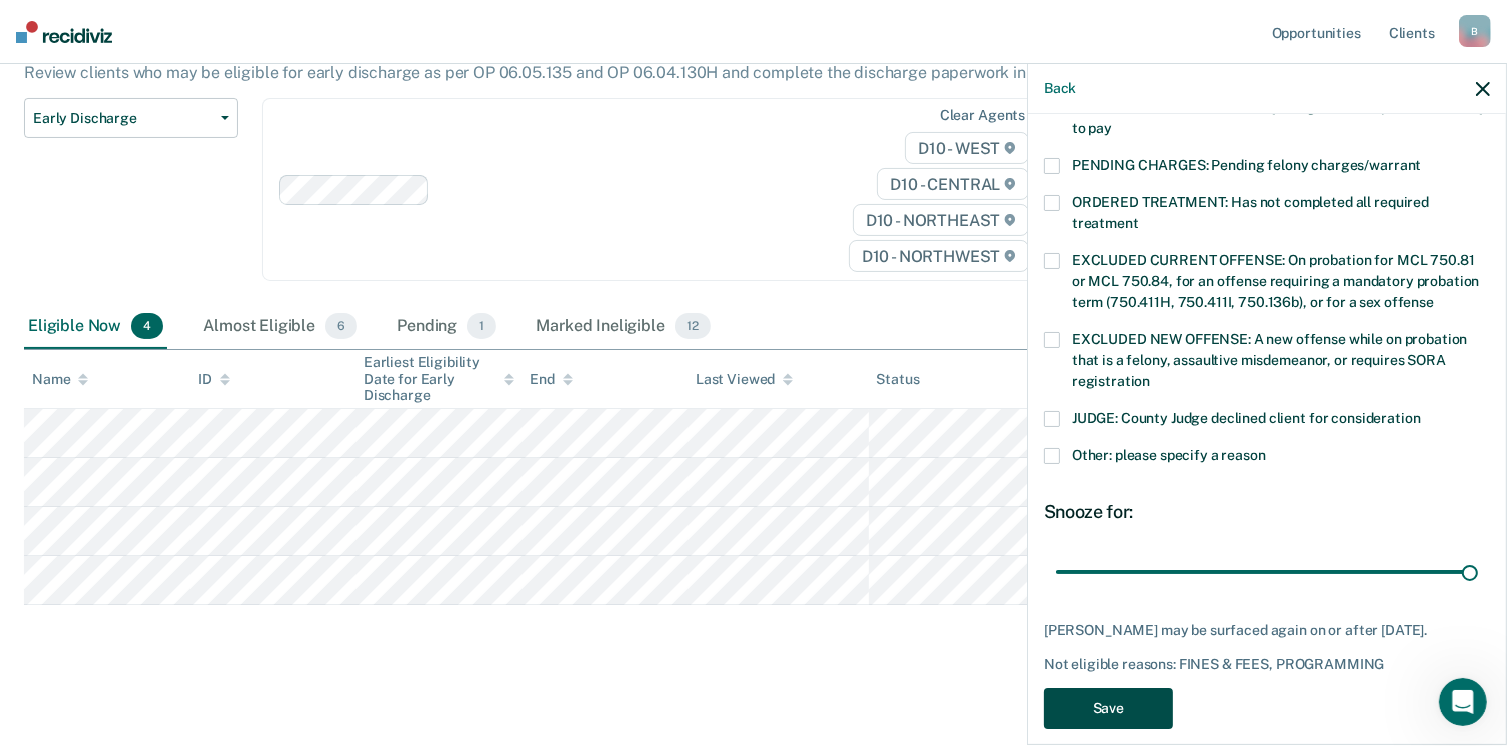 click on "Save" at bounding box center [1108, 708] 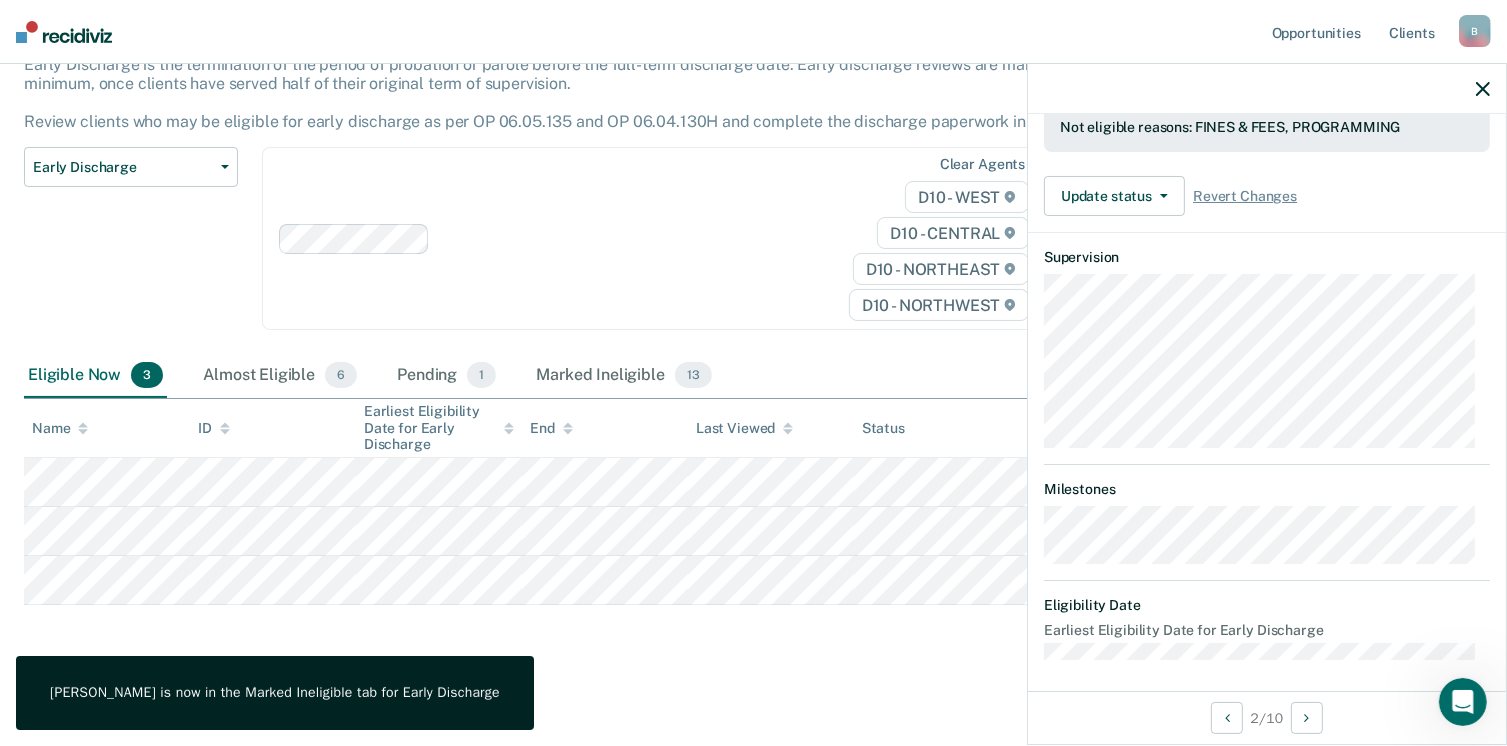 scroll, scrollTop: 371, scrollLeft: 0, axis: vertical 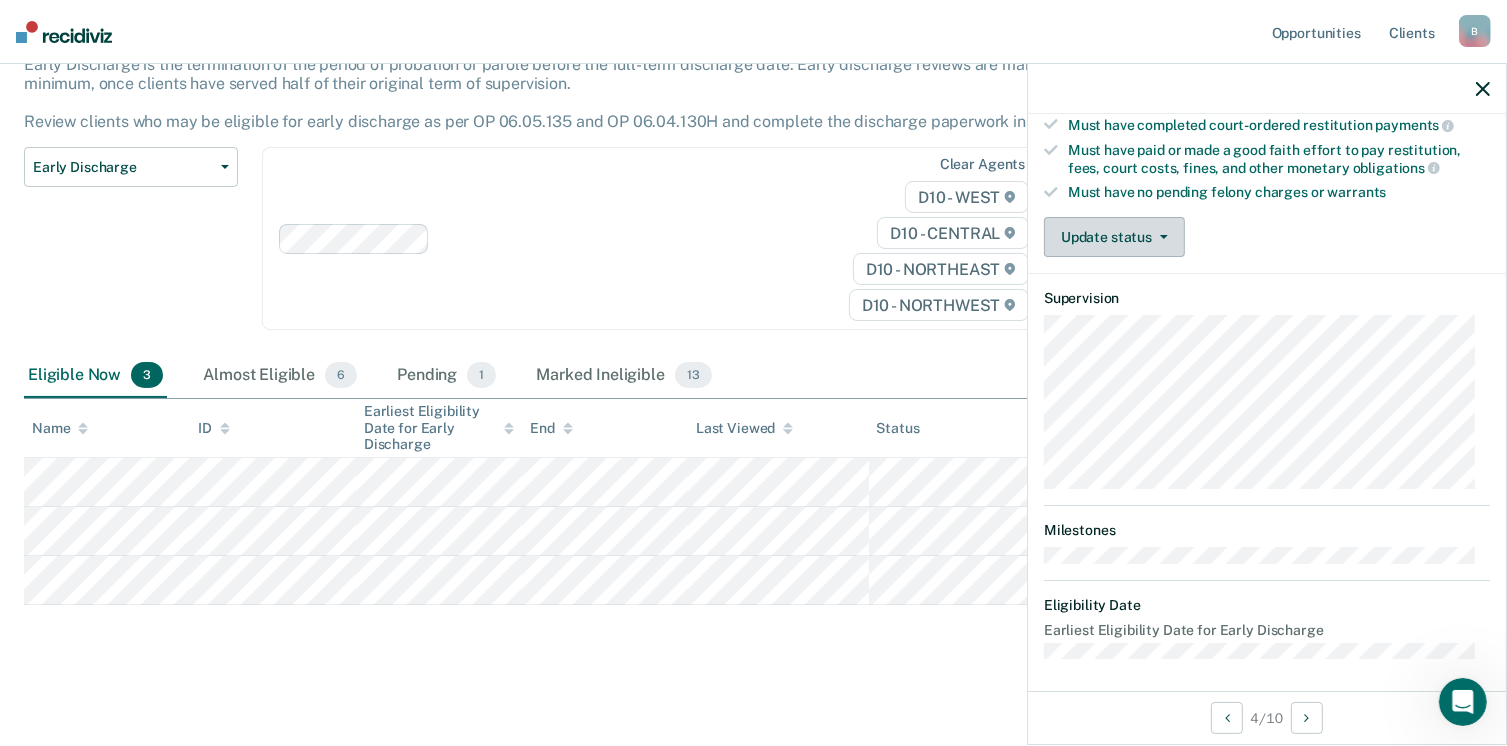 click on "Update status" at bounding box center [1114, 237] 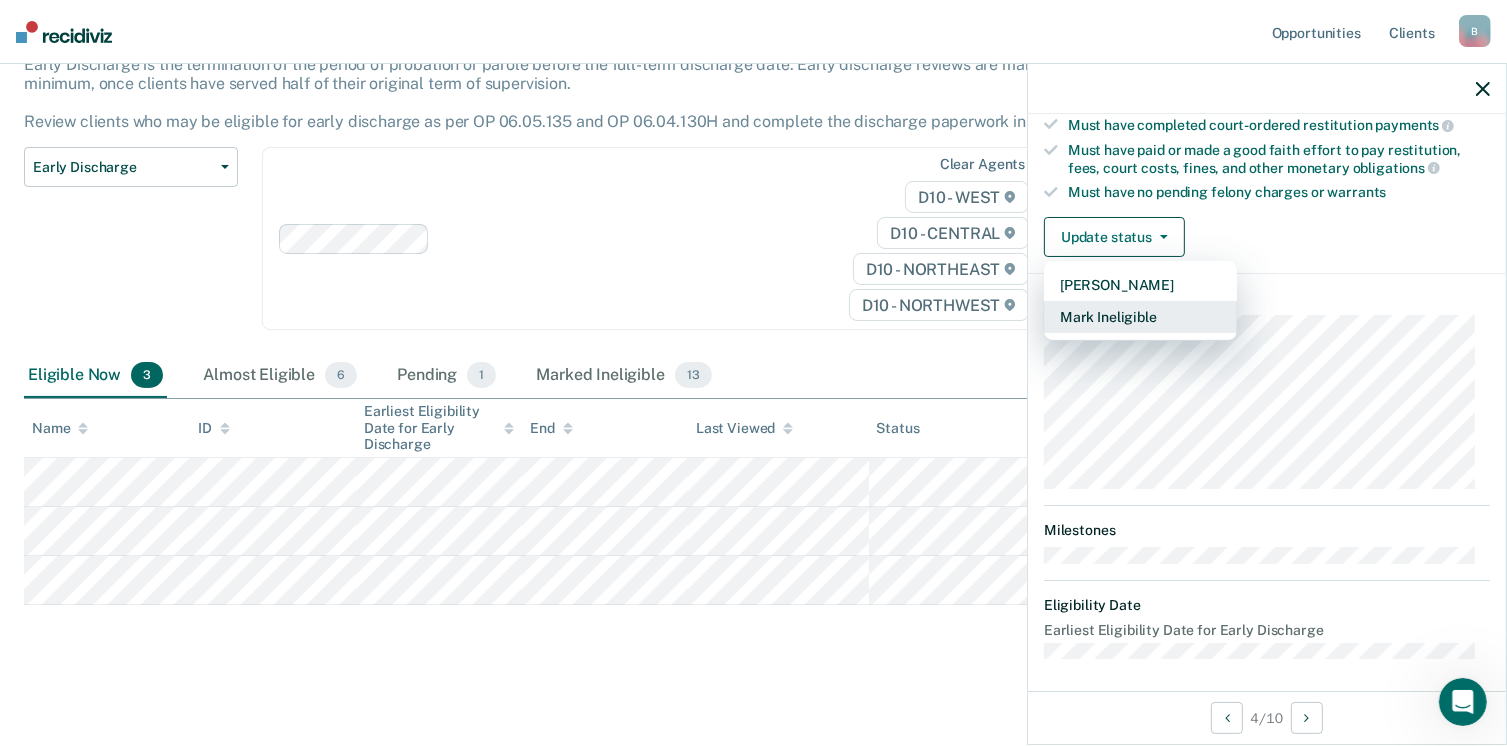 click on "Mark Ineligible" at bounding box center [1140, 317] 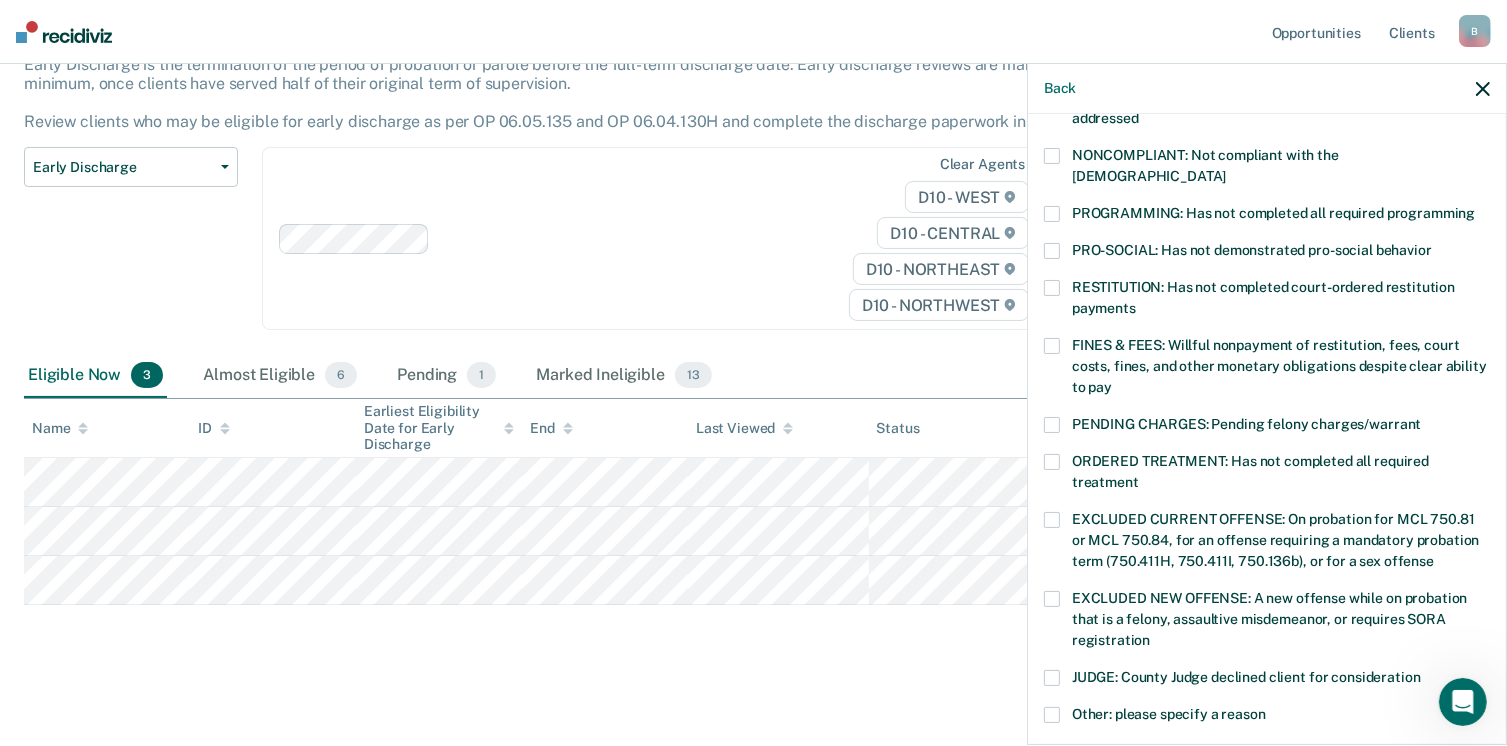 click at bounding box center [1052, 346] 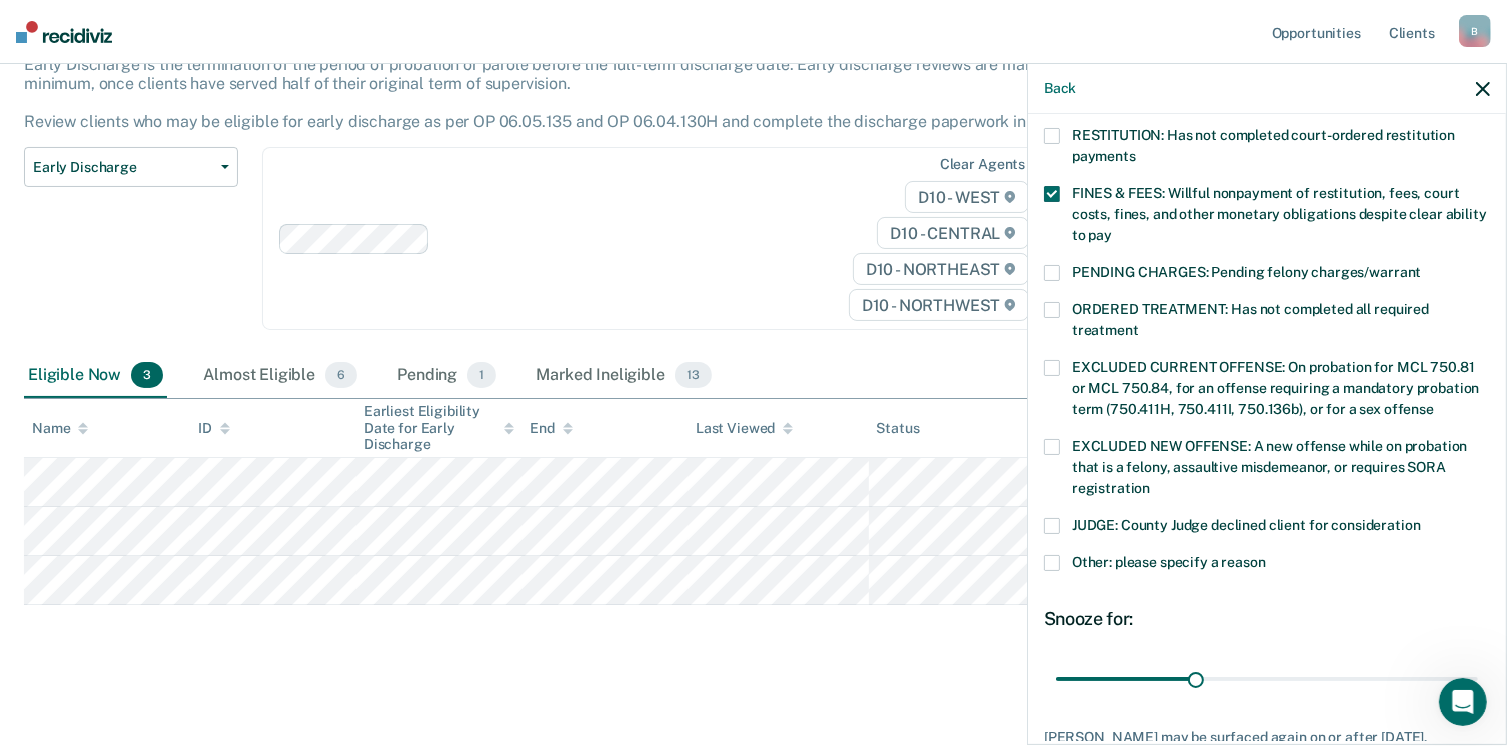 scroll, scrollTop: 647, scrollLeft: 0, axis: vertical 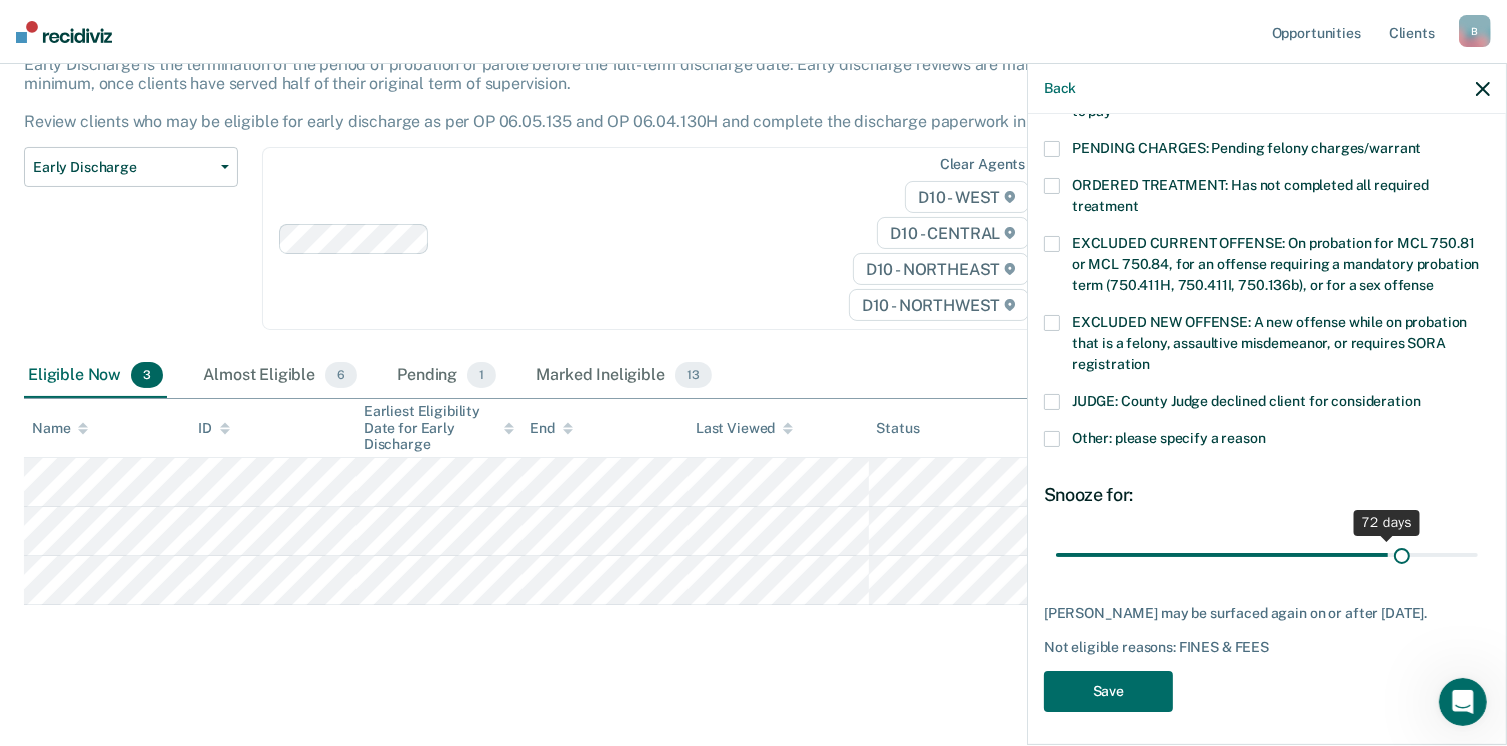 drag, startPoint x: 1188, startPoint y: 526, endPoint x: 1388, endPoint y: 513, distance: 200.42206 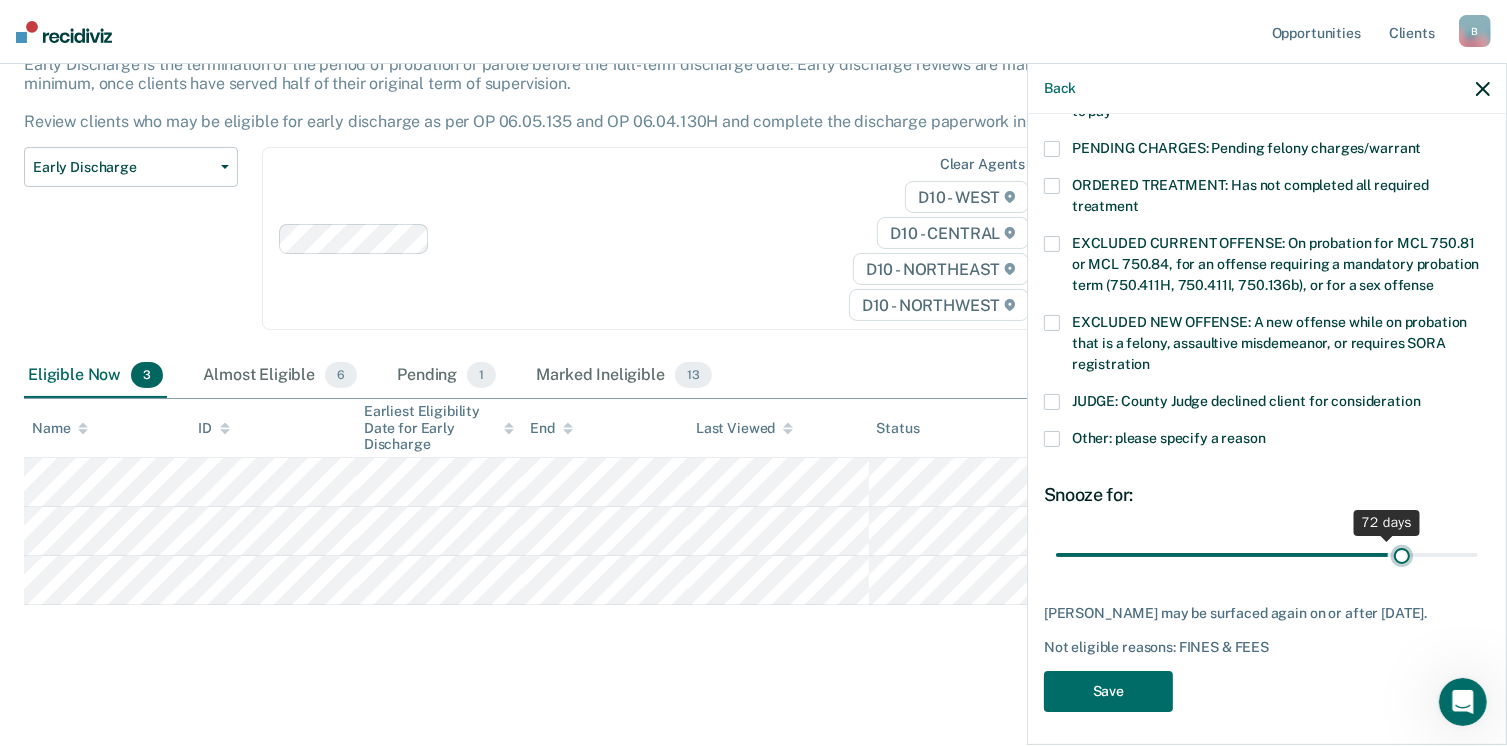 click at bounding box center [1267, 555] 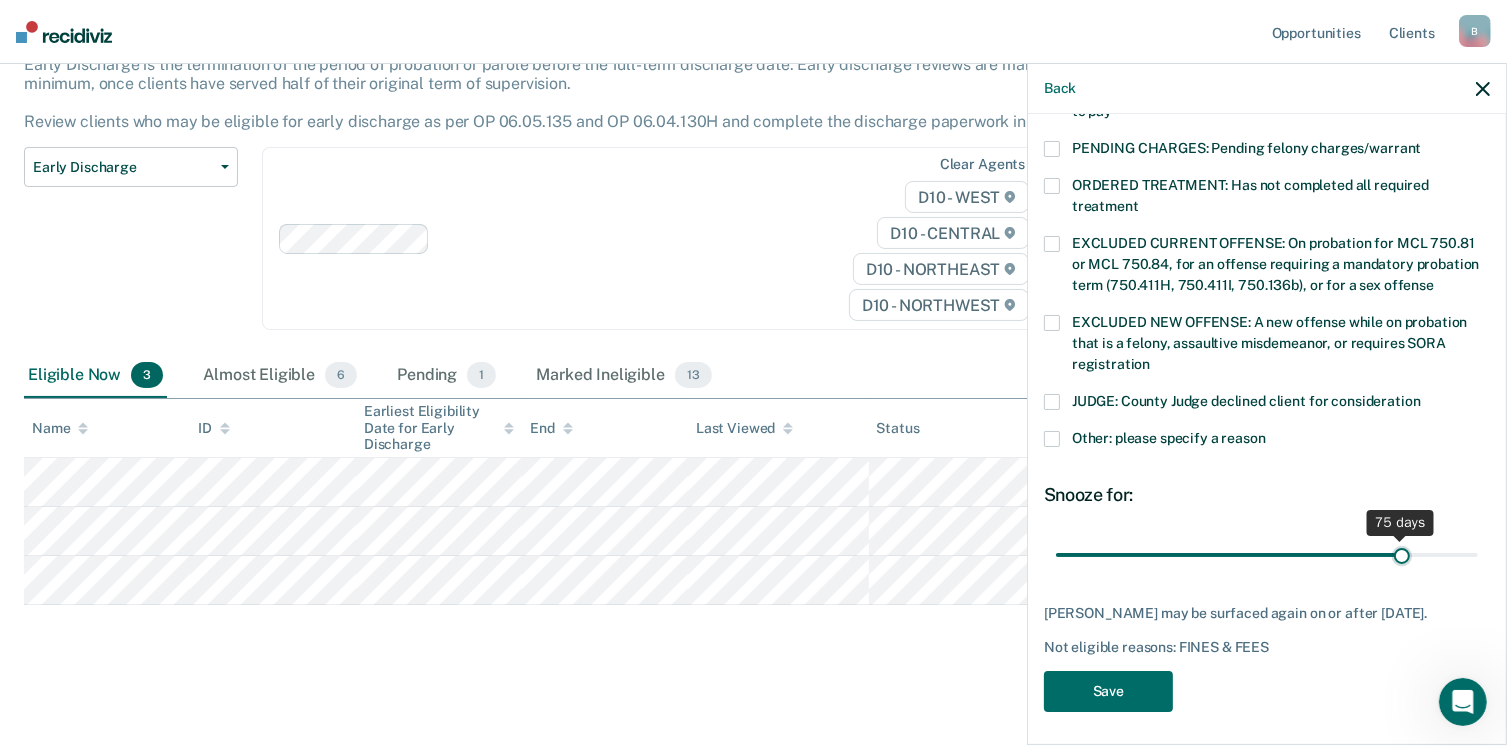 click at bounding box center (1400, 539) 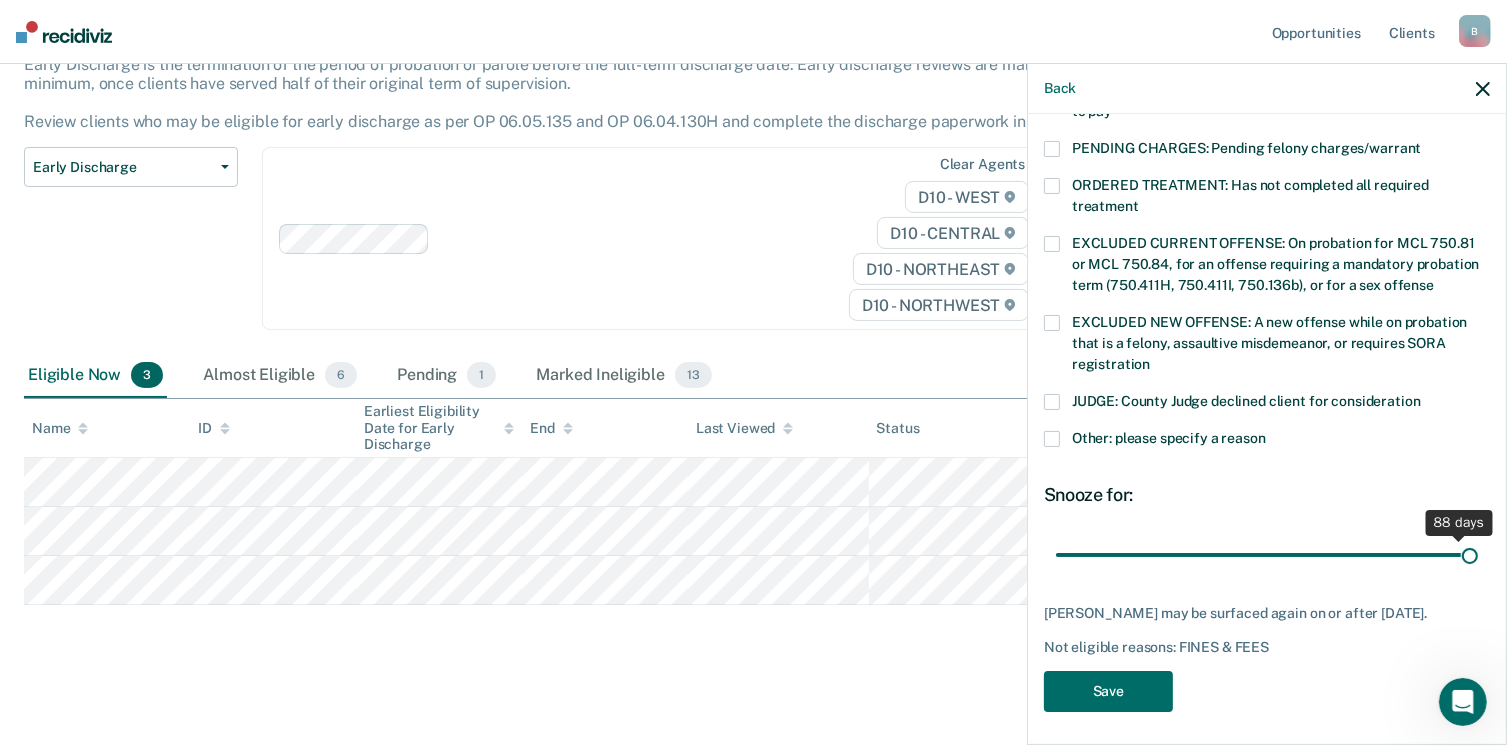 drag, startPoint x: 1389, startPoint y: 530, endPoint x: 1497, endPoint y: 544, distance: 108.903625 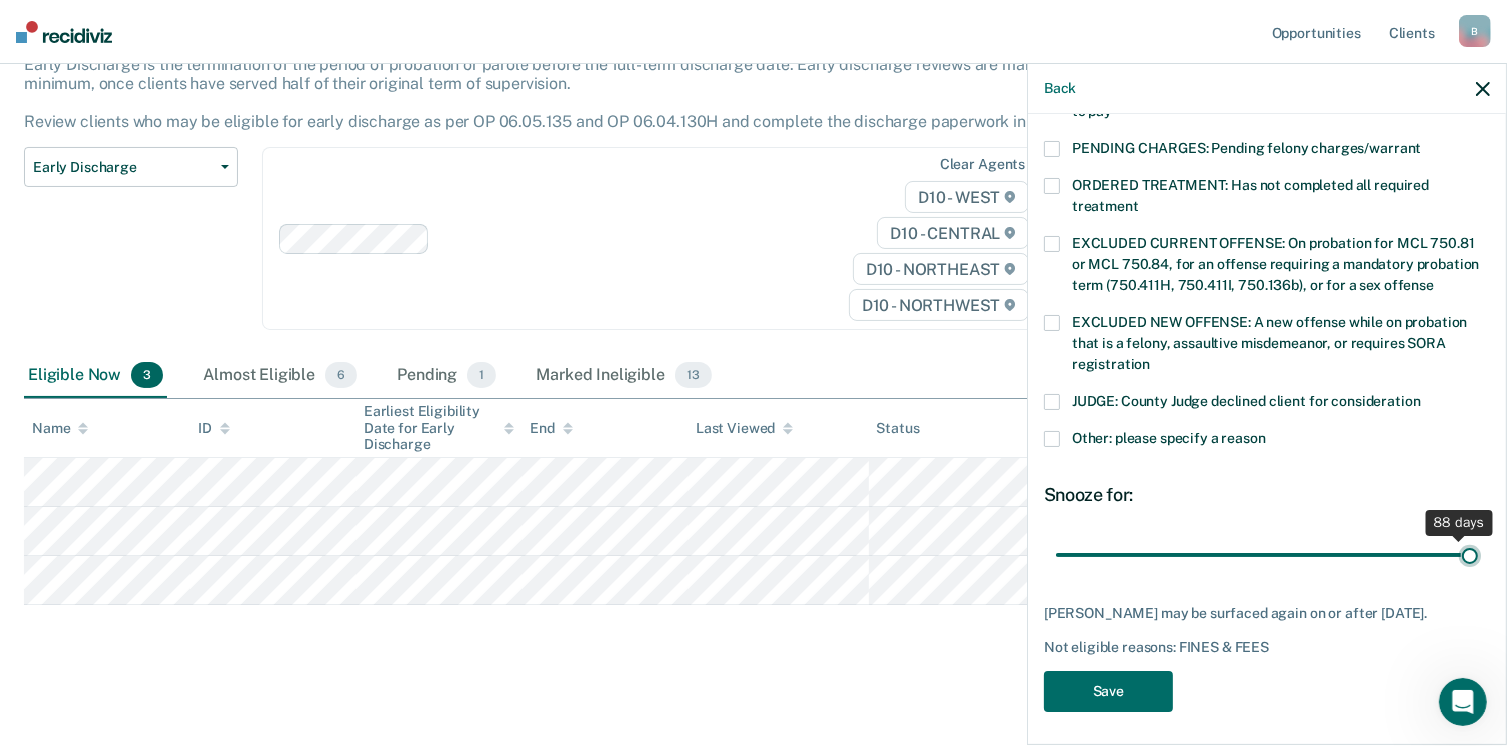 type on "90" 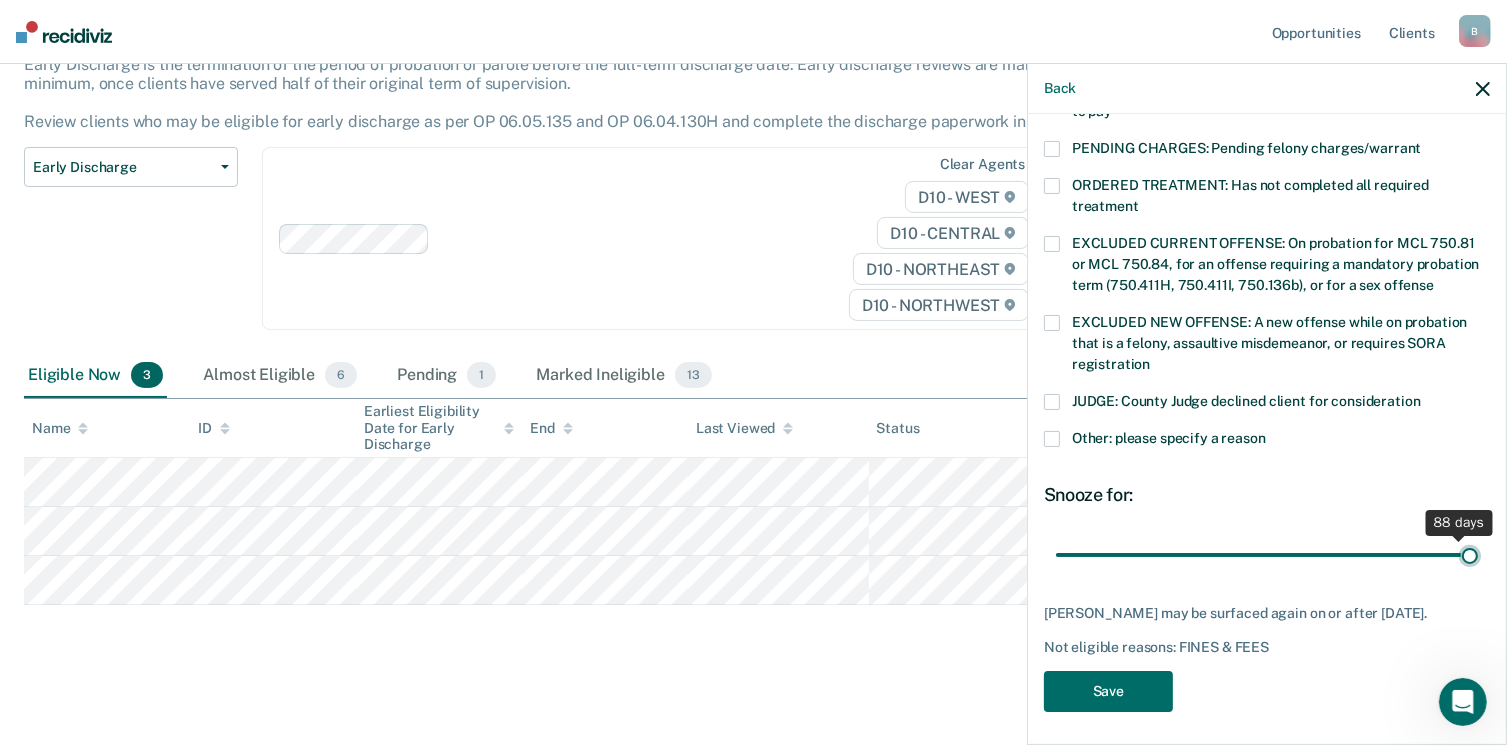 click at bounding box center (1267, 555) 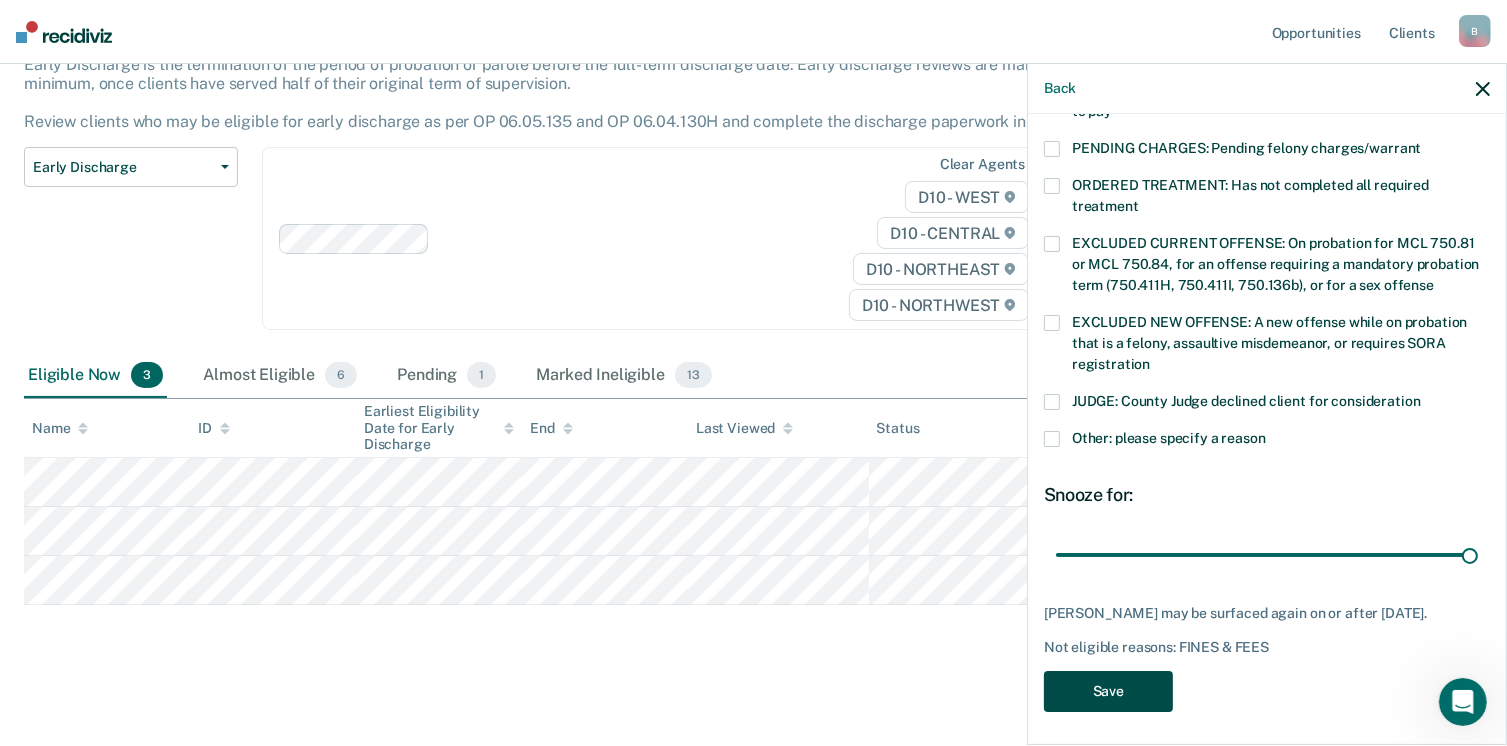 click on "Save" at bounding box center (1108, 691) 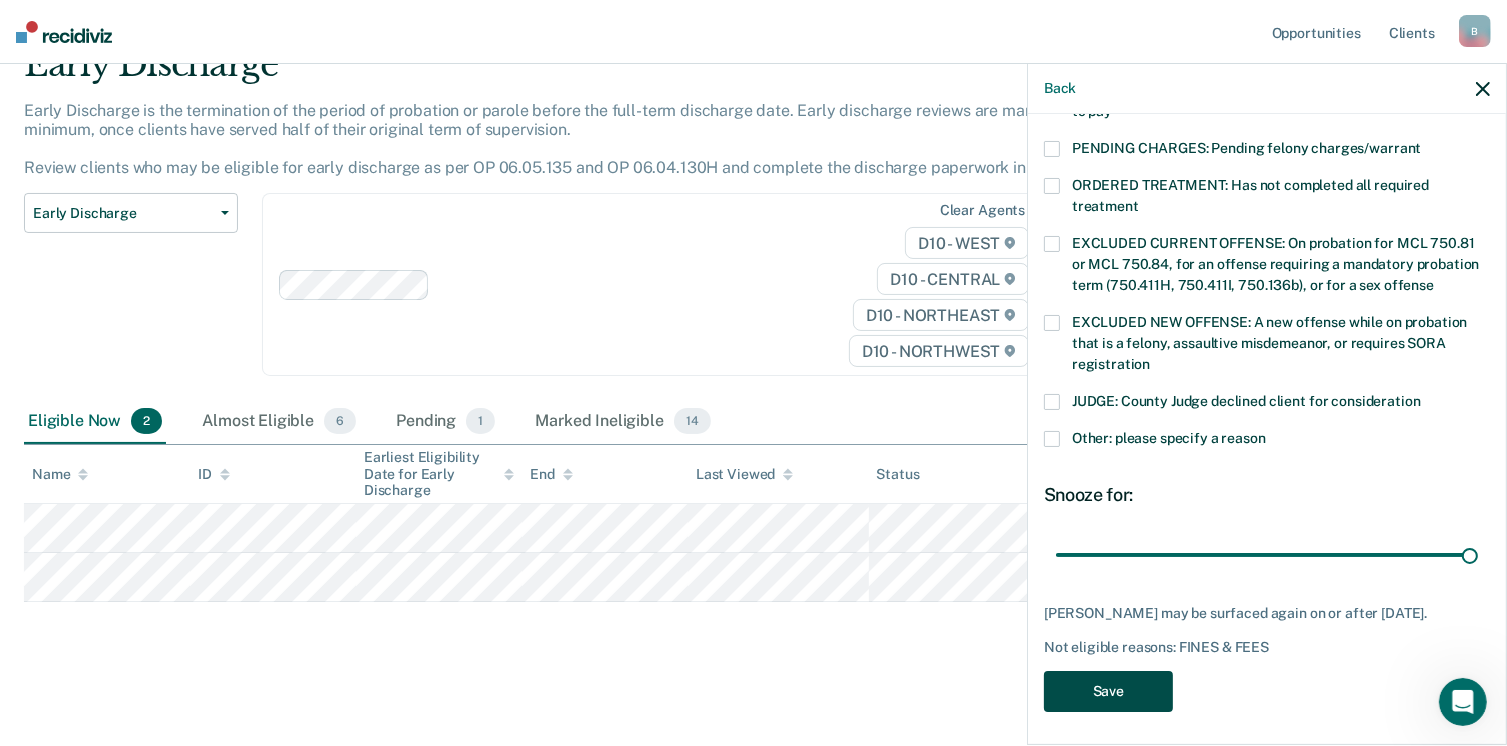 scroll, scrollTop: 92, scrollLeft: 0, axis: vertical 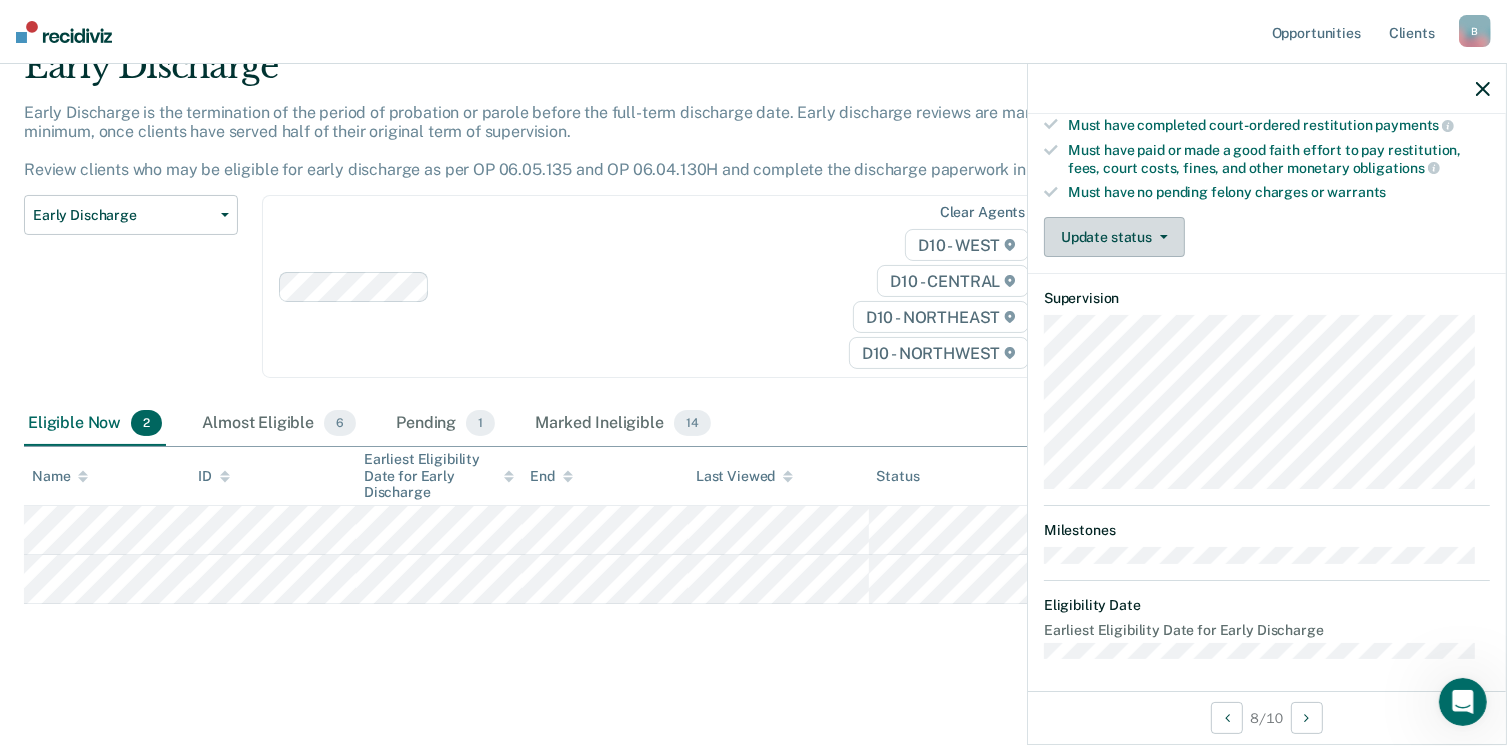 click on "Update status" at bounding box center [1114, 237] 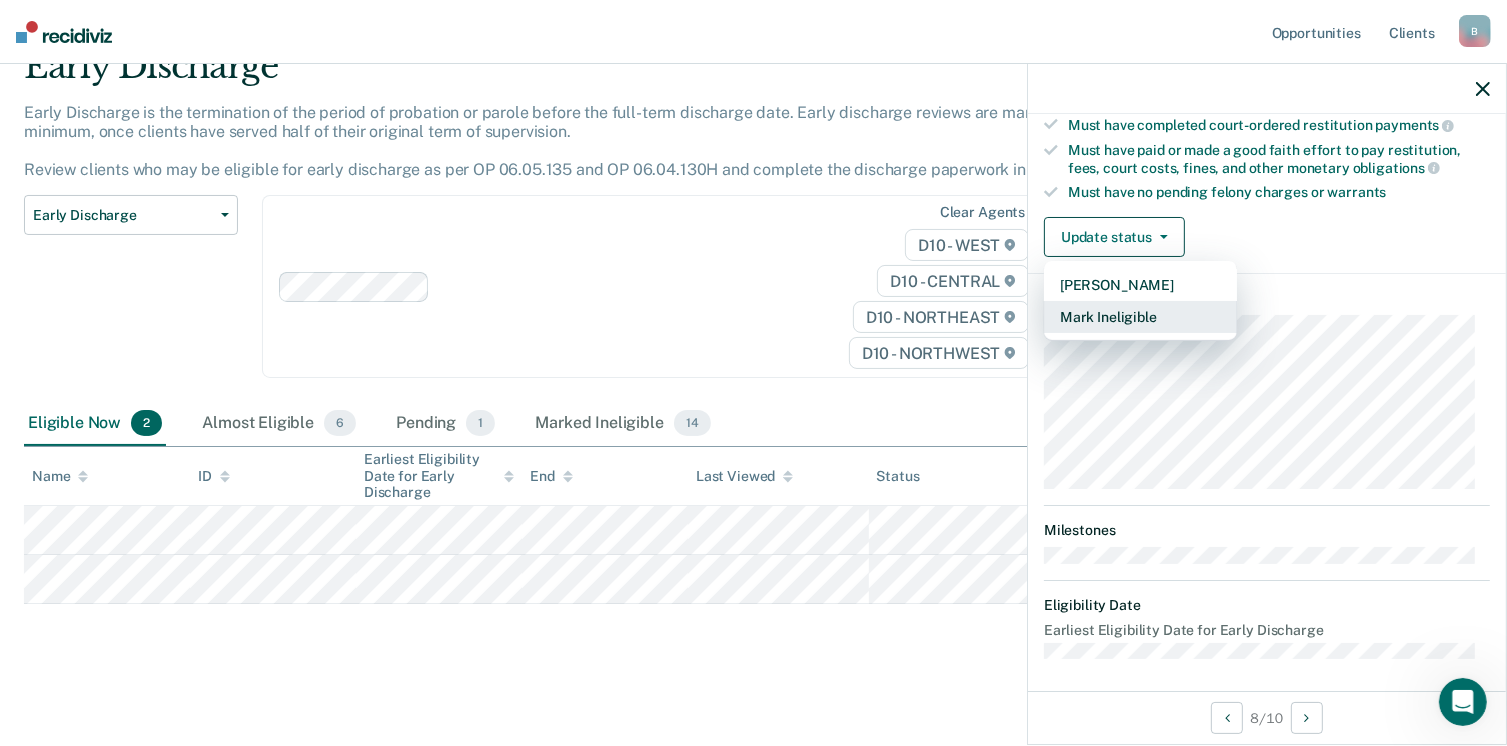 click on "Mark Ineligible" at bounding box center [1140, 317] 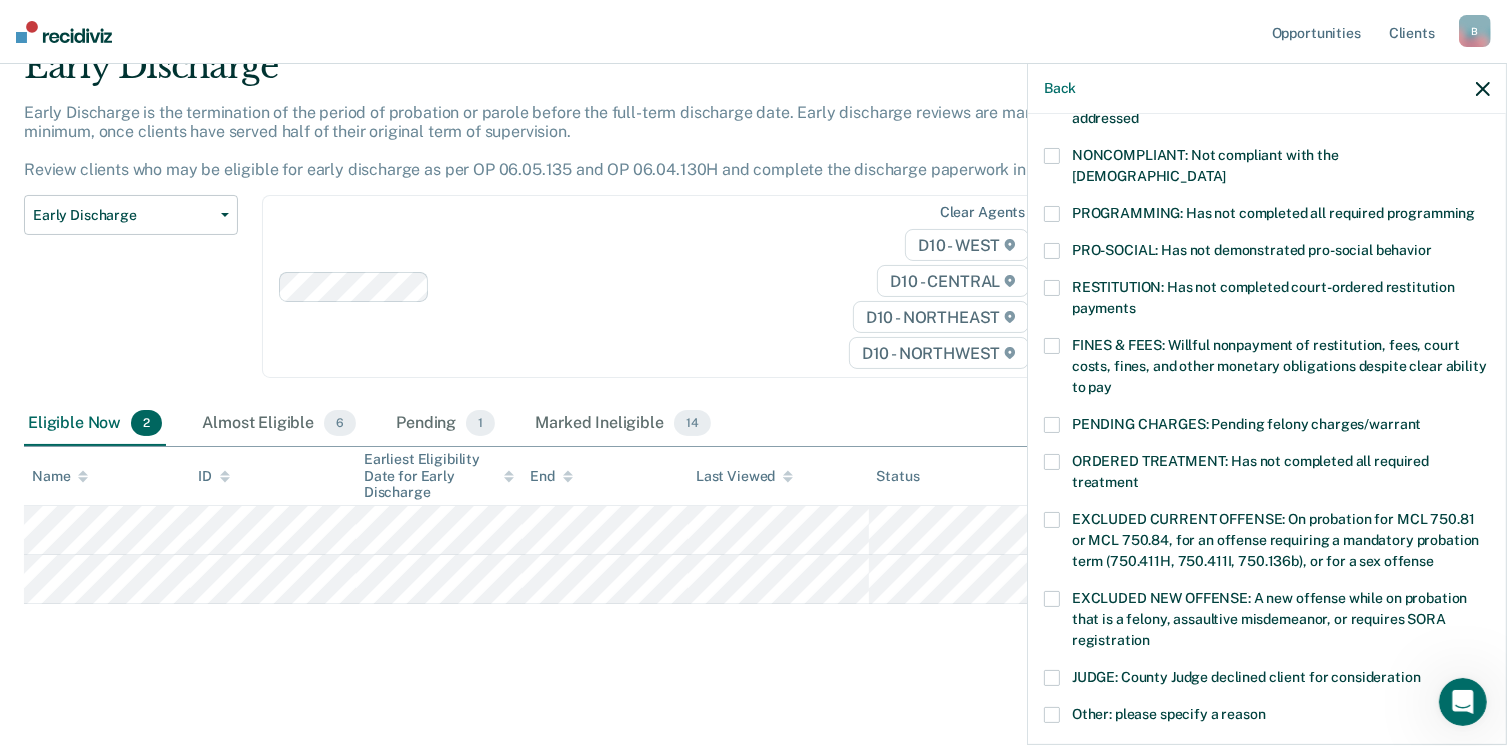 click at bounding box center [1052, 214] 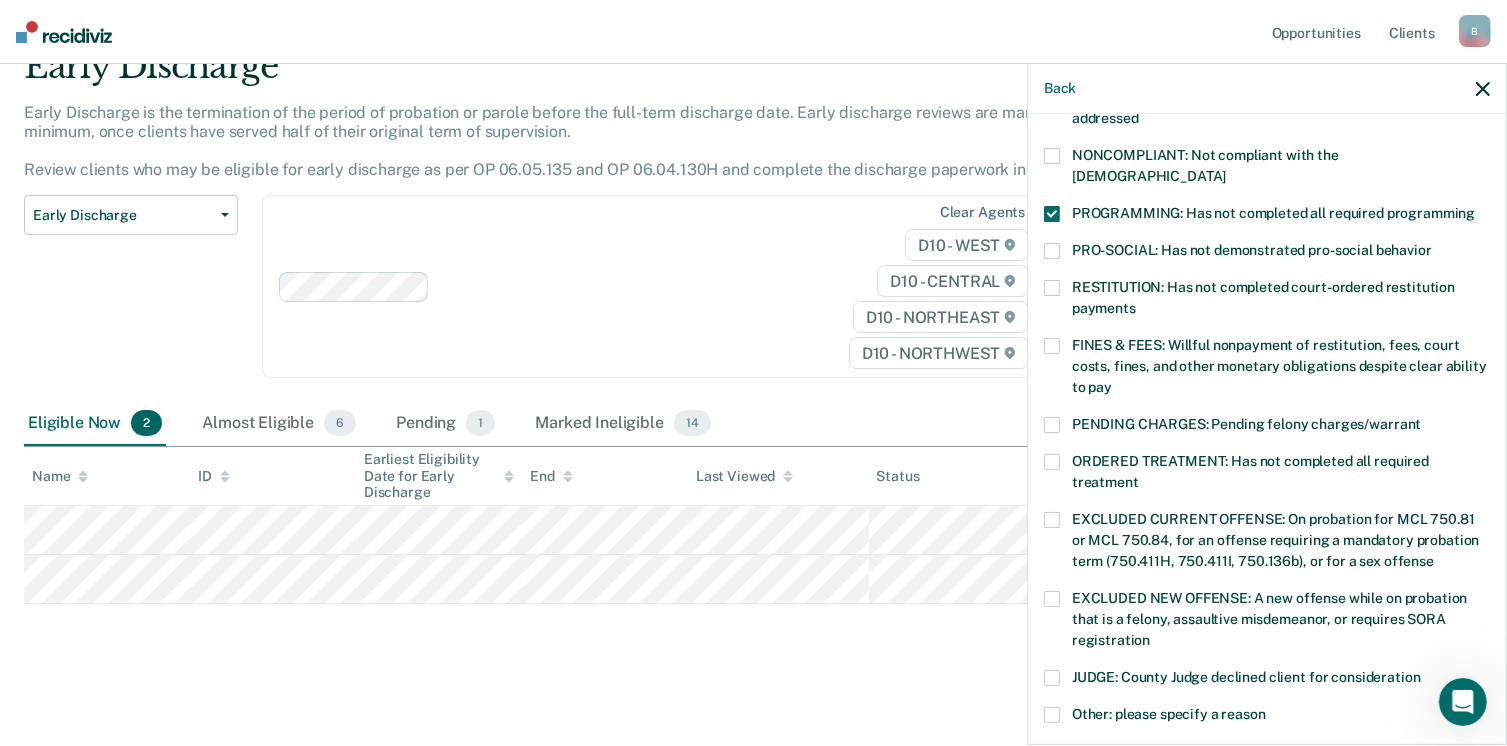 click on "RESTITUTION: Has not completed court-ordered restitution payments" at bounding box center [1267, 309] 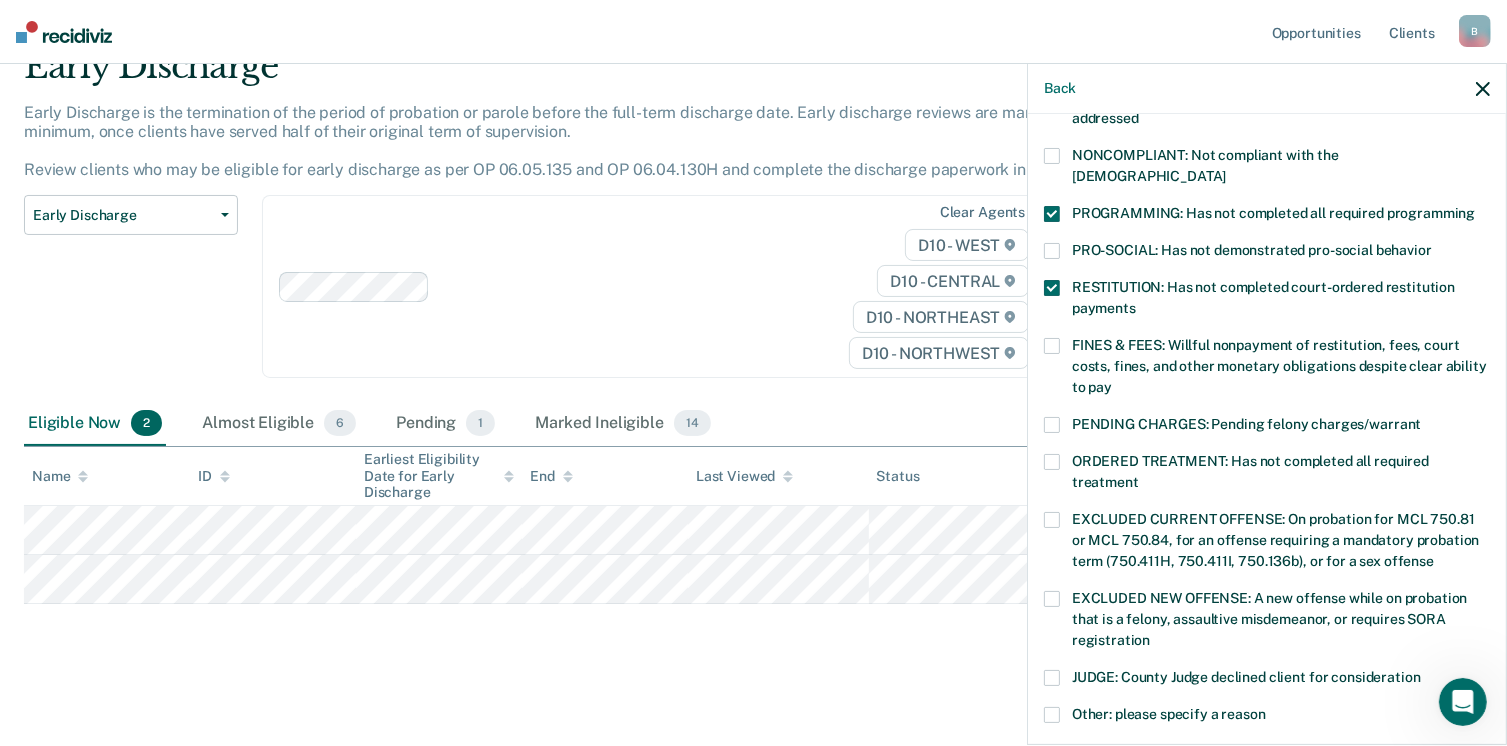 click at bounding box center [1052, 288] 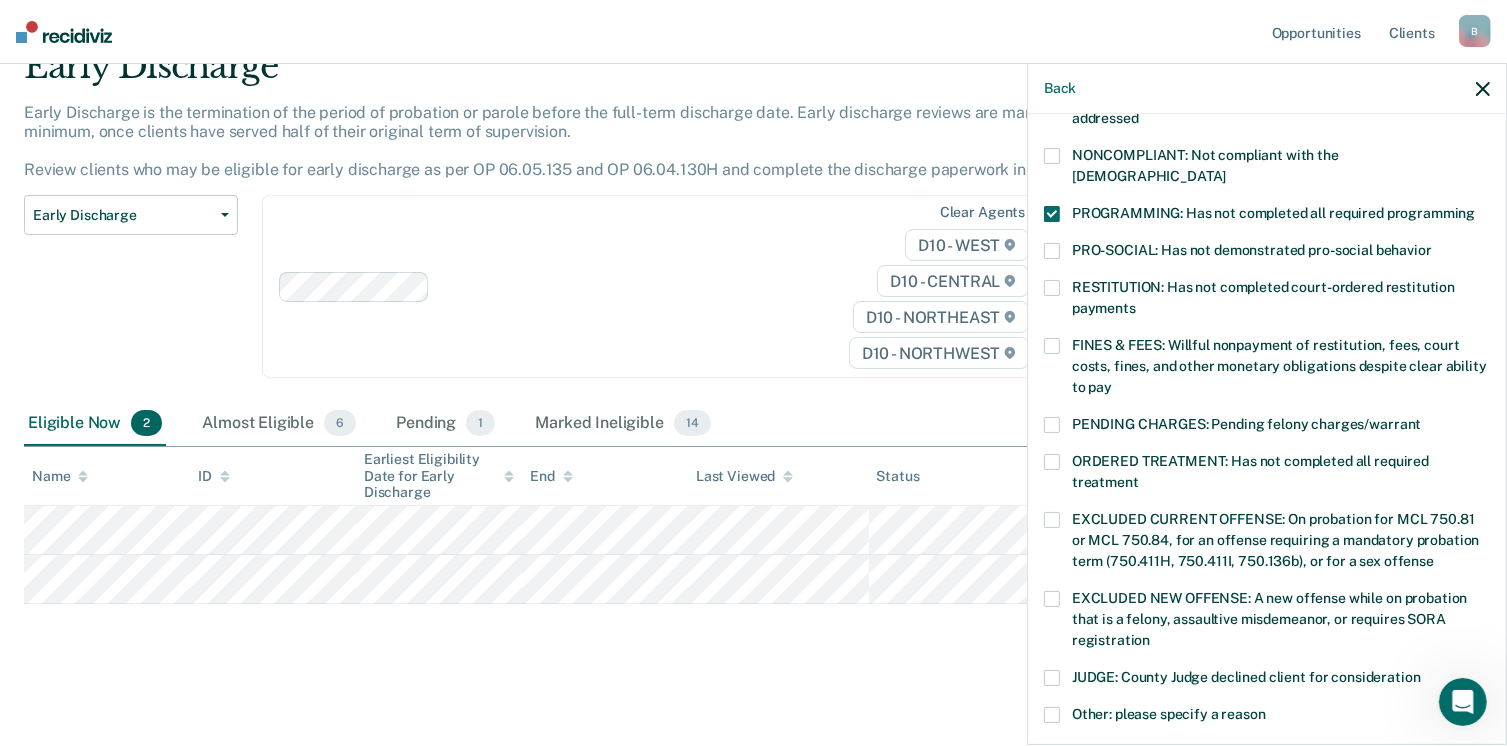 click at bounding box center [1052, 346] 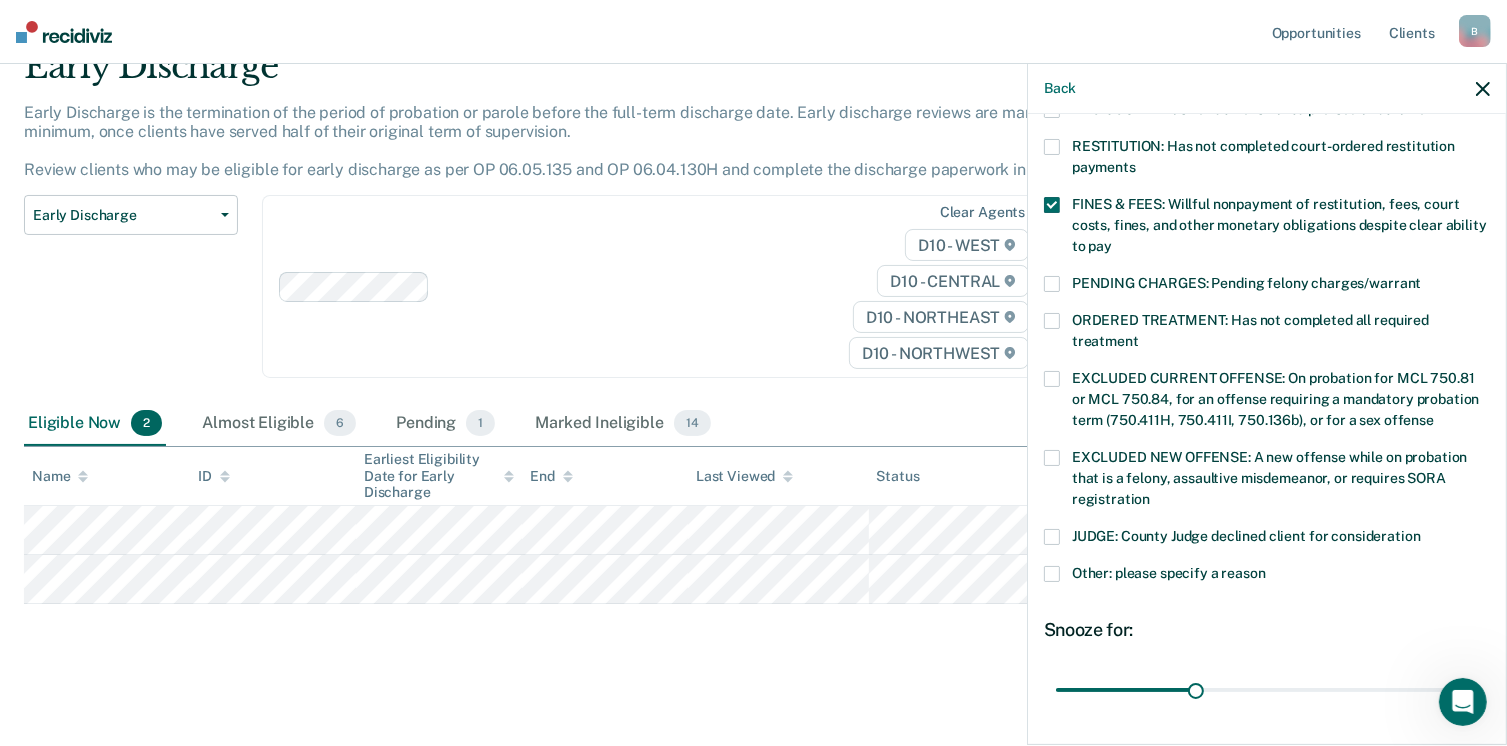 scroll, scrollTop: 647, scrollLeft: 0, axis: vertical 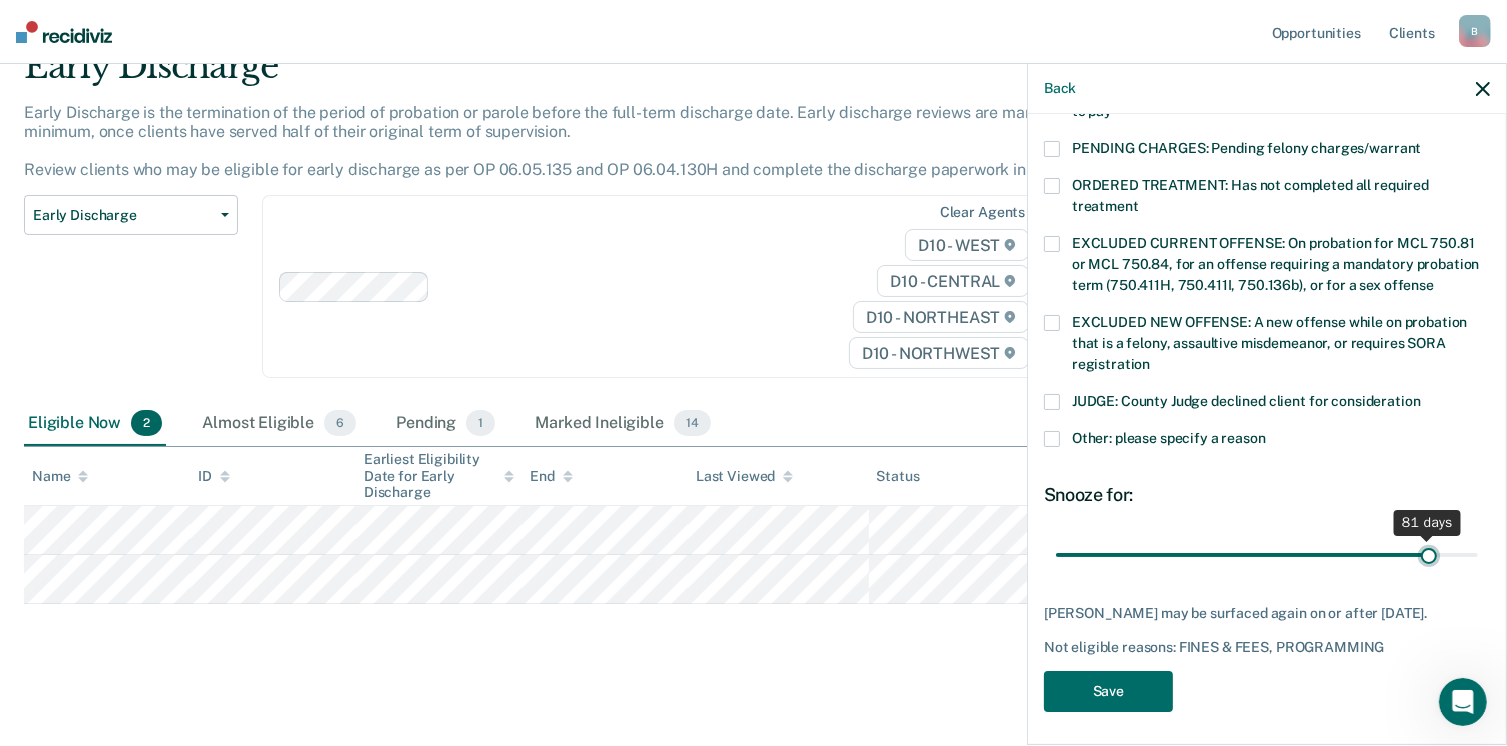 drag, startPoint x: 1190, startPoint y: 536, endPoint x: 1416, endPoint y: 540, distance: 226.0354 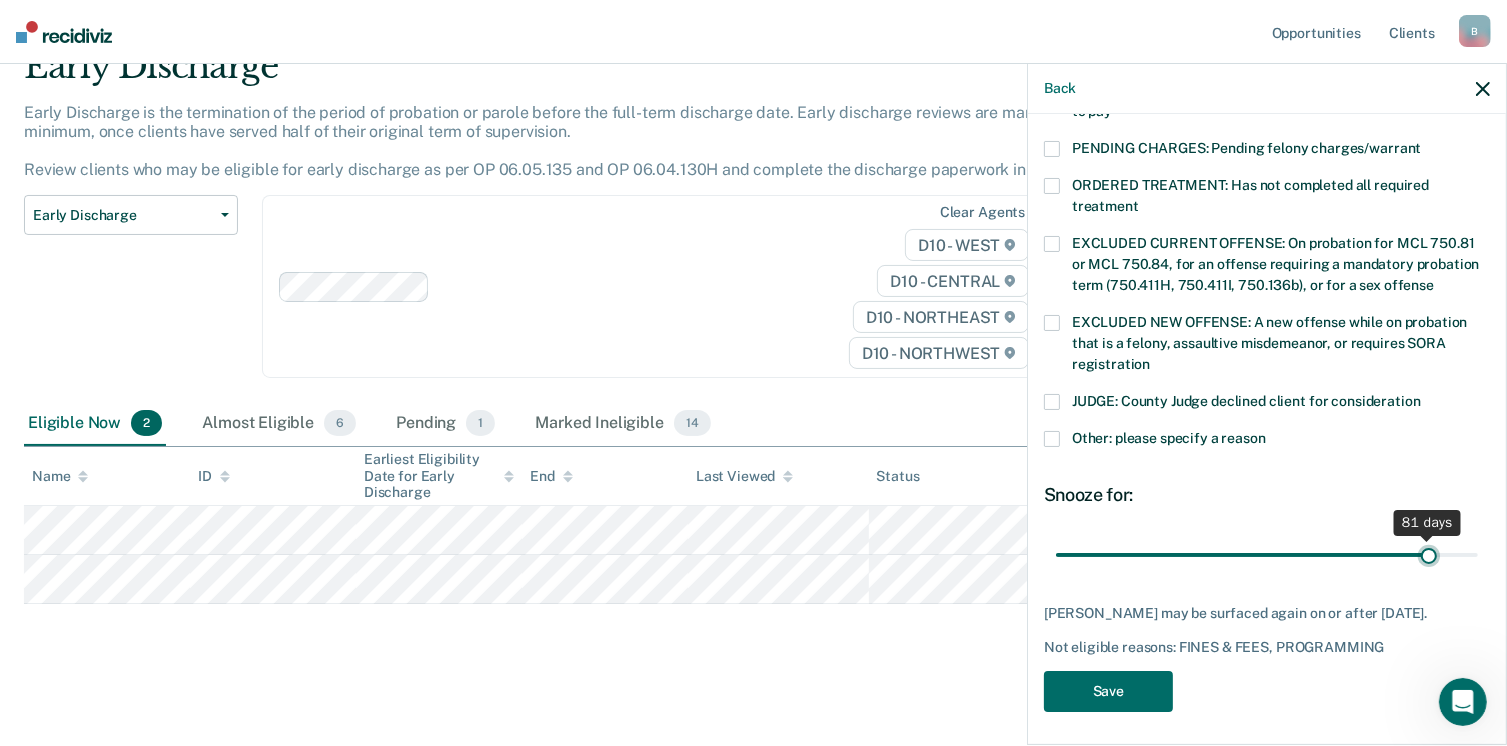 click at bounding box center [1267, 555] 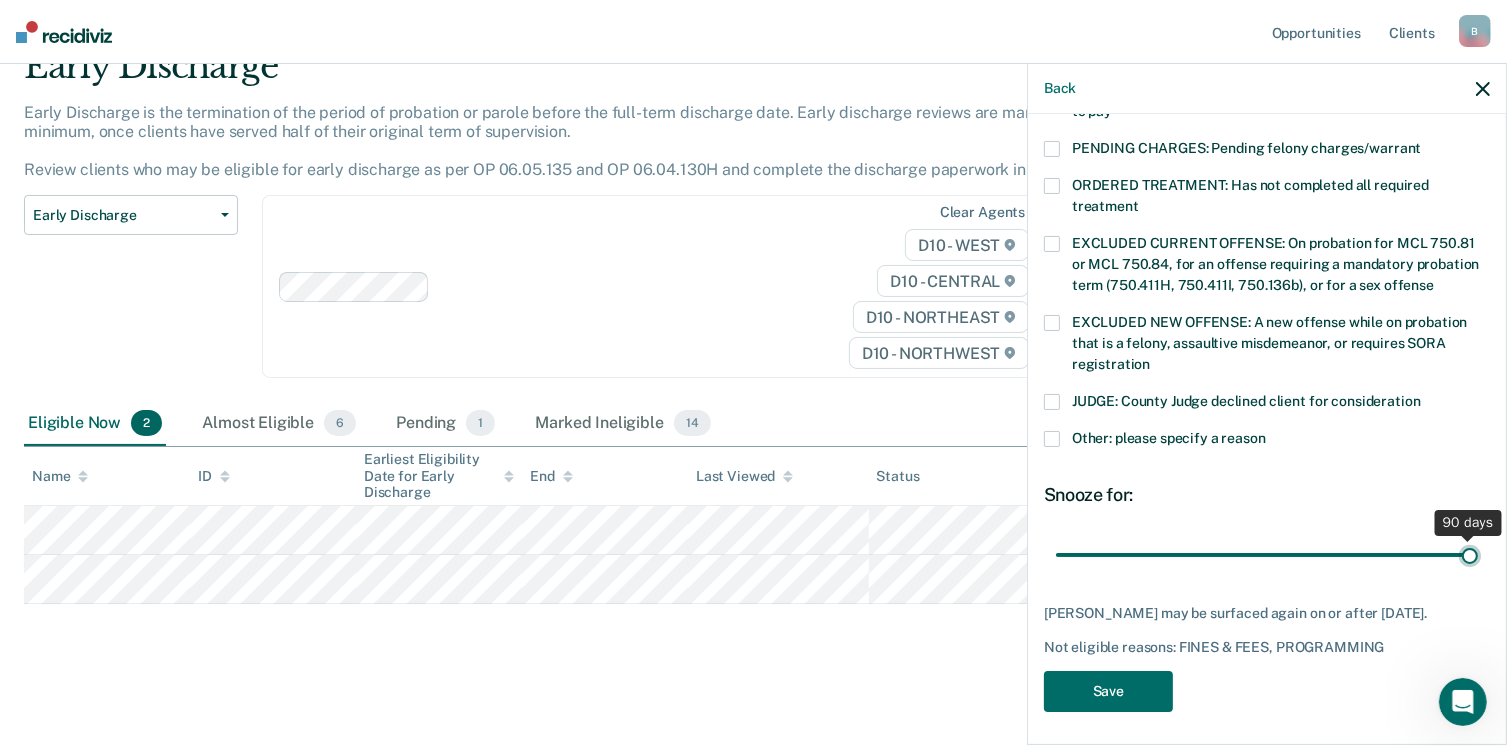 drag, startPoint x: 1417, startPoint y: 525, endPoint x: 1528, endPoint y: 552, distance: 114.236595 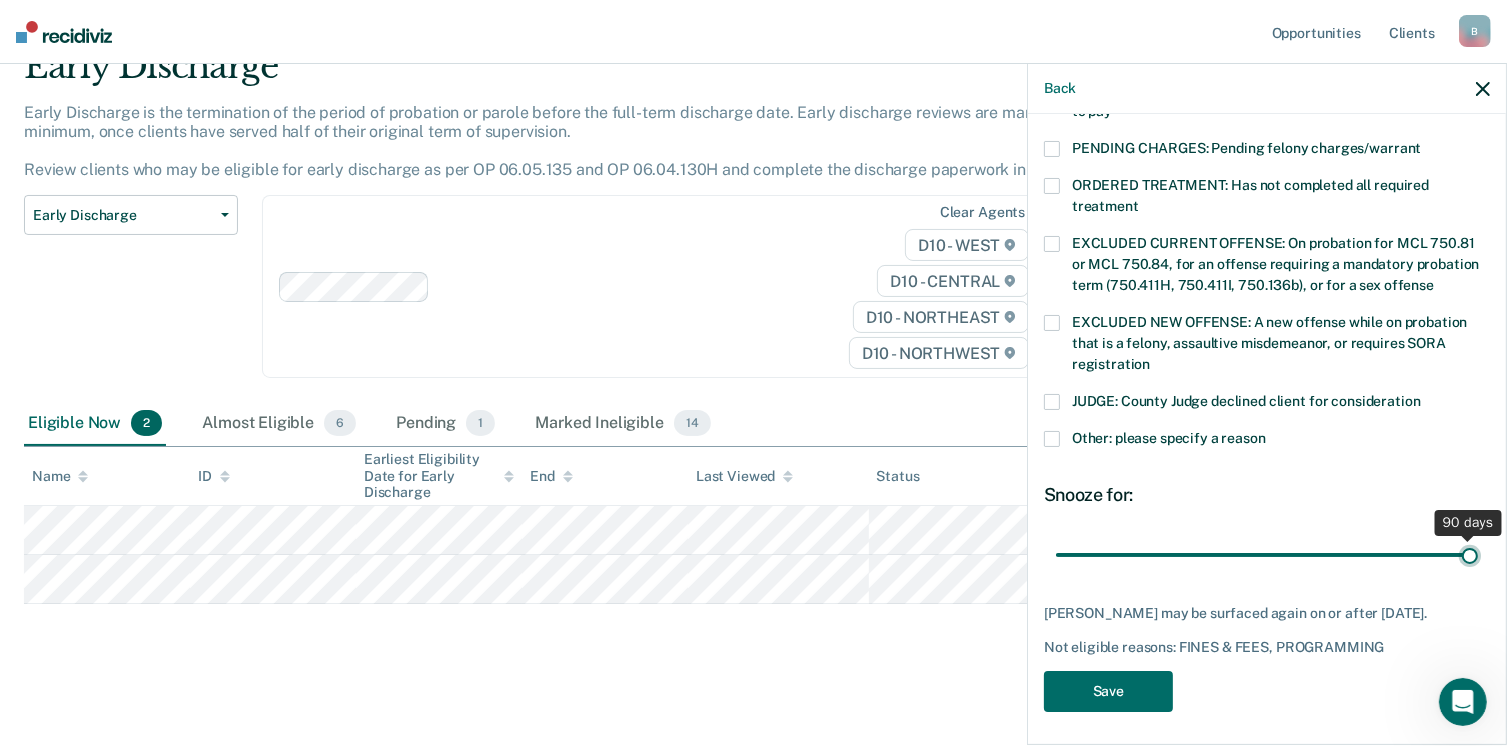 type on "90" 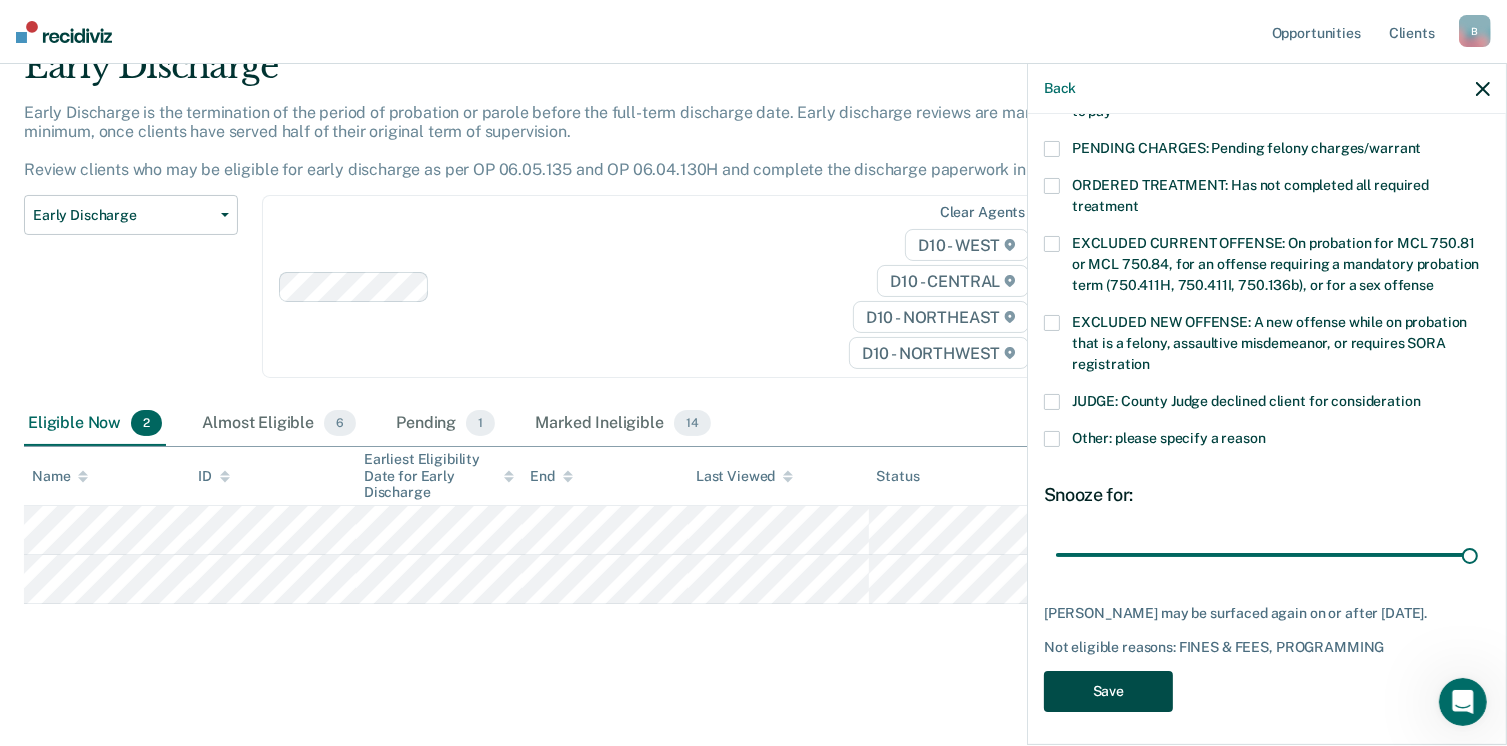 click on "Save" at bounding box center (1108, 691) 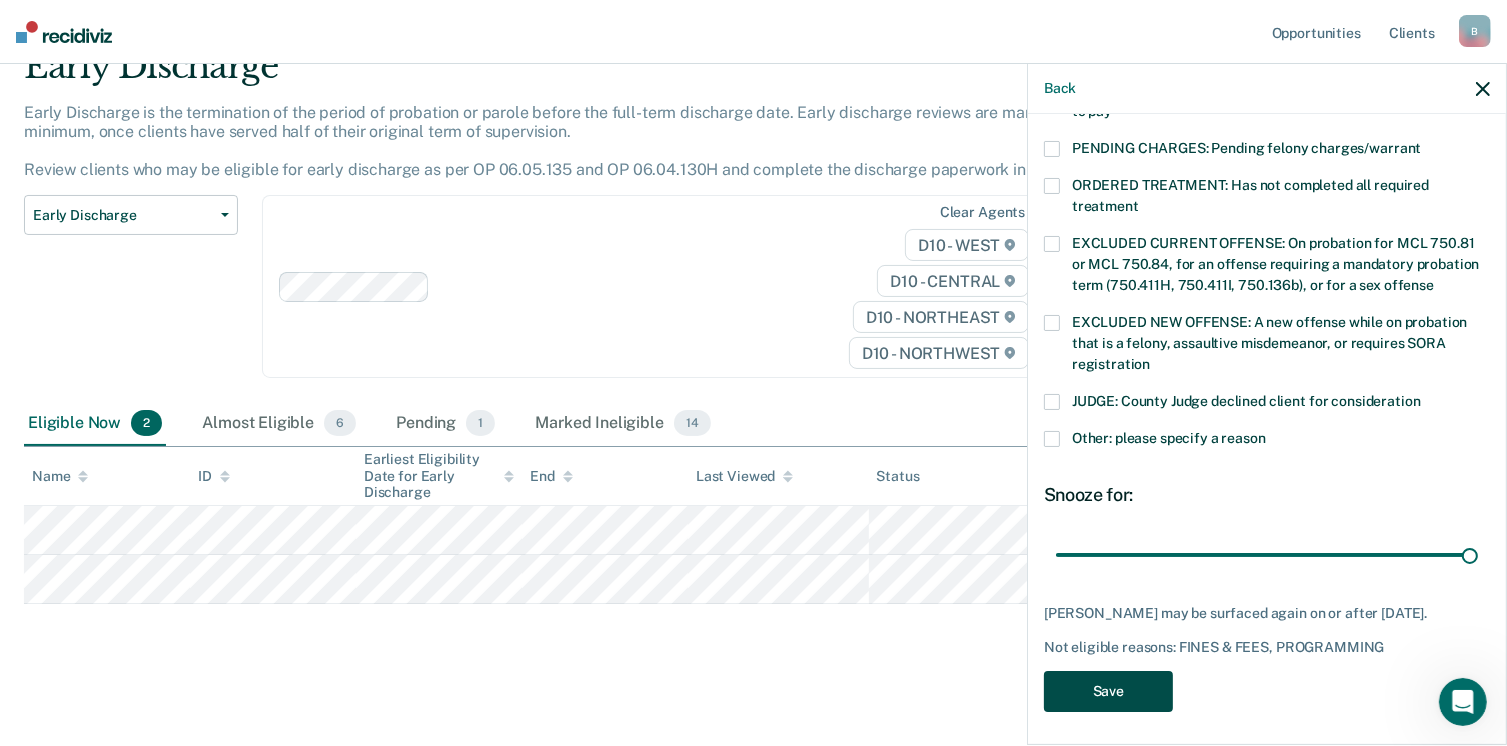 scroll, scrollTop: 42, scrollLeft: 0, axis: vertical 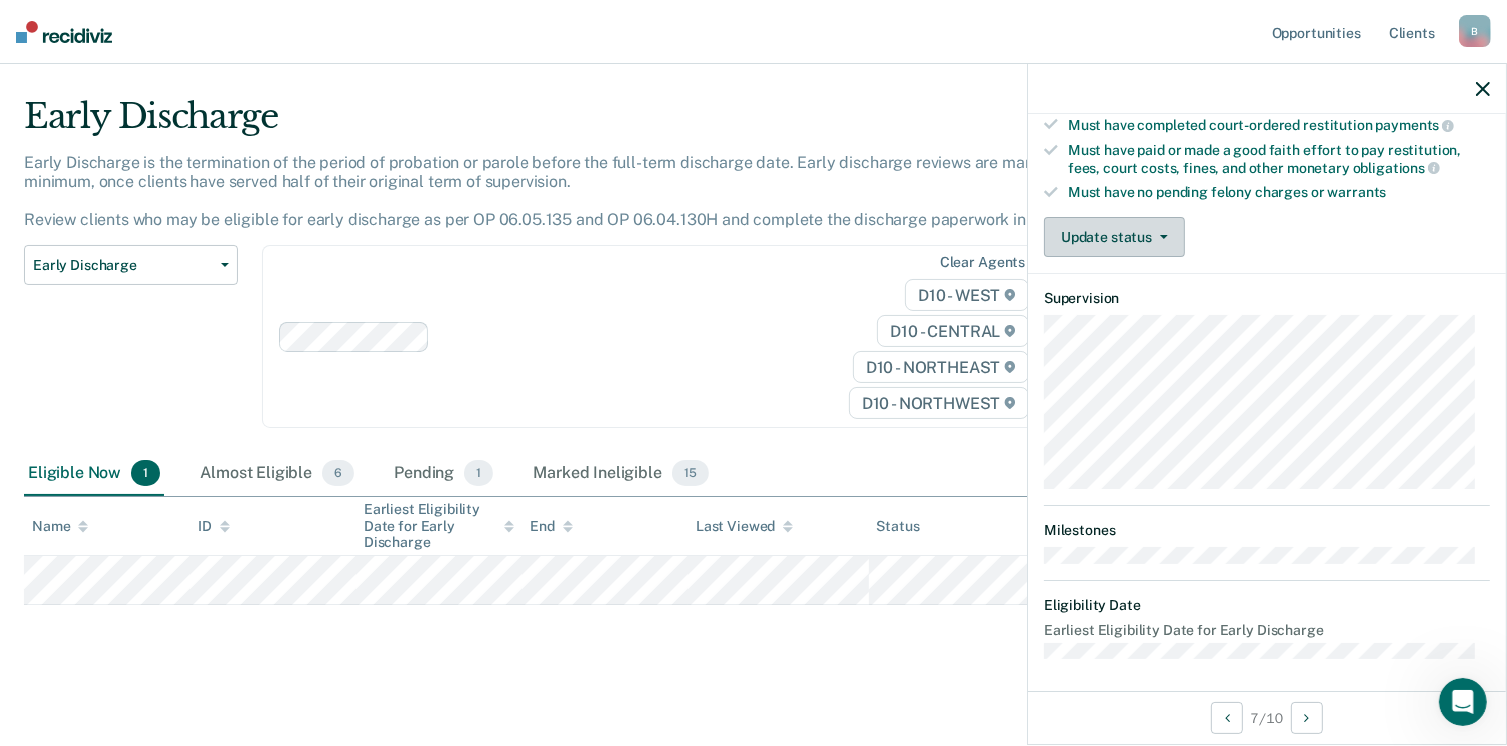 click on "Update status" at bounding box center (1114, 237) 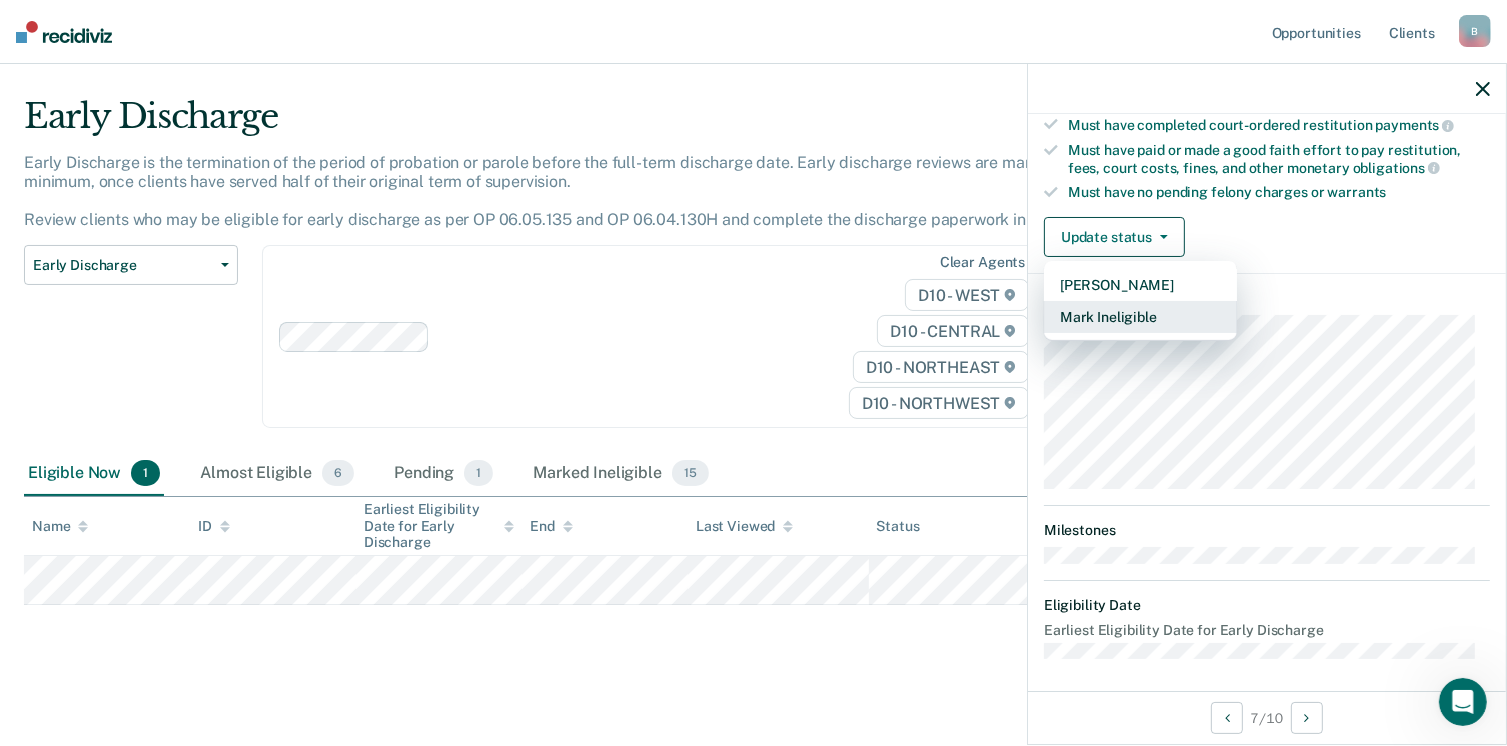 click on "Mark Ineligible" at bounding box center [1140, 317] 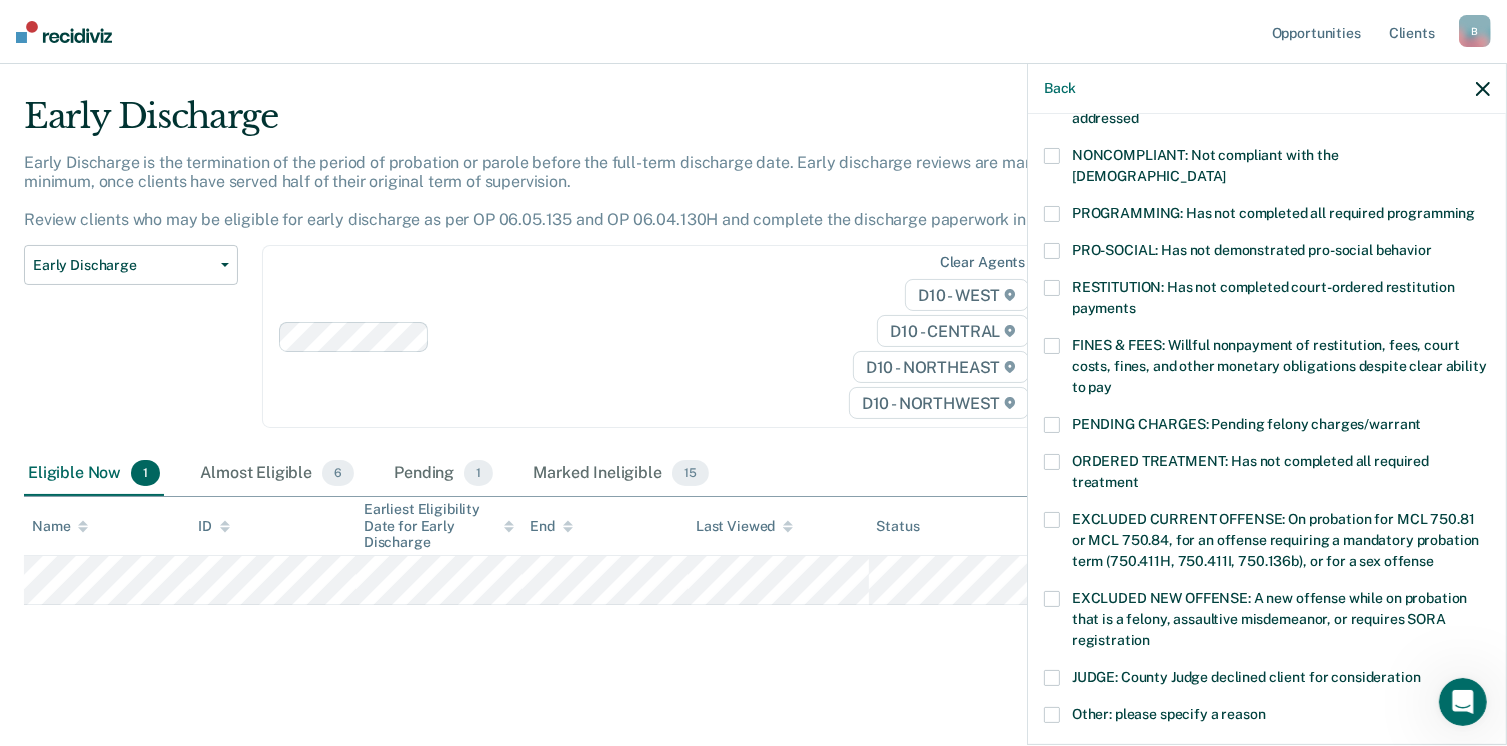 click at bounding box center (1052, 214) 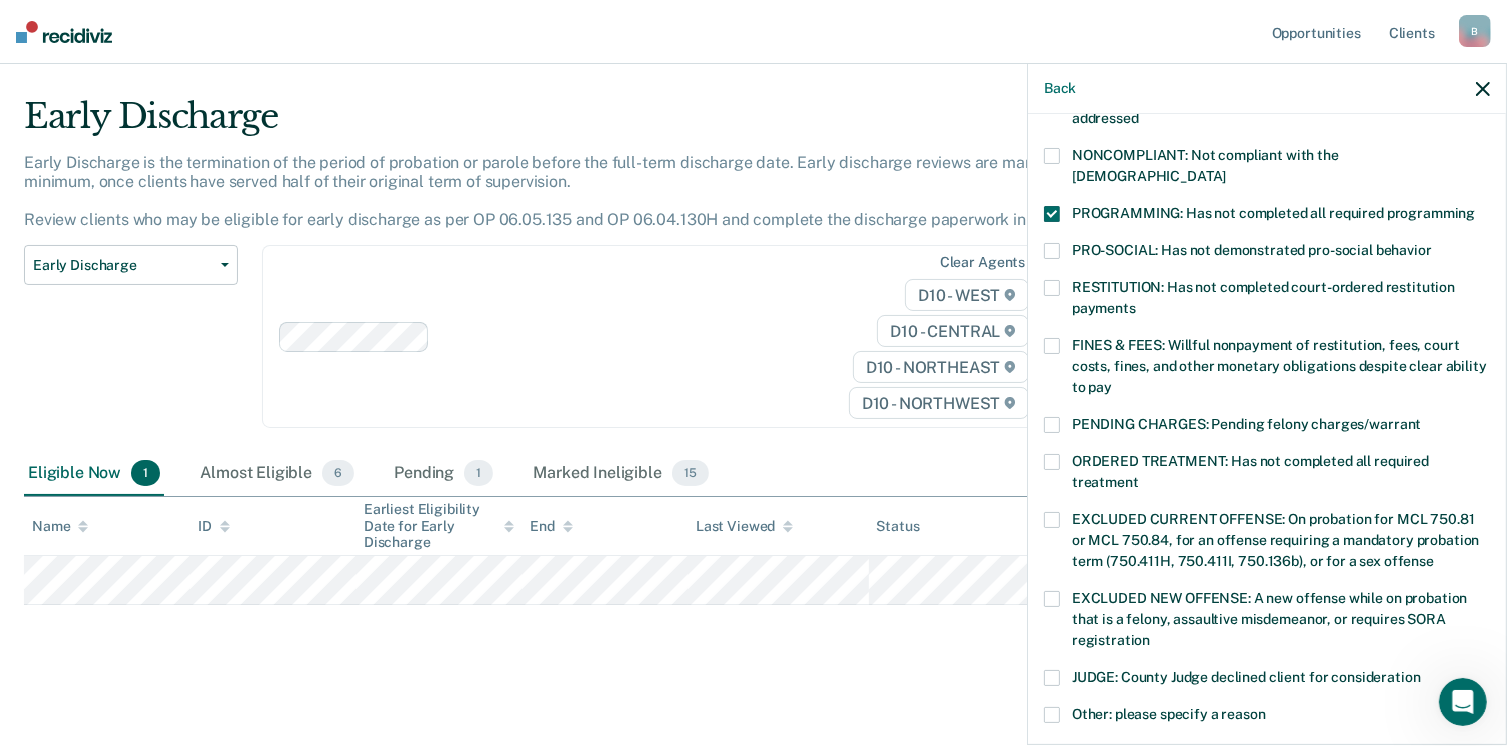 click on "FINES & FEES: Willful nonpayment of restitution, fees, court costs, fines, and other monetary obligations despite clear ability to pay" at bounding box center (1267, 369) 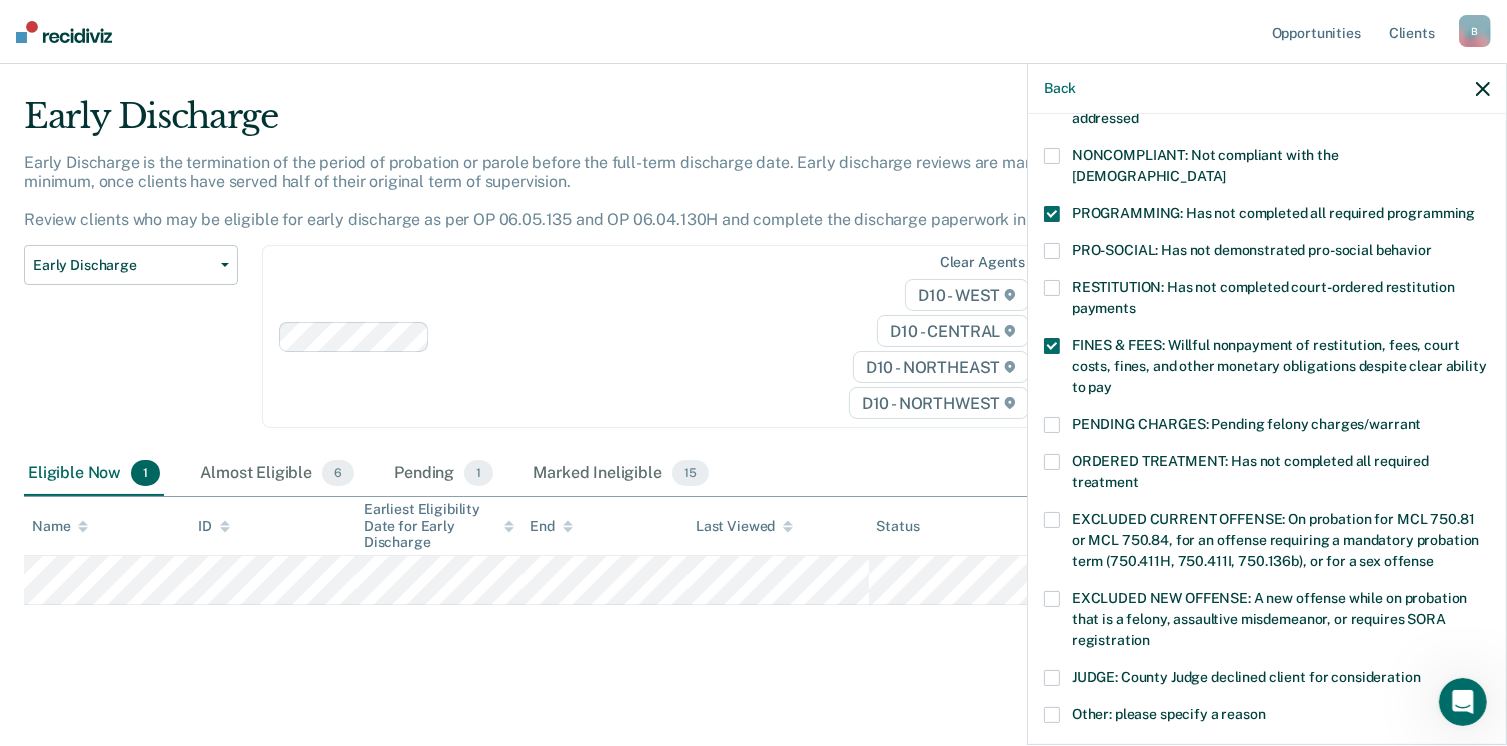 scroll, scrollTop: 647, scrollLeft: 0, axis: vertical 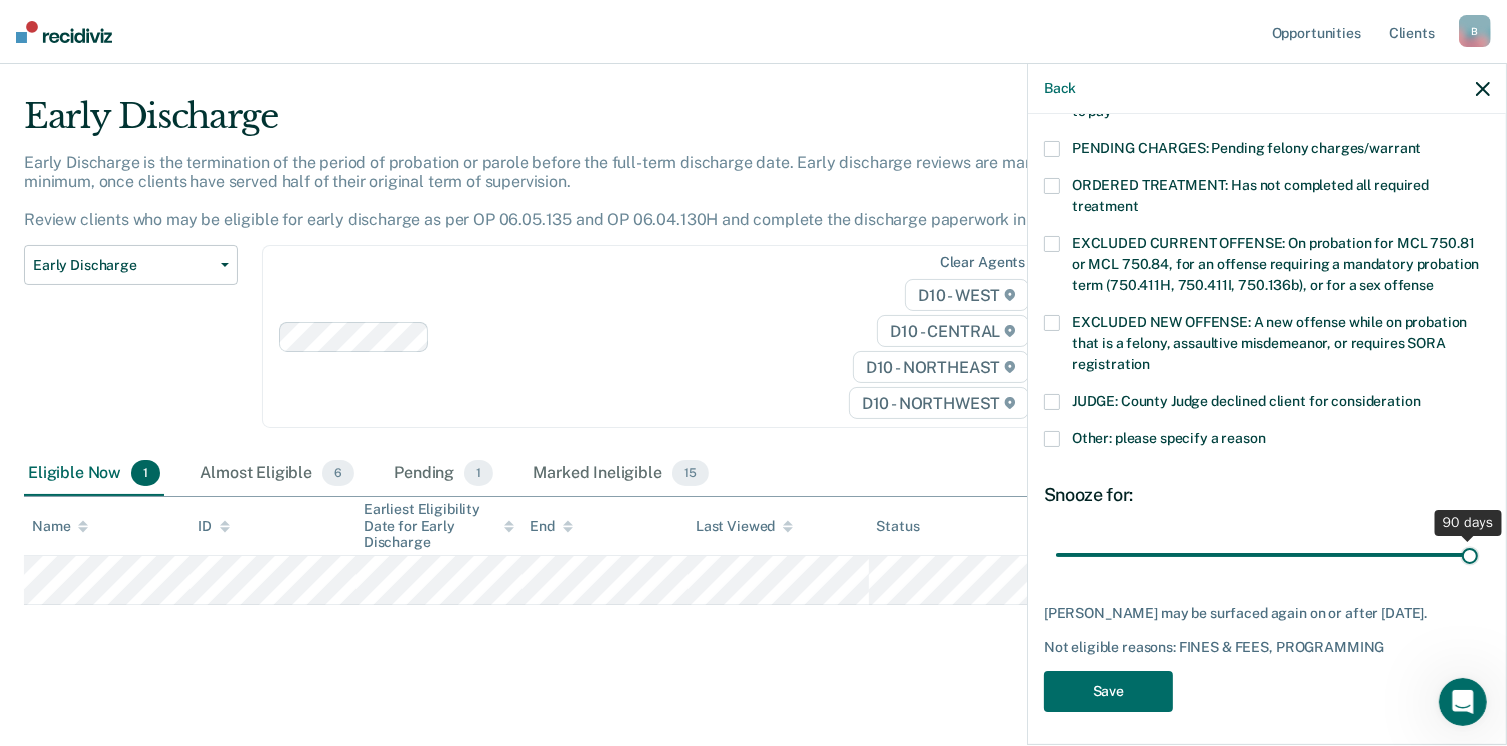drag, startPoint x: 1192, startPoint y: 540, endPoint x: 1502, endPoint y: 495, distance: 313.2491 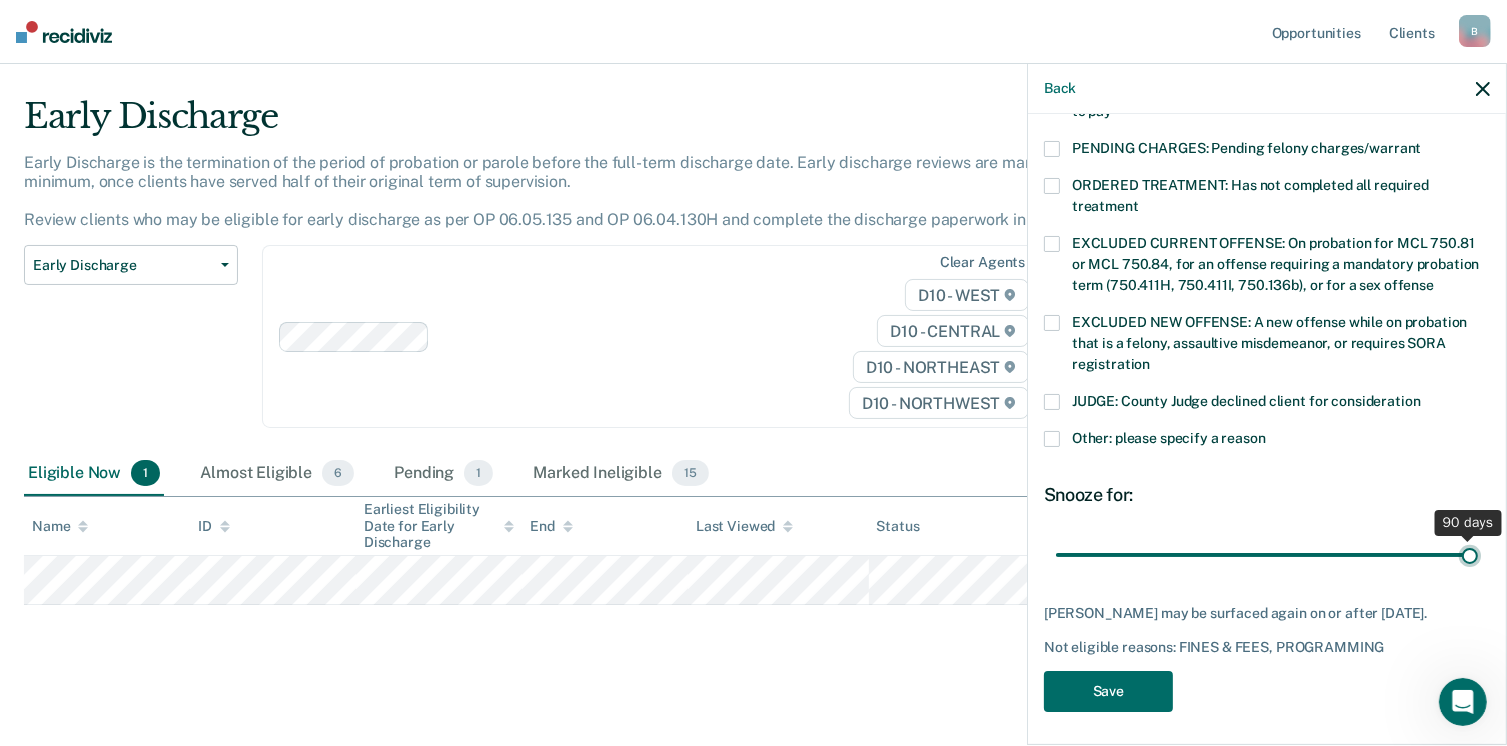 type on "90" 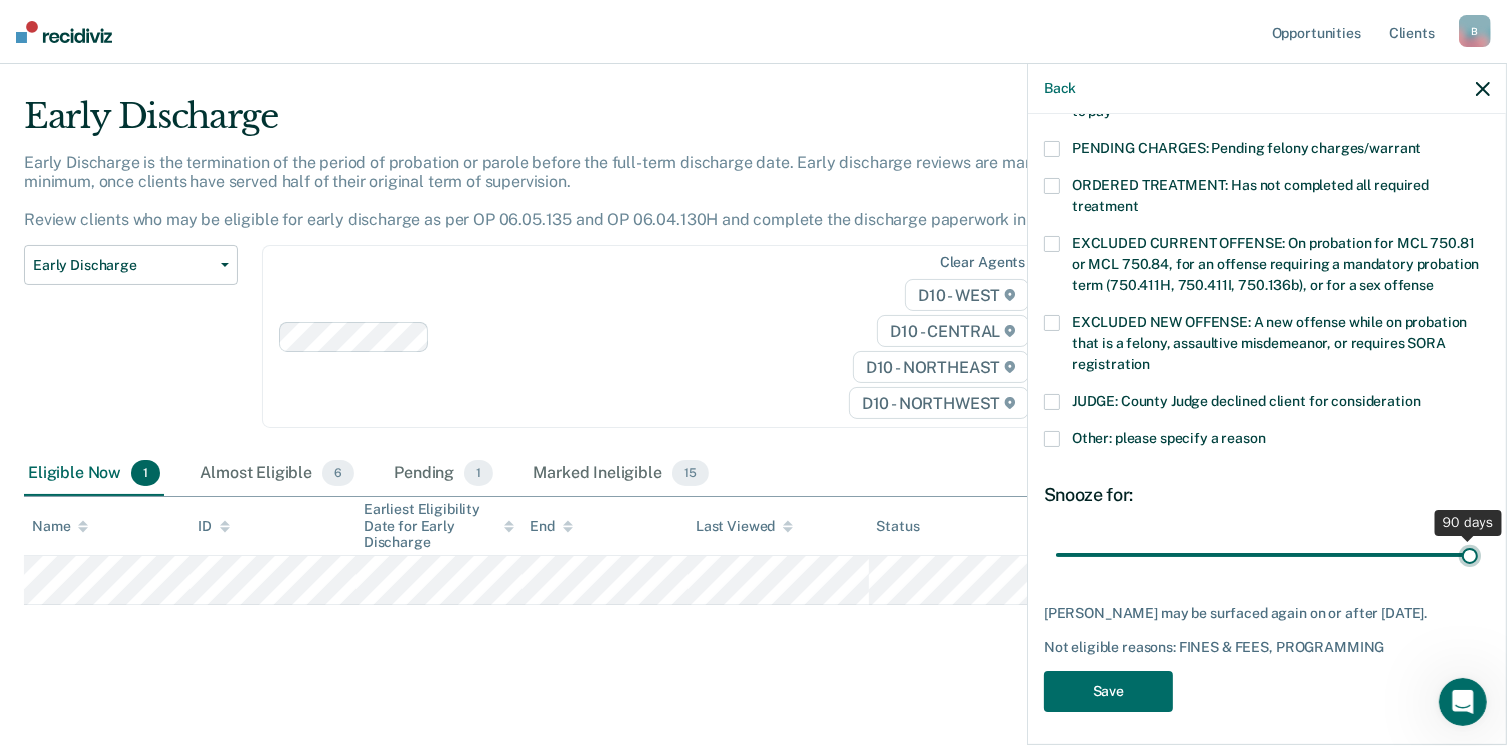 click at bounding box center (1267, 555) 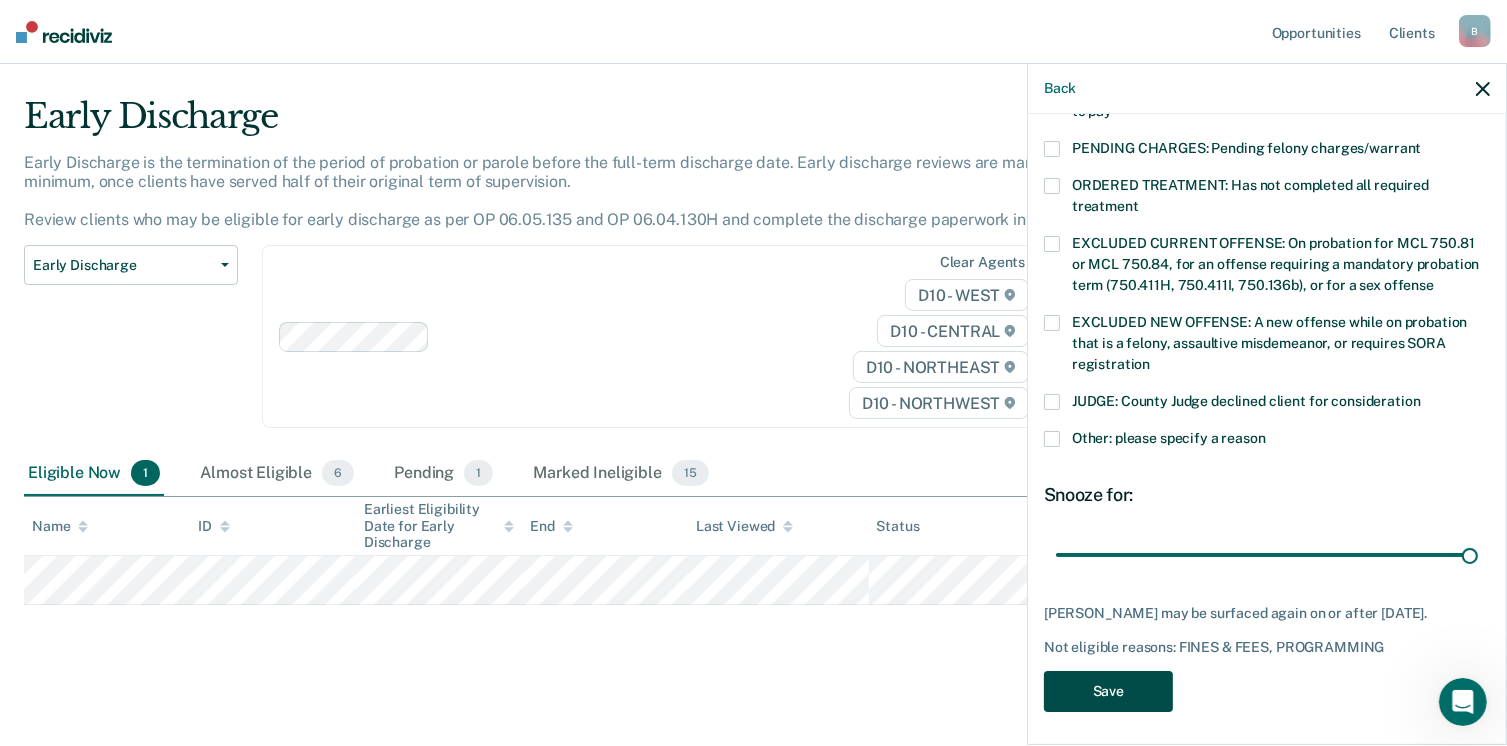 click on "Save" at bounding box center [1108, 691] 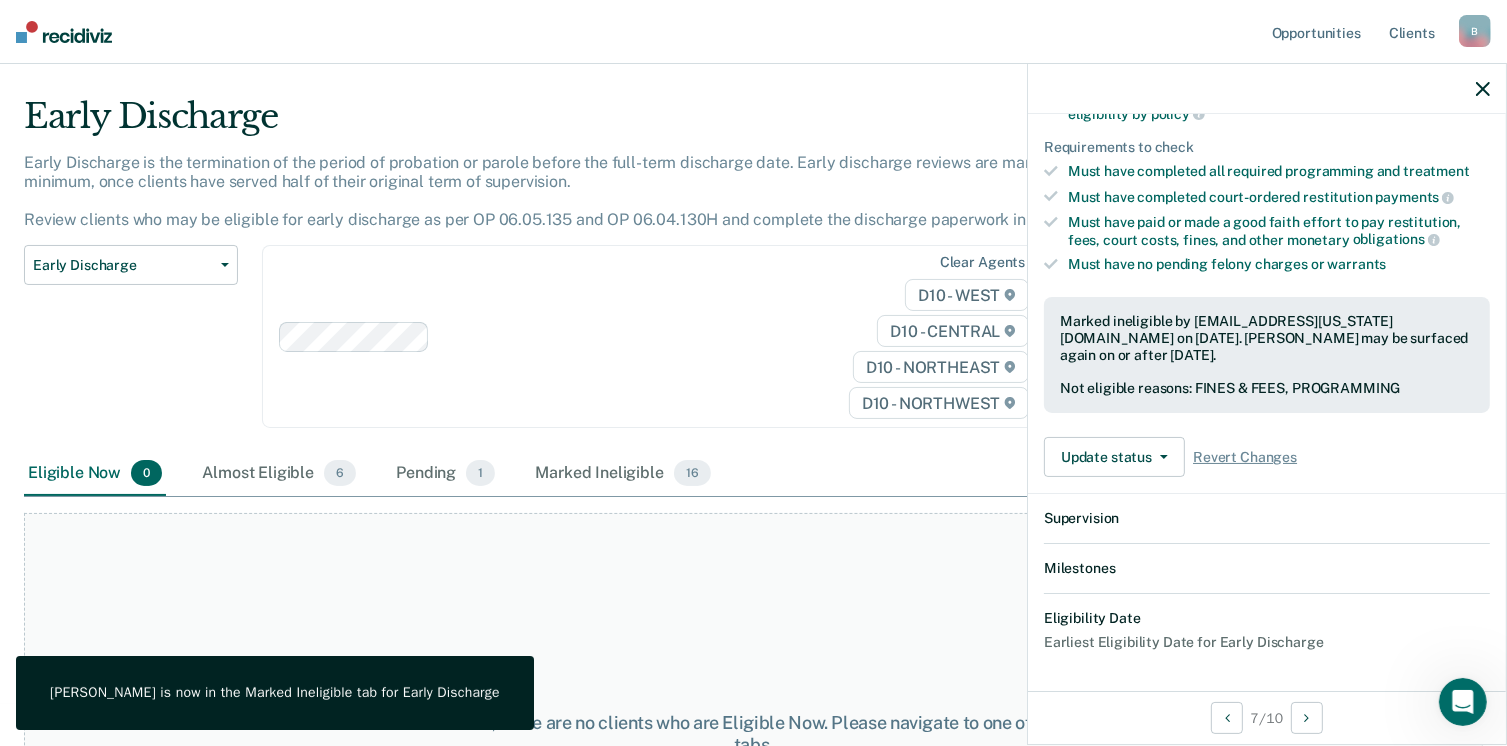 scroll, scrollTop: 519, scrollLeft: 0, axis: vertical 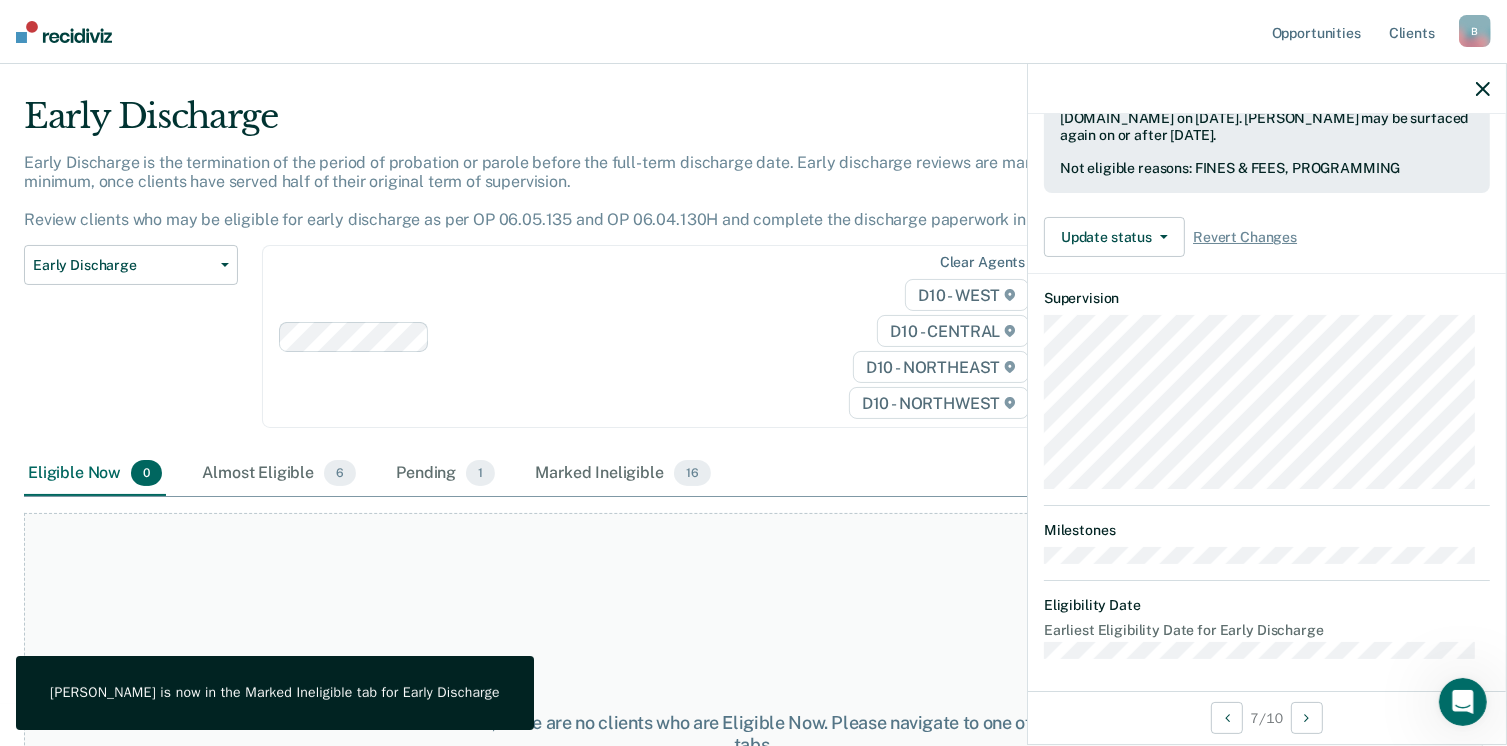 click 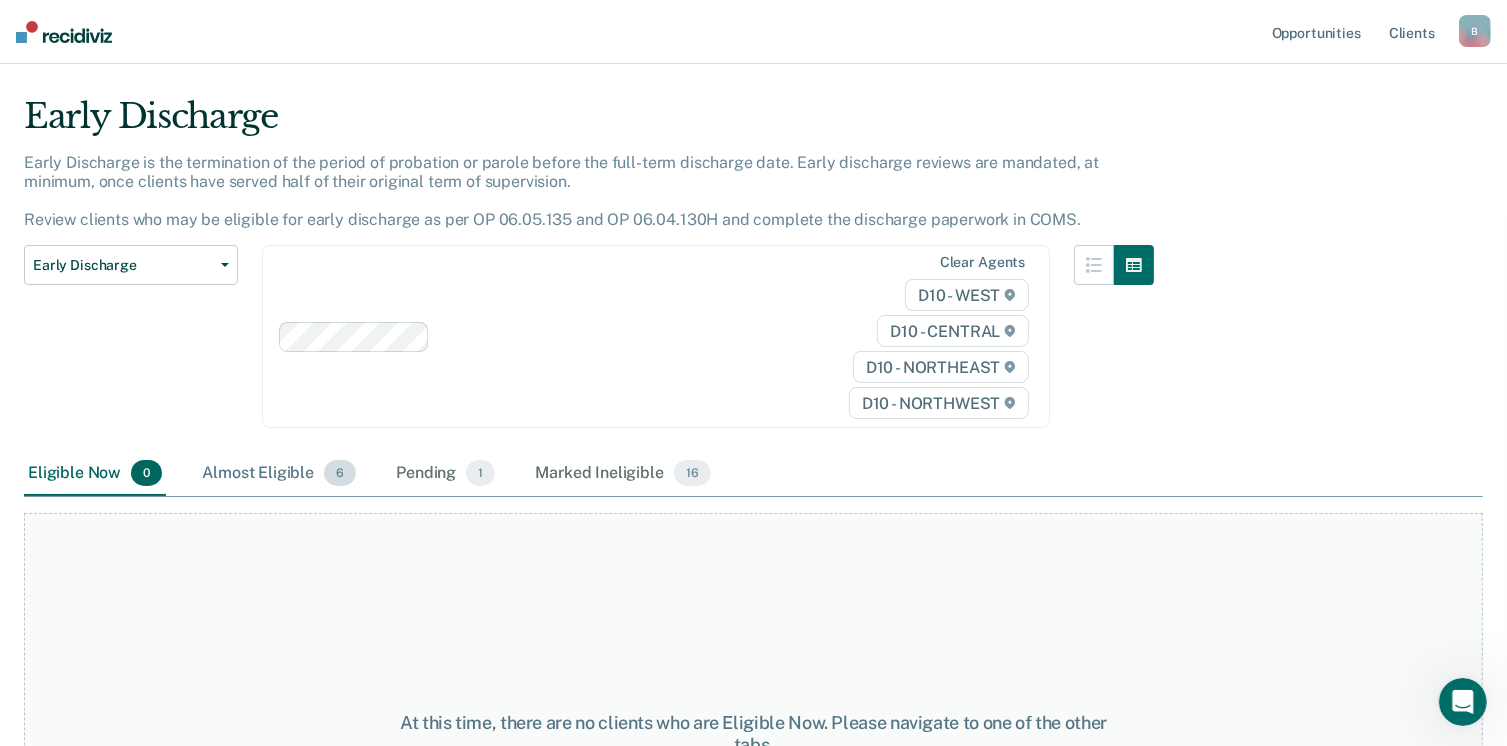 click on "Almost Eligible 6" at bounding box center (279, 474) 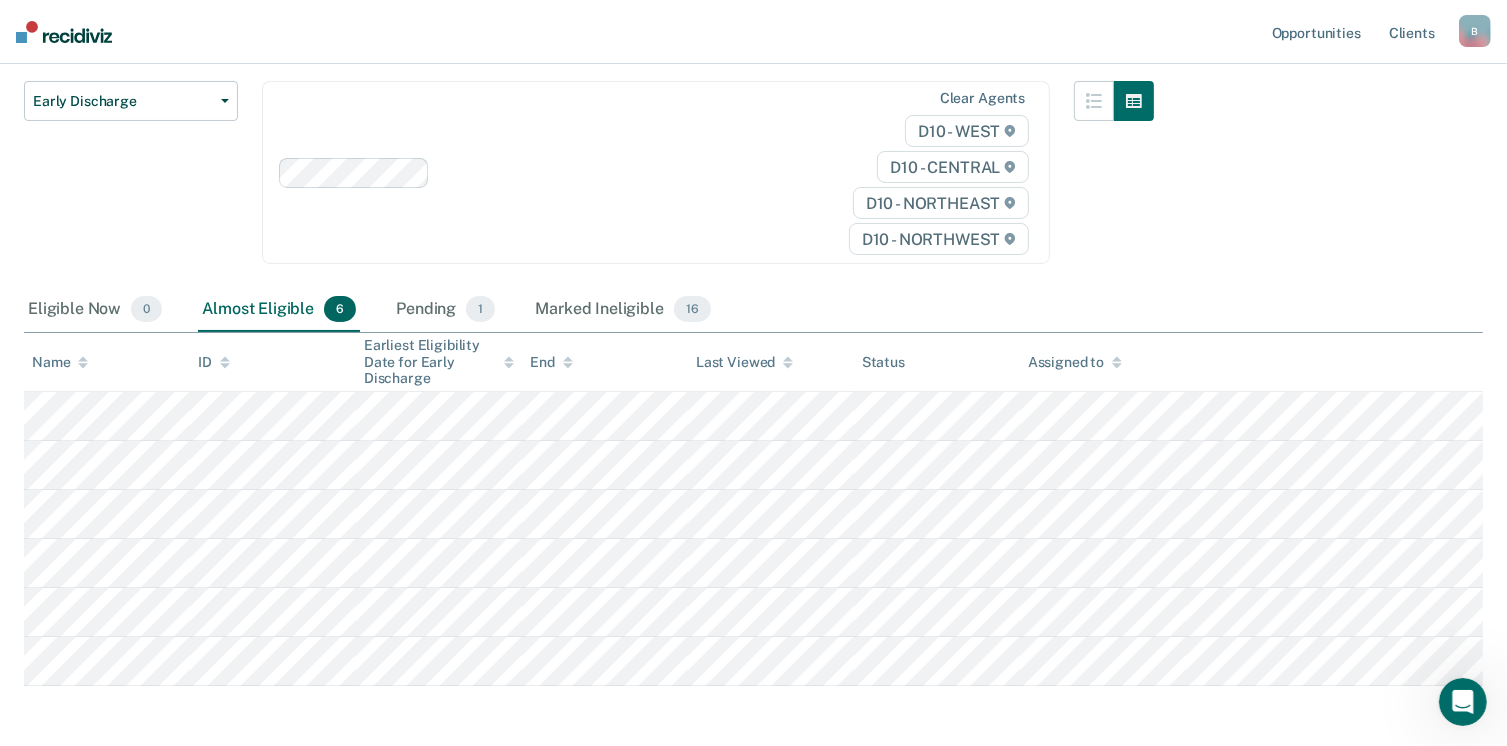 scroll, scrollTop: 209, scrollLeft: 0, axis: vertical 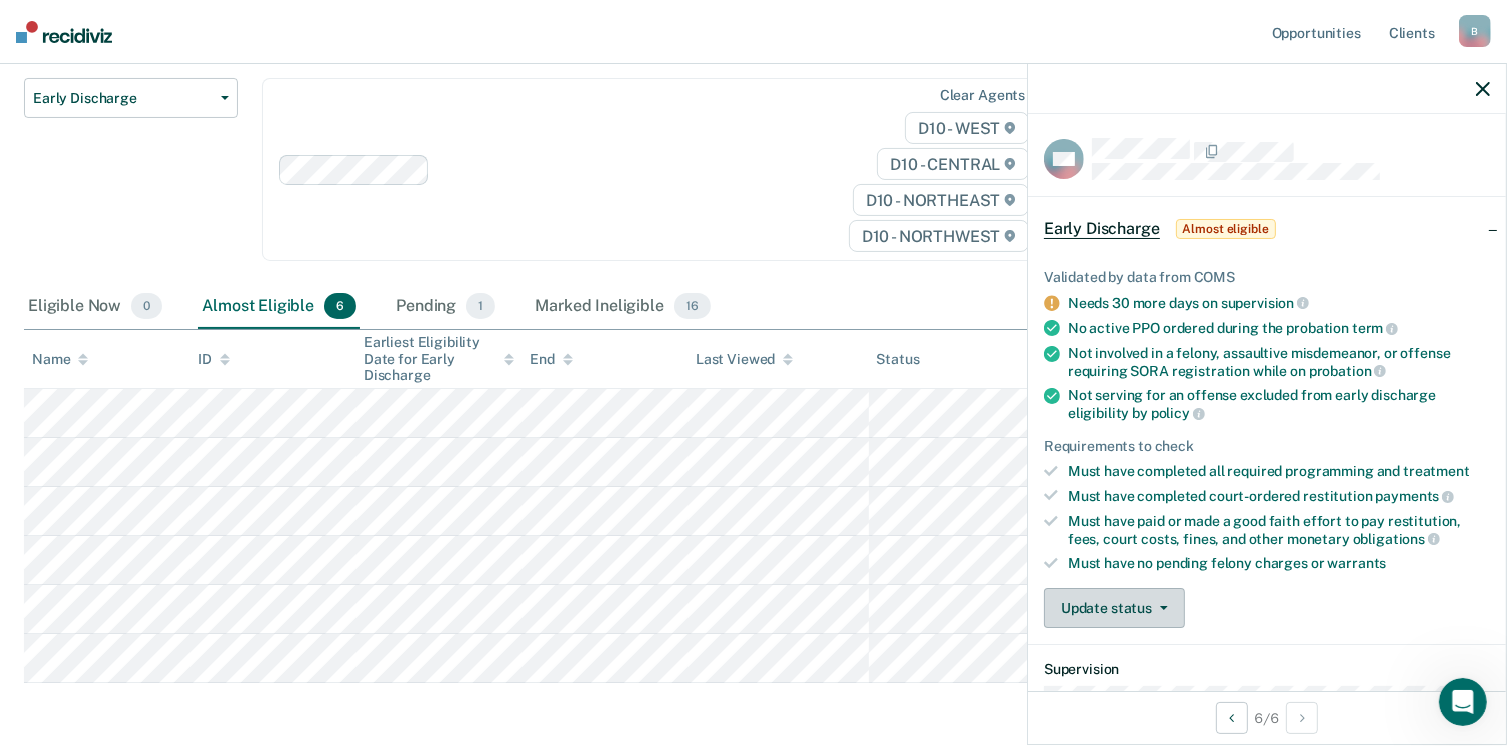 click on "Update status" at bounding box center (1114, 608) 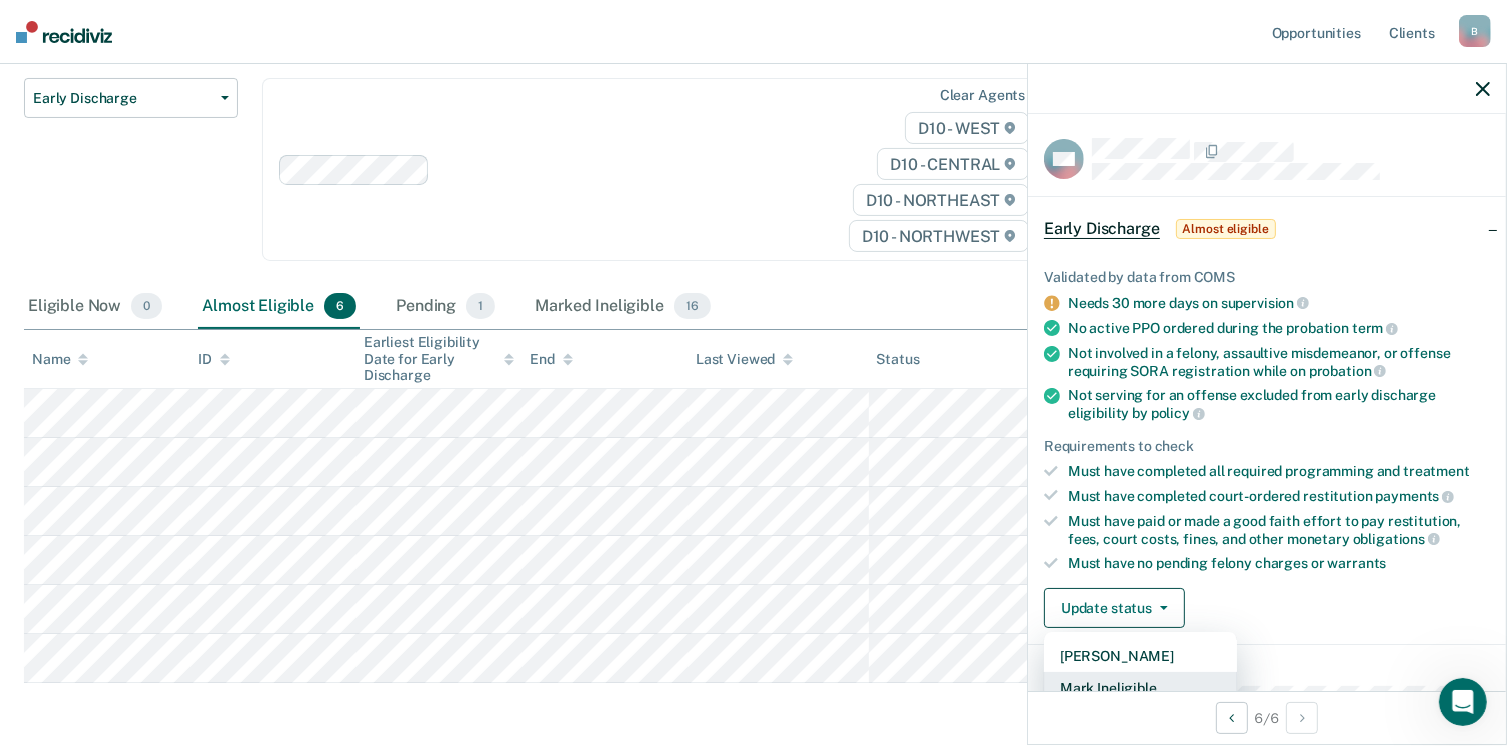 scroll, scrollTop: 5, scrollLeft: 0, axis: vertical 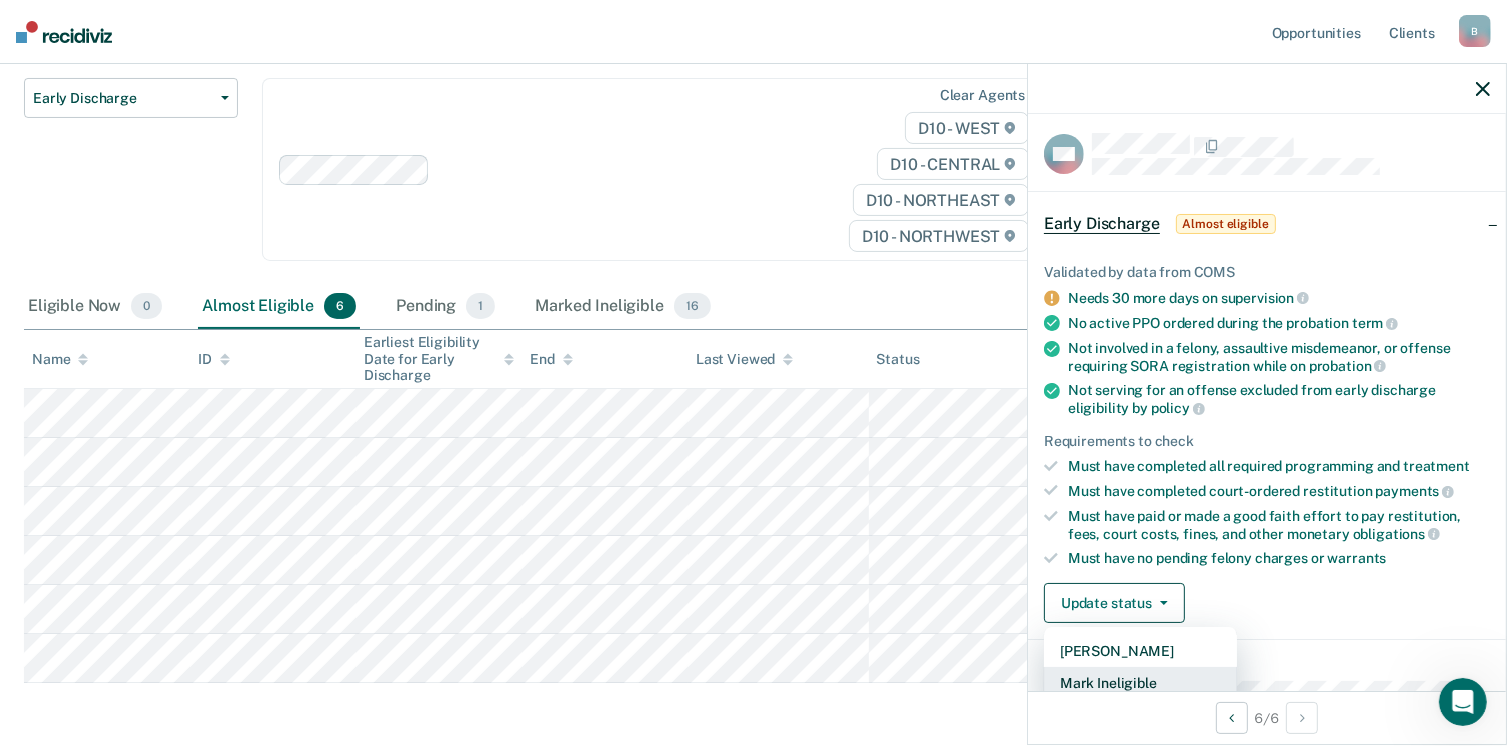 click on "Mark Ineligible" at bounding box center (1140, 683) 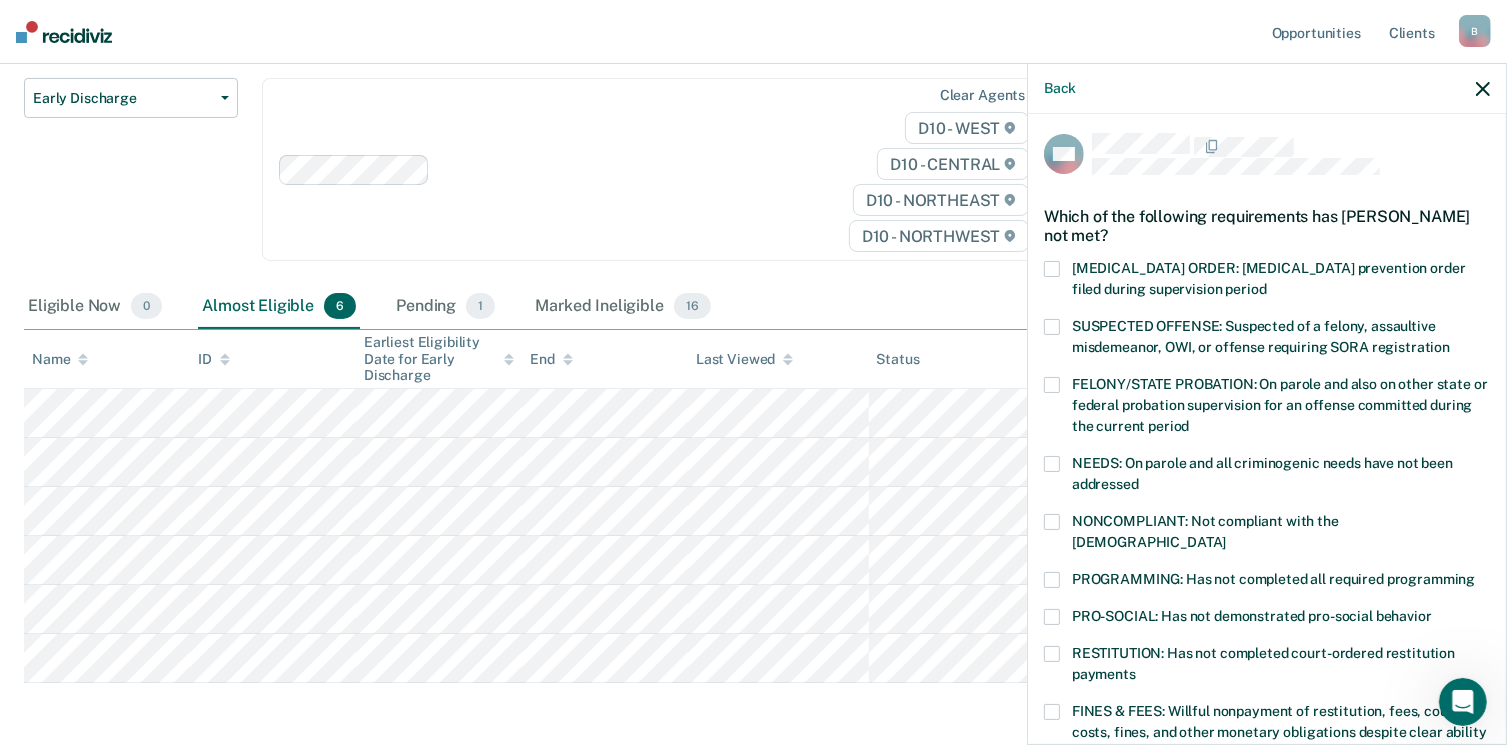 click at bounding box center [1052, 522] 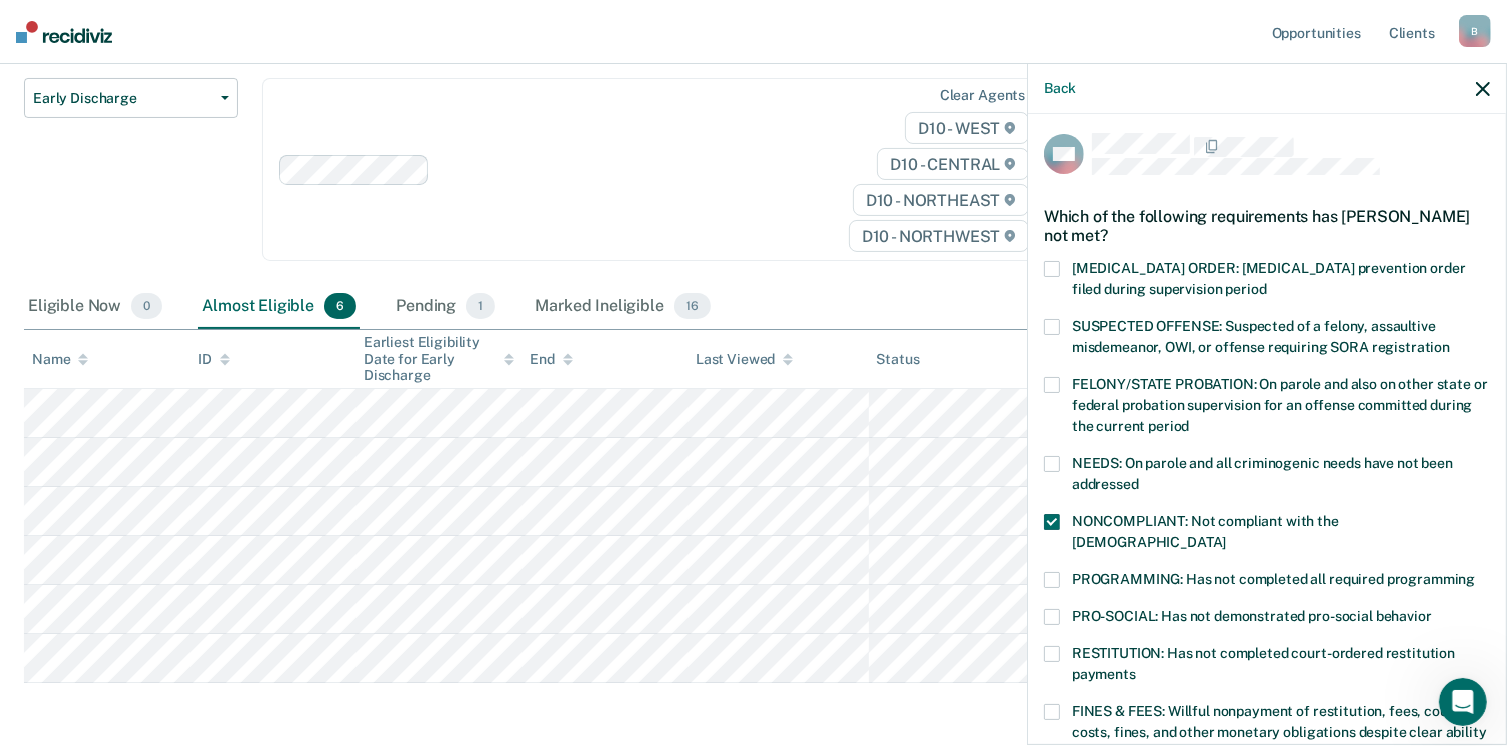 click on "FINES & FEES: Willful nonpayment of restitution, fees, court costs, fines, and other monetary obligations despite clear ability to pay" at bounding box center (1267, 735) 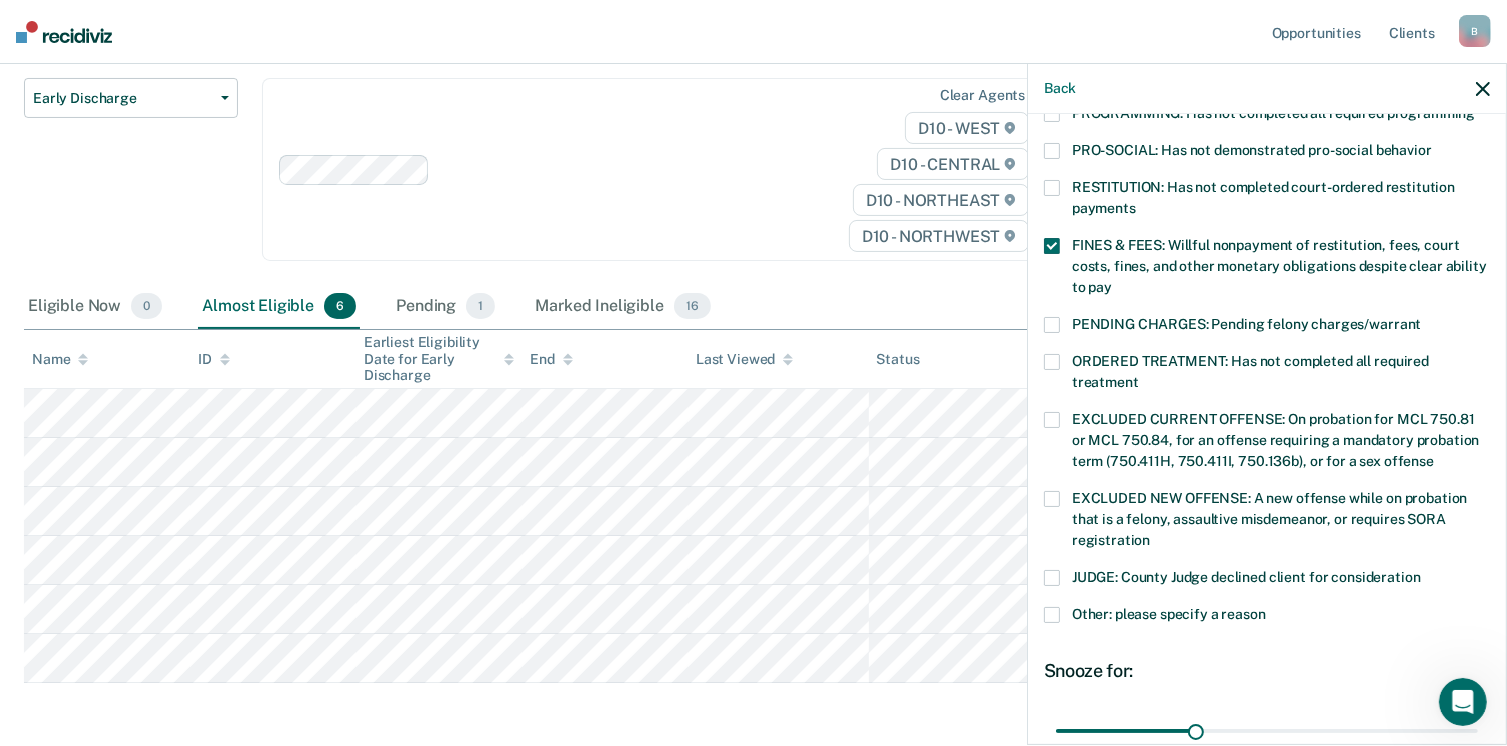 scroll, scrollTop: 536, scrollLeft: 0, axis: vertical 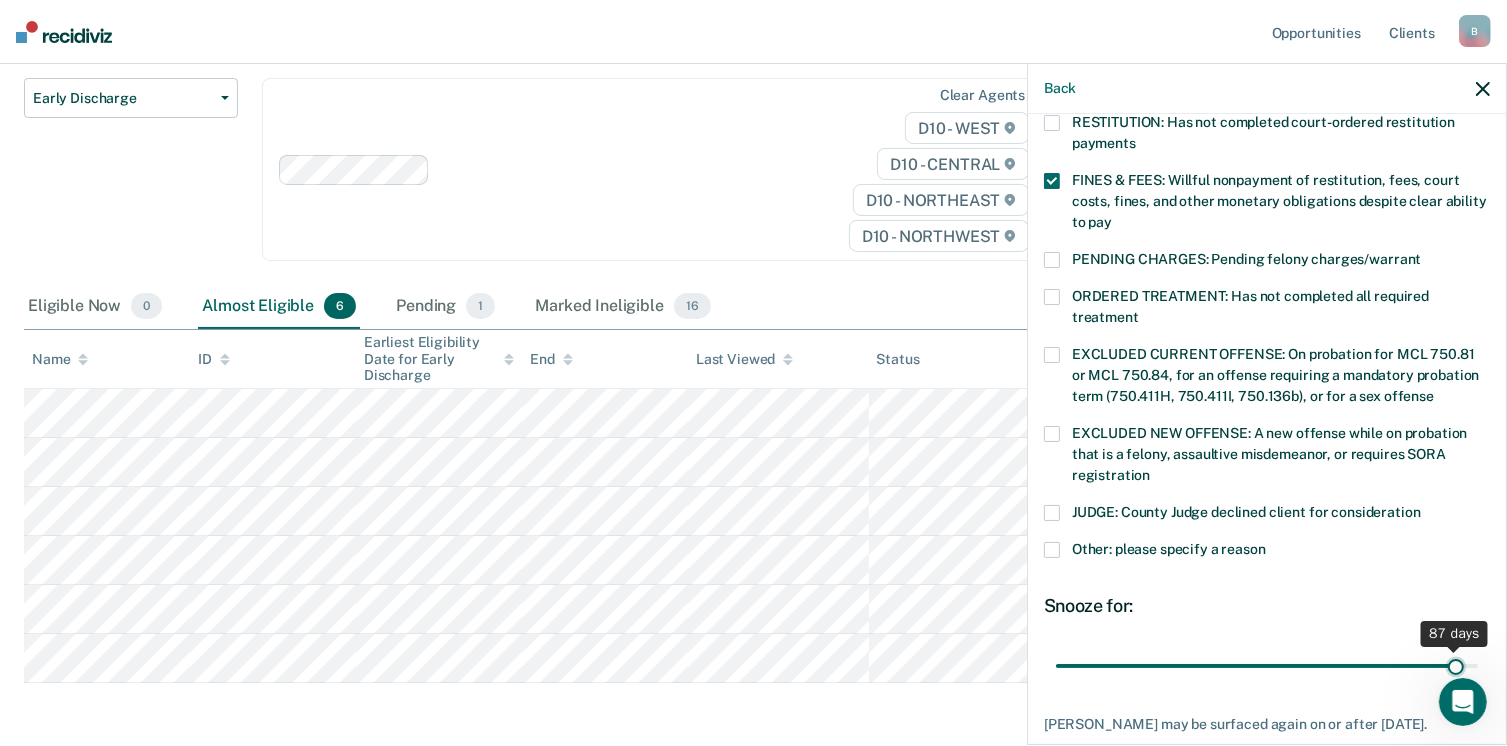 drag, startPoint x: 1187, startPoint y: 640, endPoint x: 1443, endPoint y: 617, distance: 257.03113 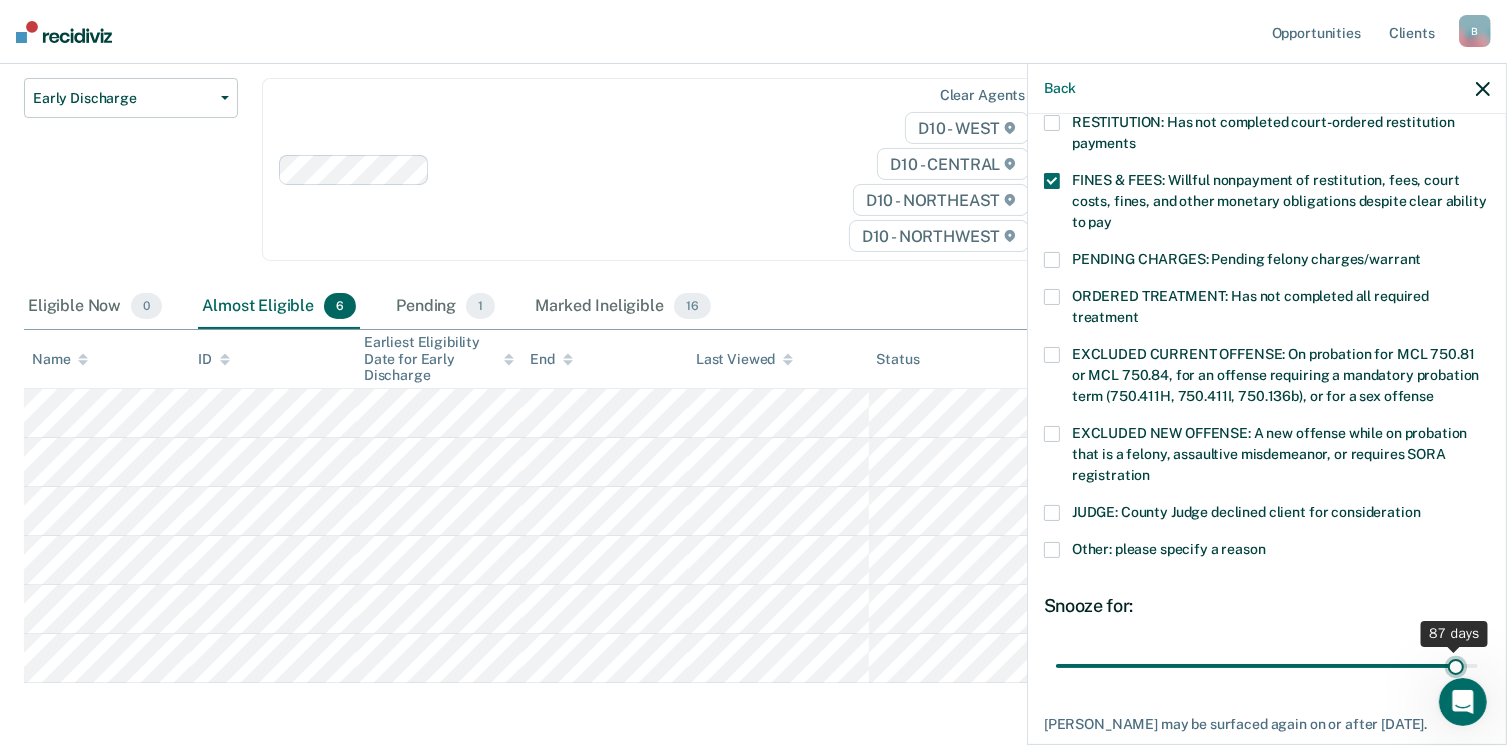 click at bounding box center (1267, 666) 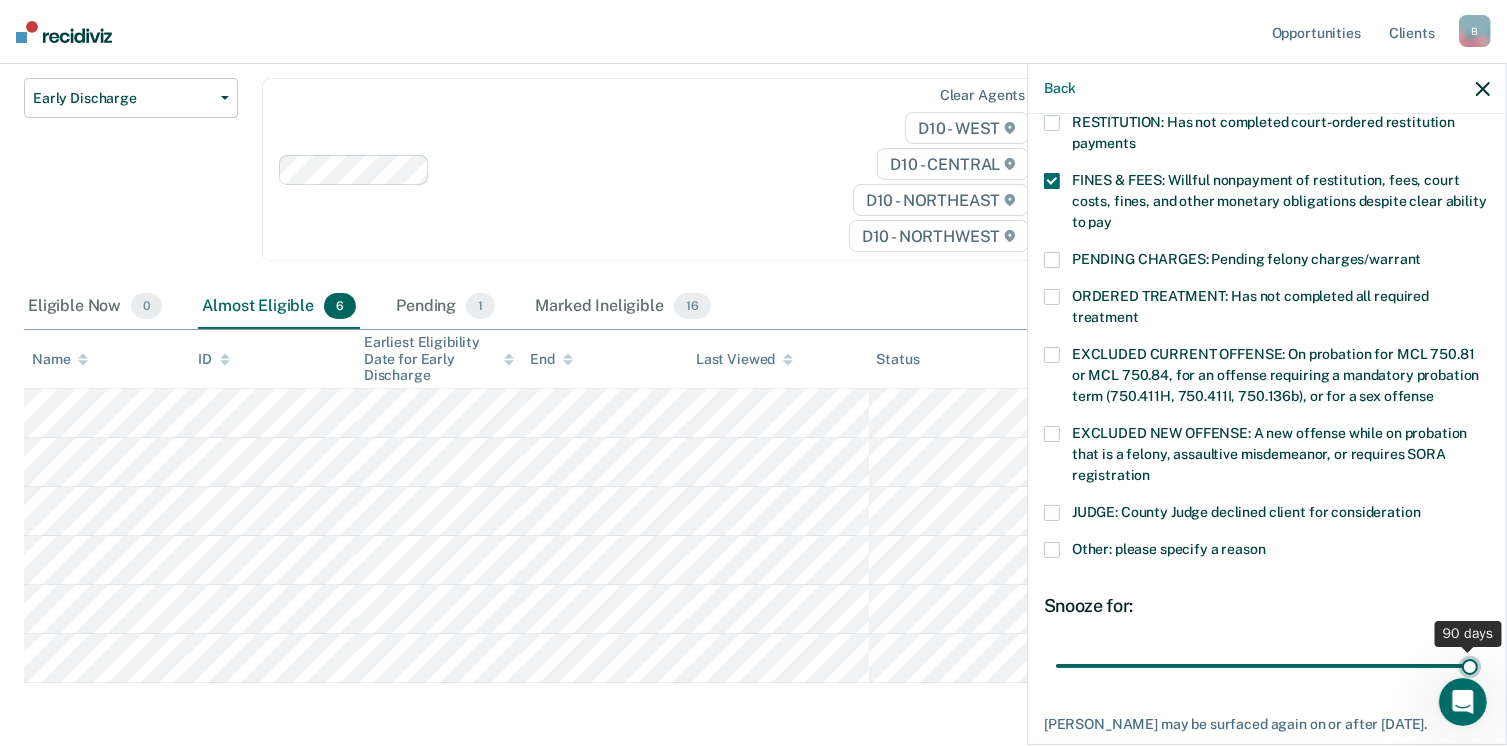 drag, startPoint x: 1442, startPoint y: 638, endPoint x: 1528, endPoint y: 625, distance: 86.977005 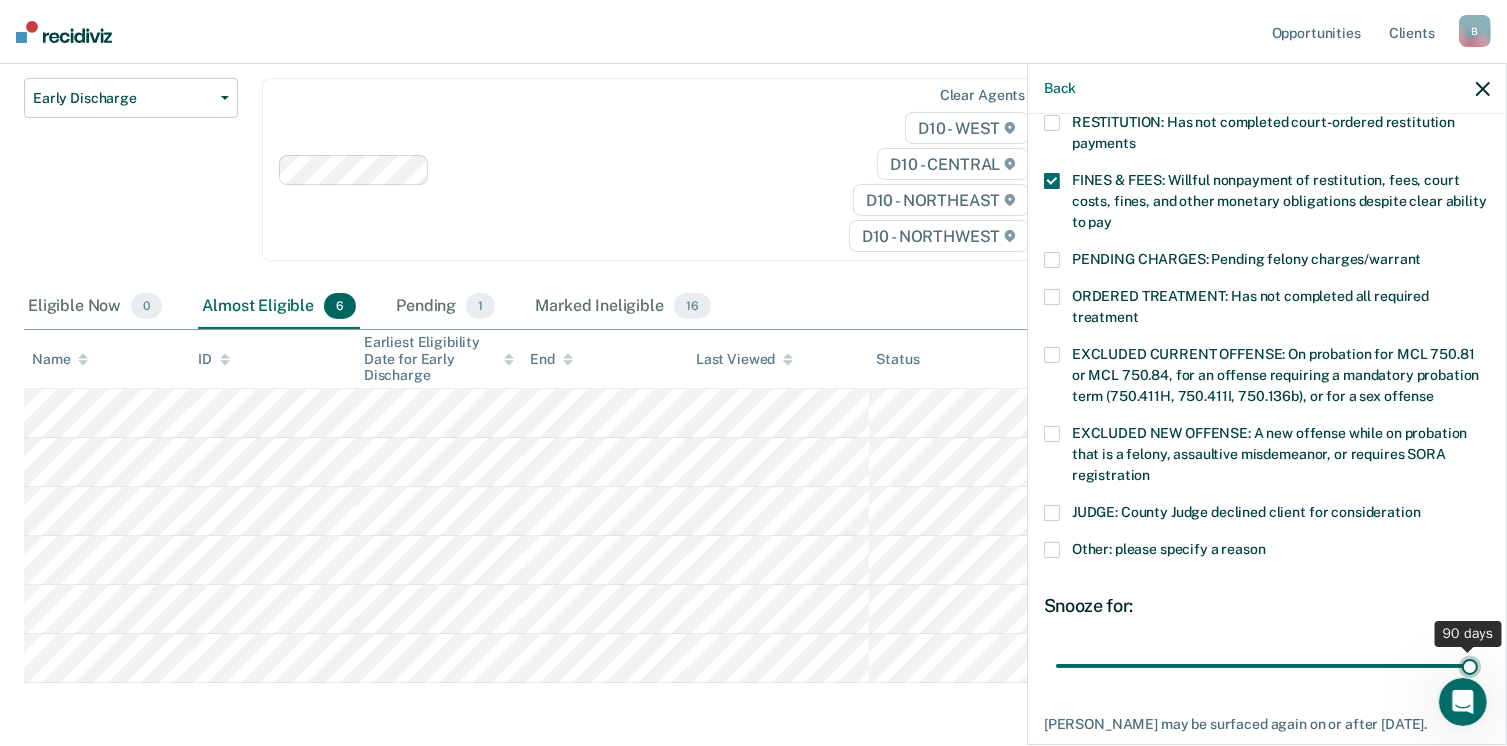 type on "90" 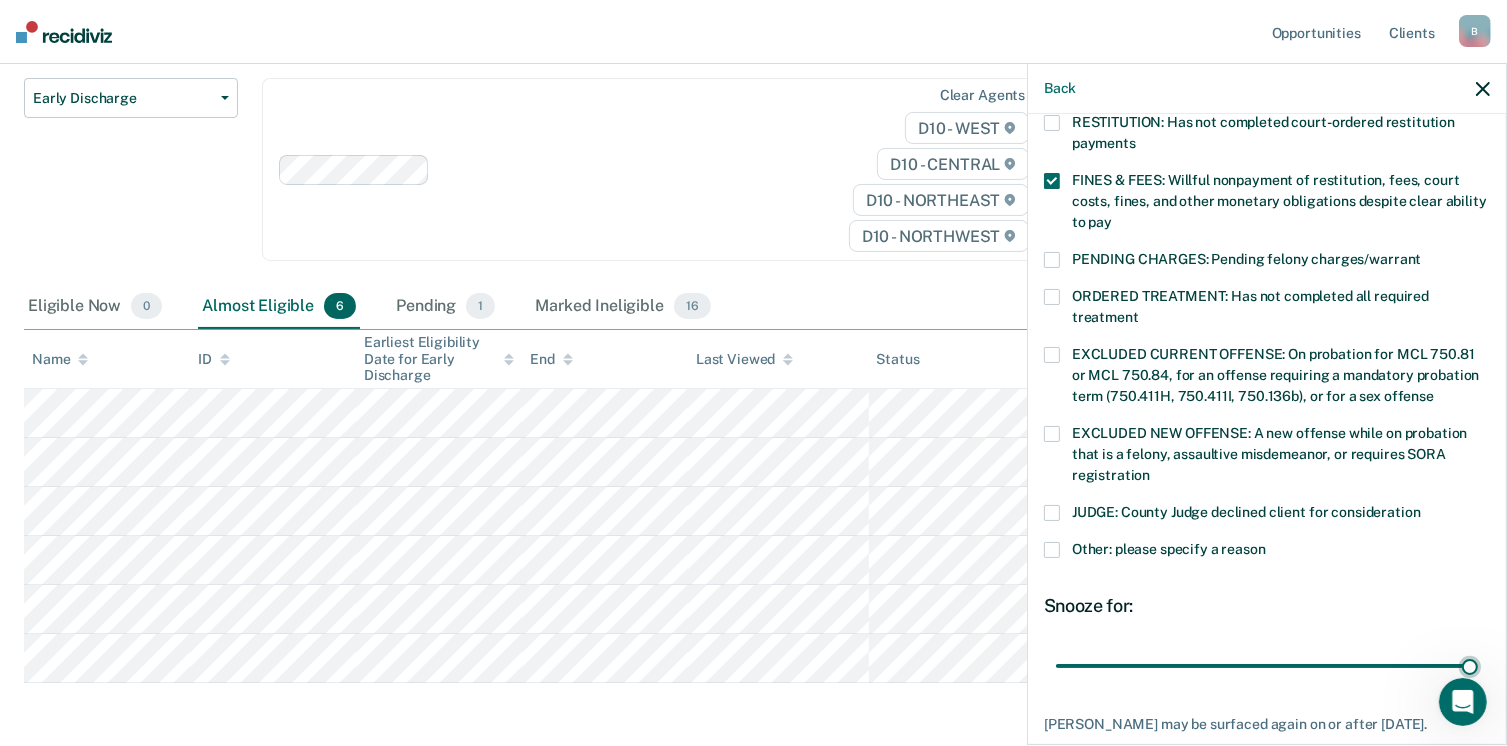 scroll, scrollTop: 630, scrollLeft: 0, axis: vertical 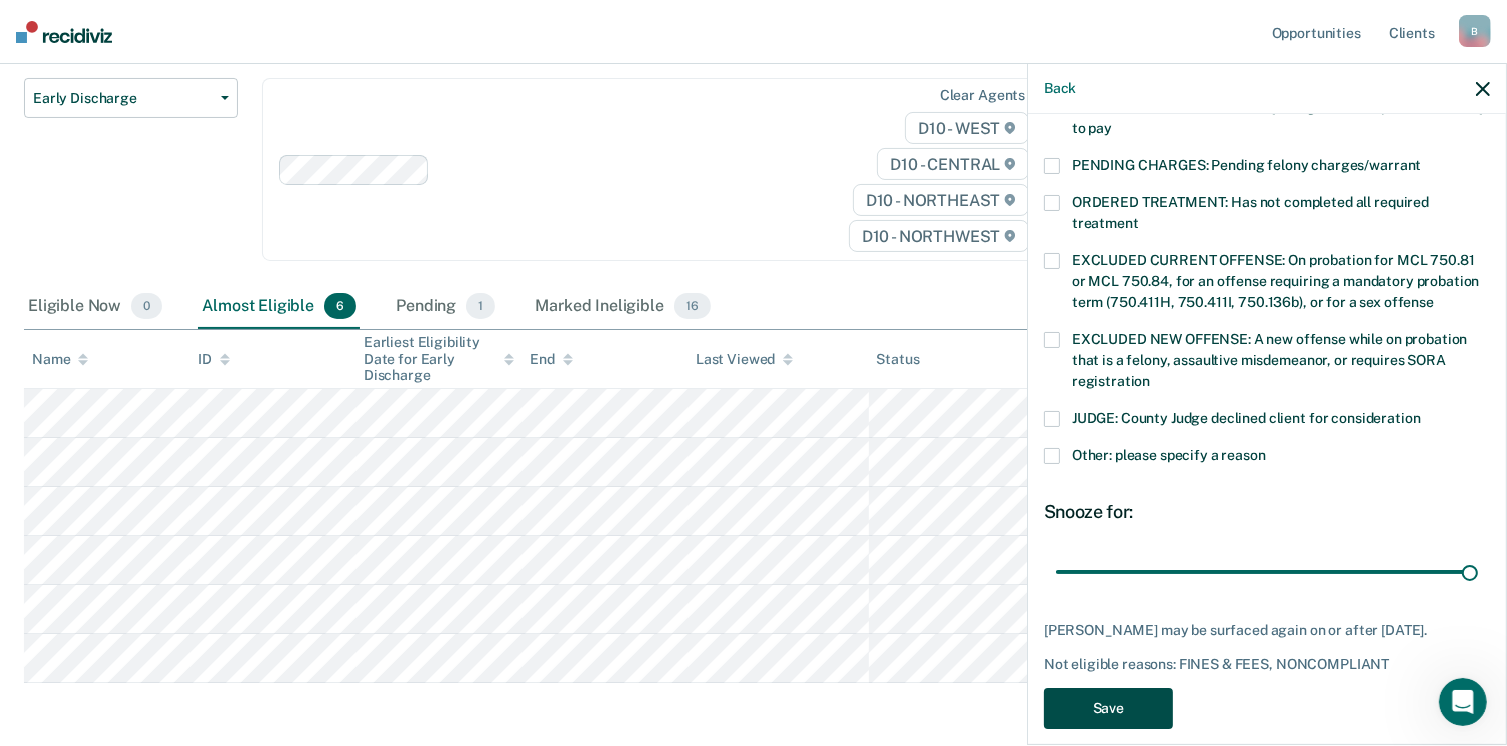 click on "Save" at bounding box center (1108, 708) 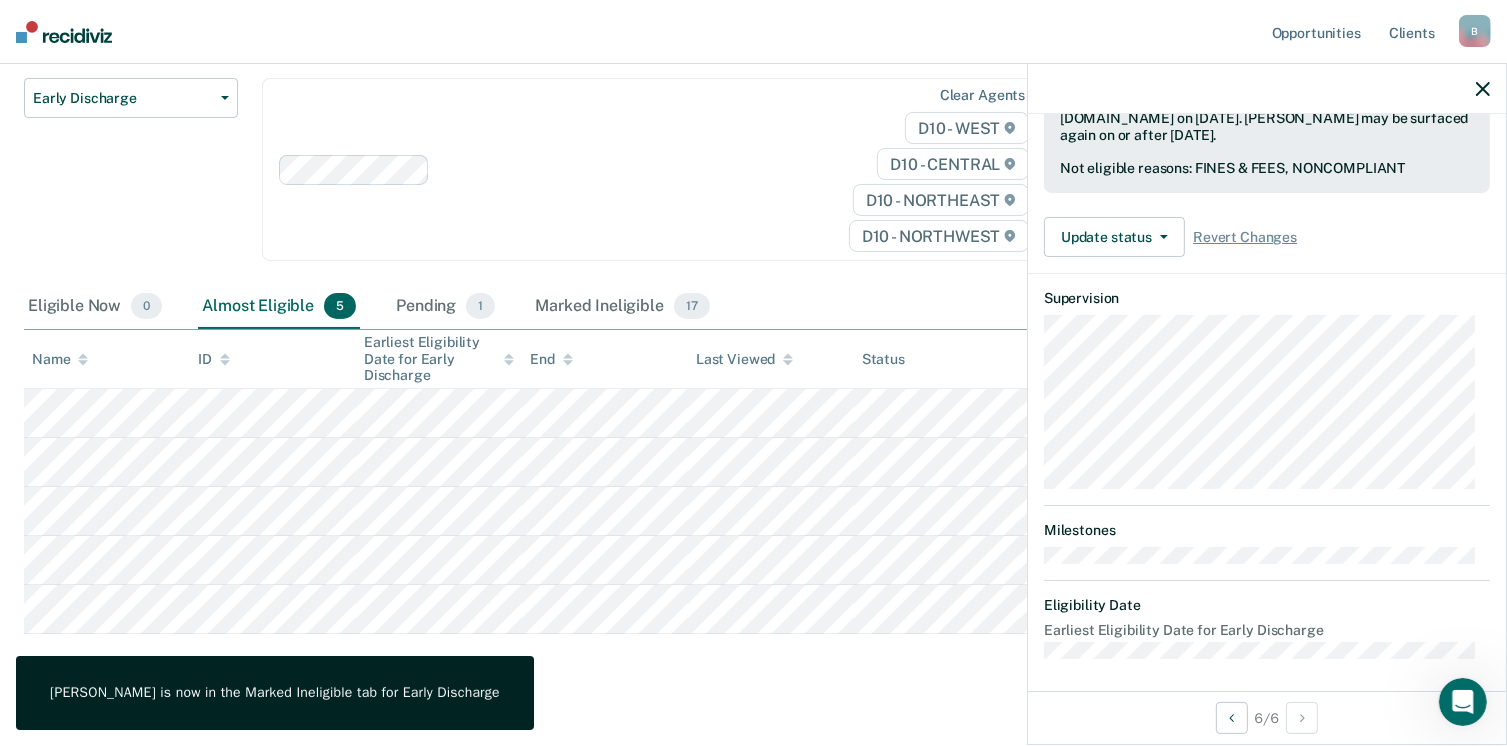 scroll, scrollTop: 371, scrollLeft: 0, axis: vertical 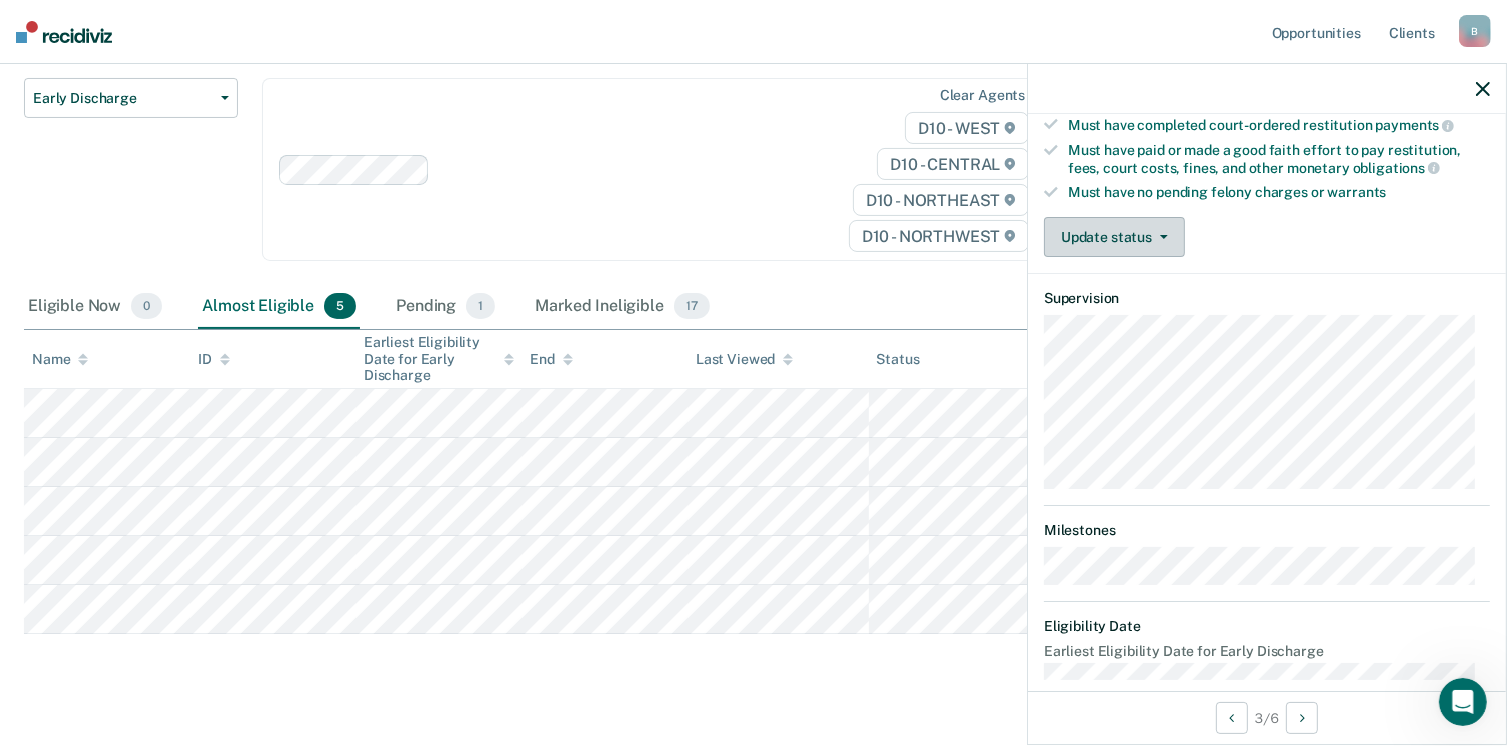 click on "Update status" at bounding box center (1114, 237) 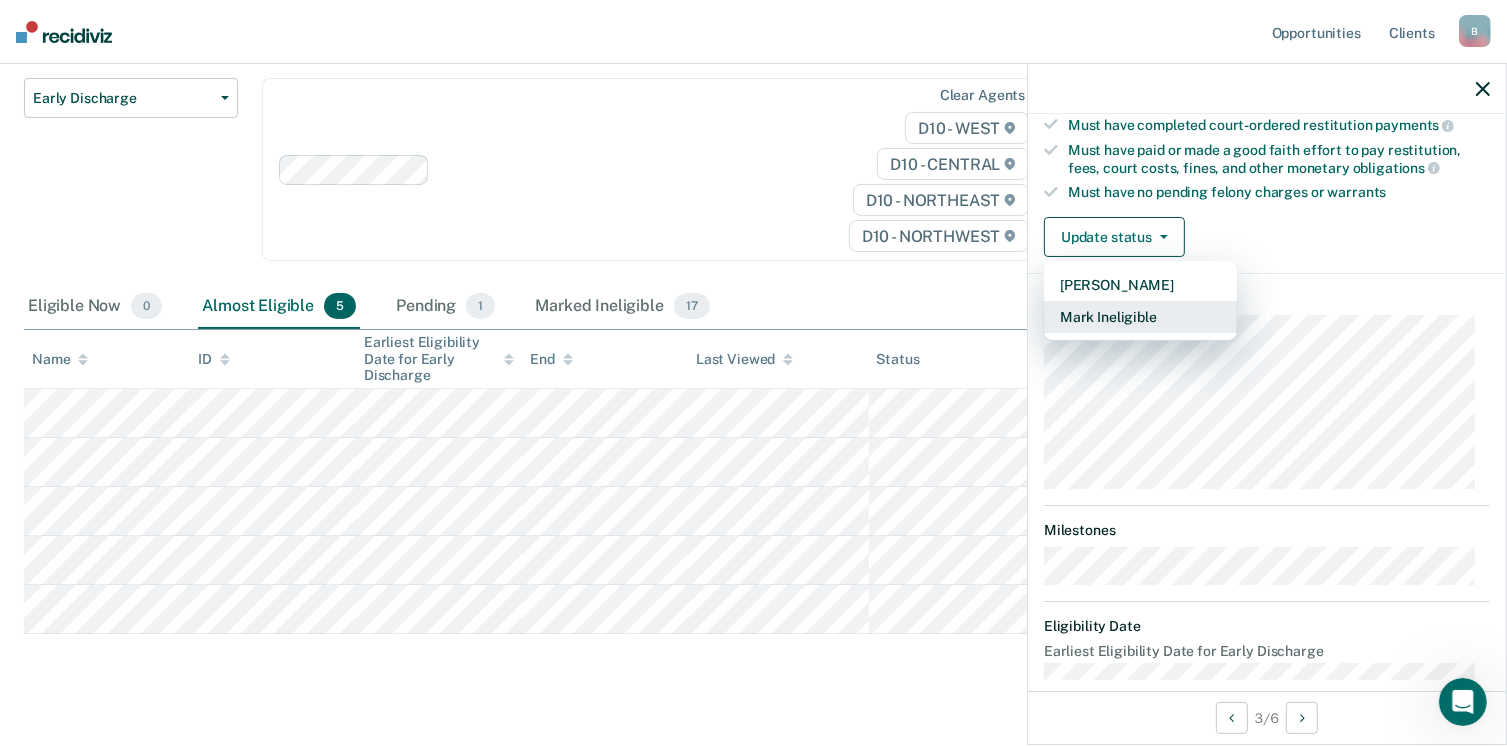 click on "Mark Ineligible" at bounding box center (1140, 317) 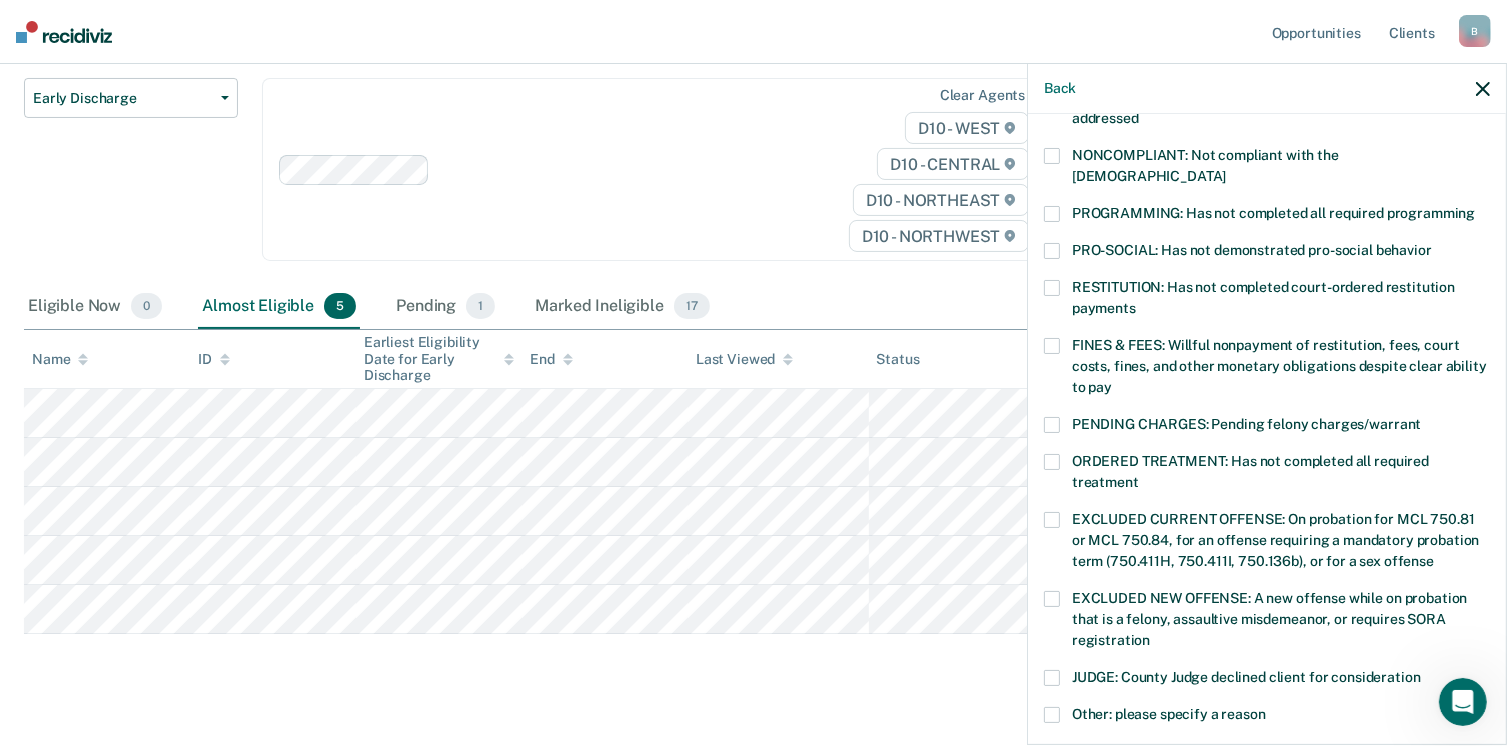 click on "FINES & FEES: Willful nonpayment of restitution, fees, court costs, fines, and other monetary obligations despite clear ability to pay" at bounding box center [1267, 369] 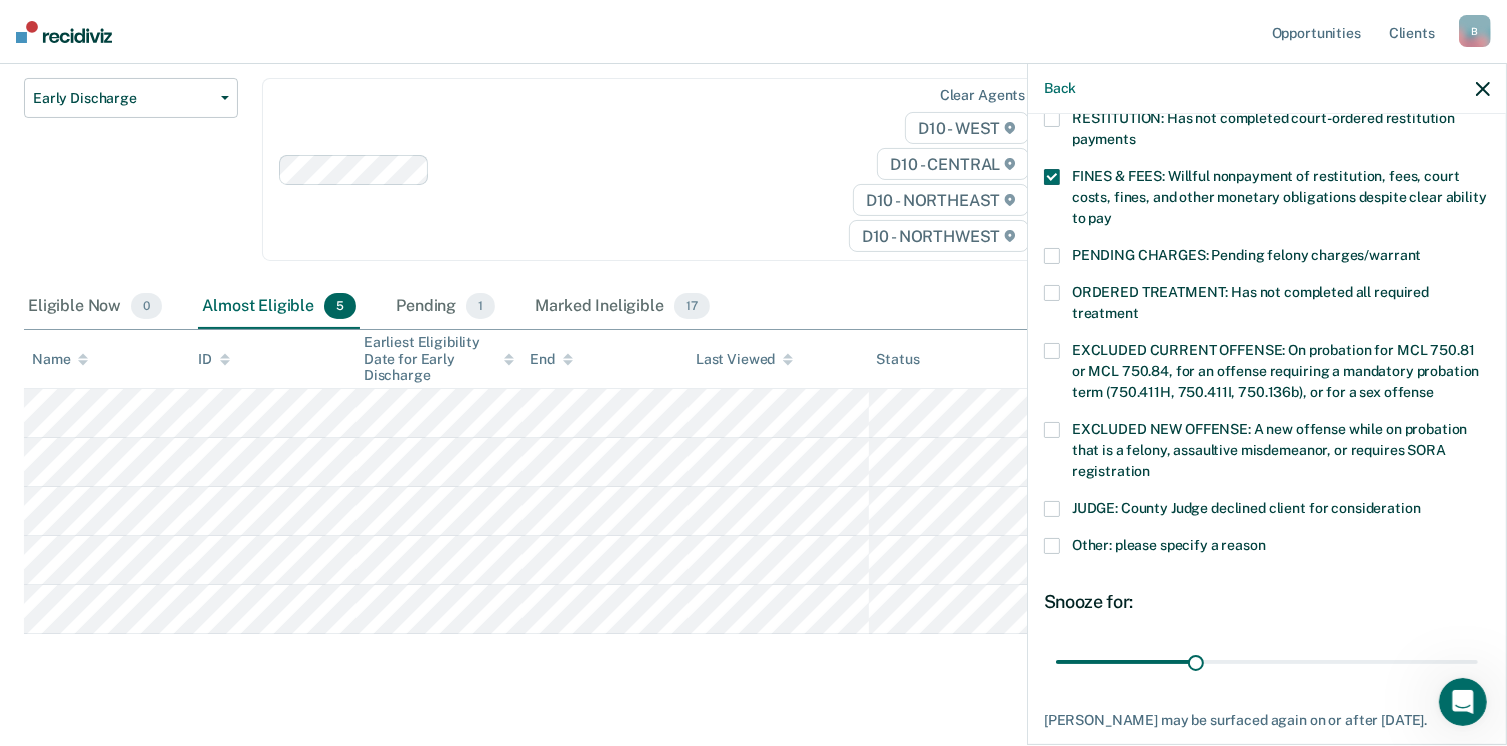 scroll, scrollTop: 630, scrollLeft: 0, axis: vertical 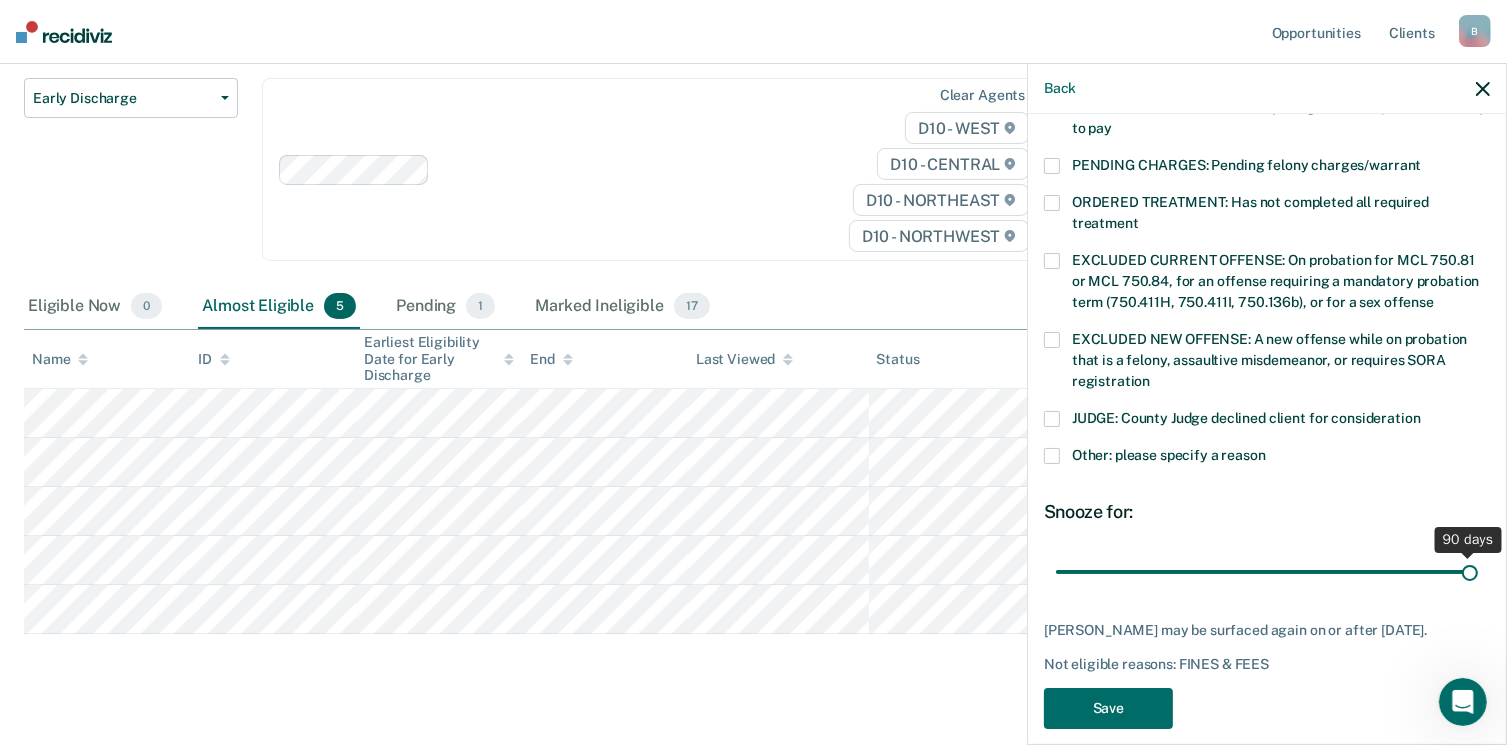 drag, startPoint x: 1192, startPoint y: 545, endPoint x: 1503, endPoint y: 523, distance: 311.77716 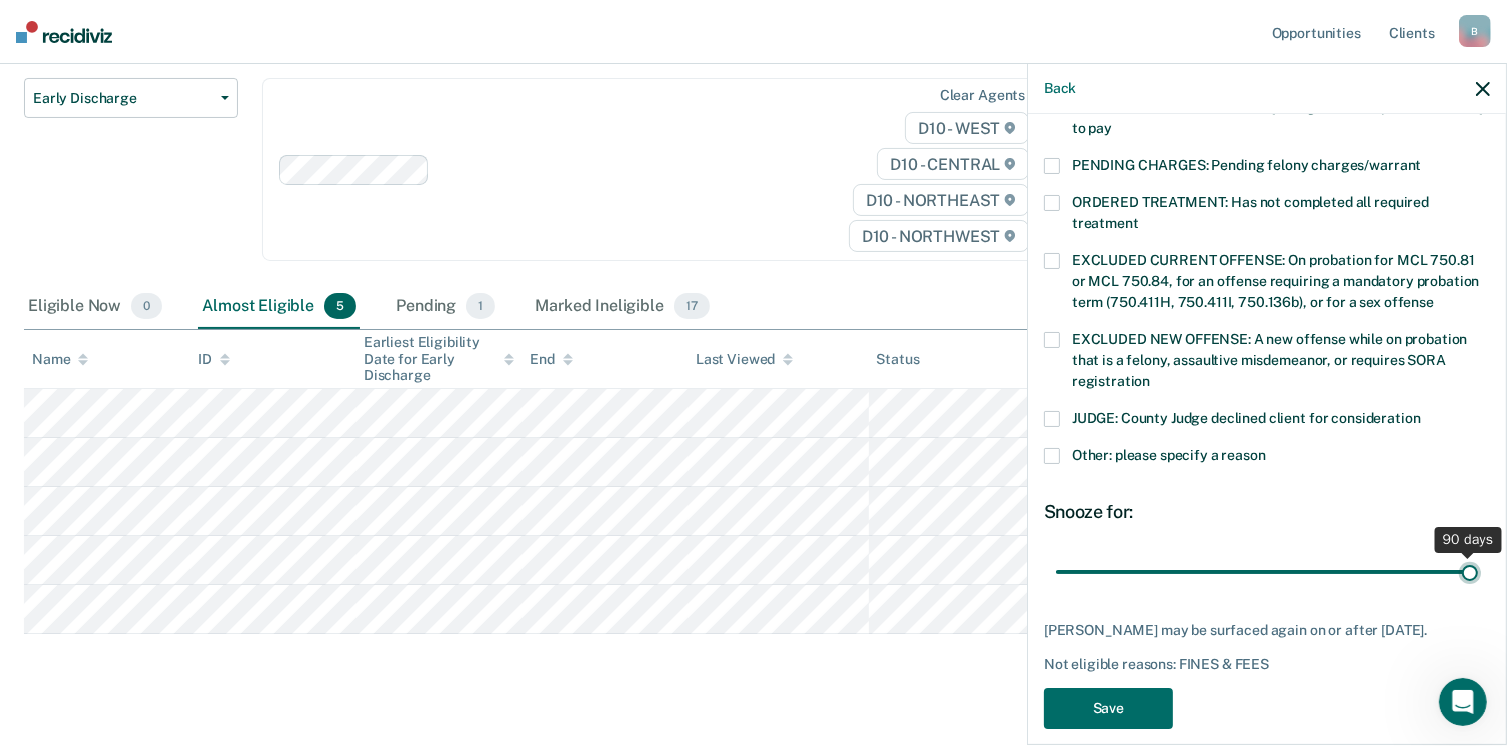 type on "90" 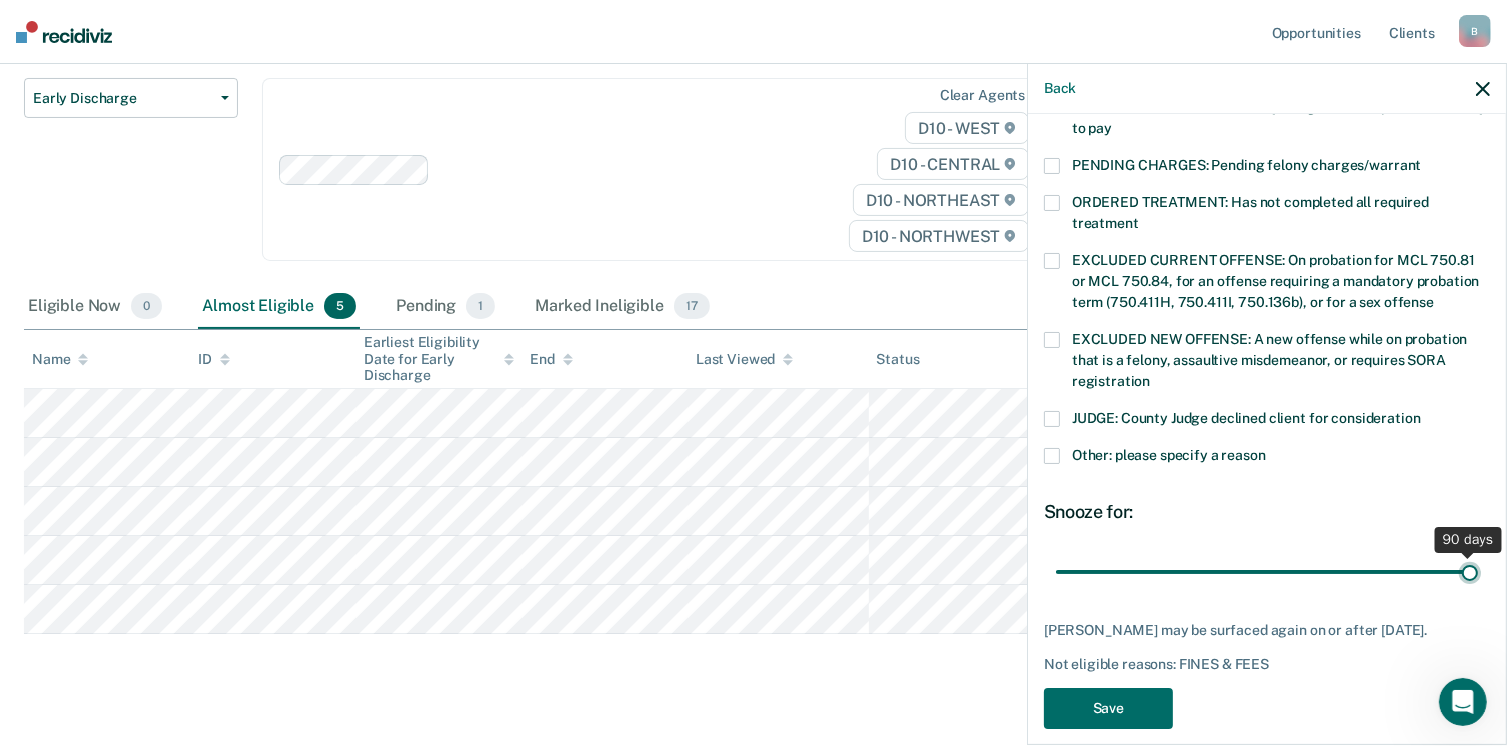 click at bounding box center [1267, 572] 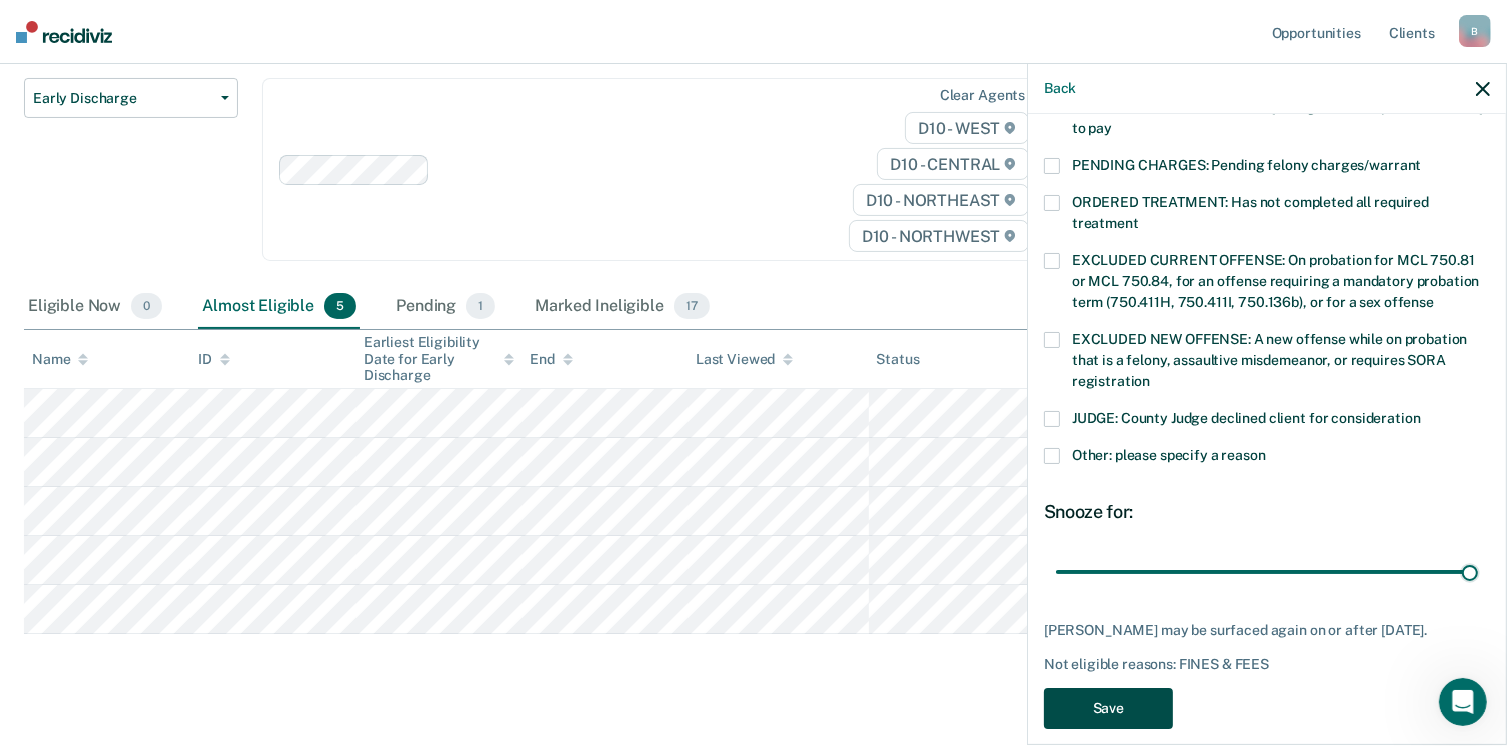 click on "Save" at bounding box center [1108, 708] 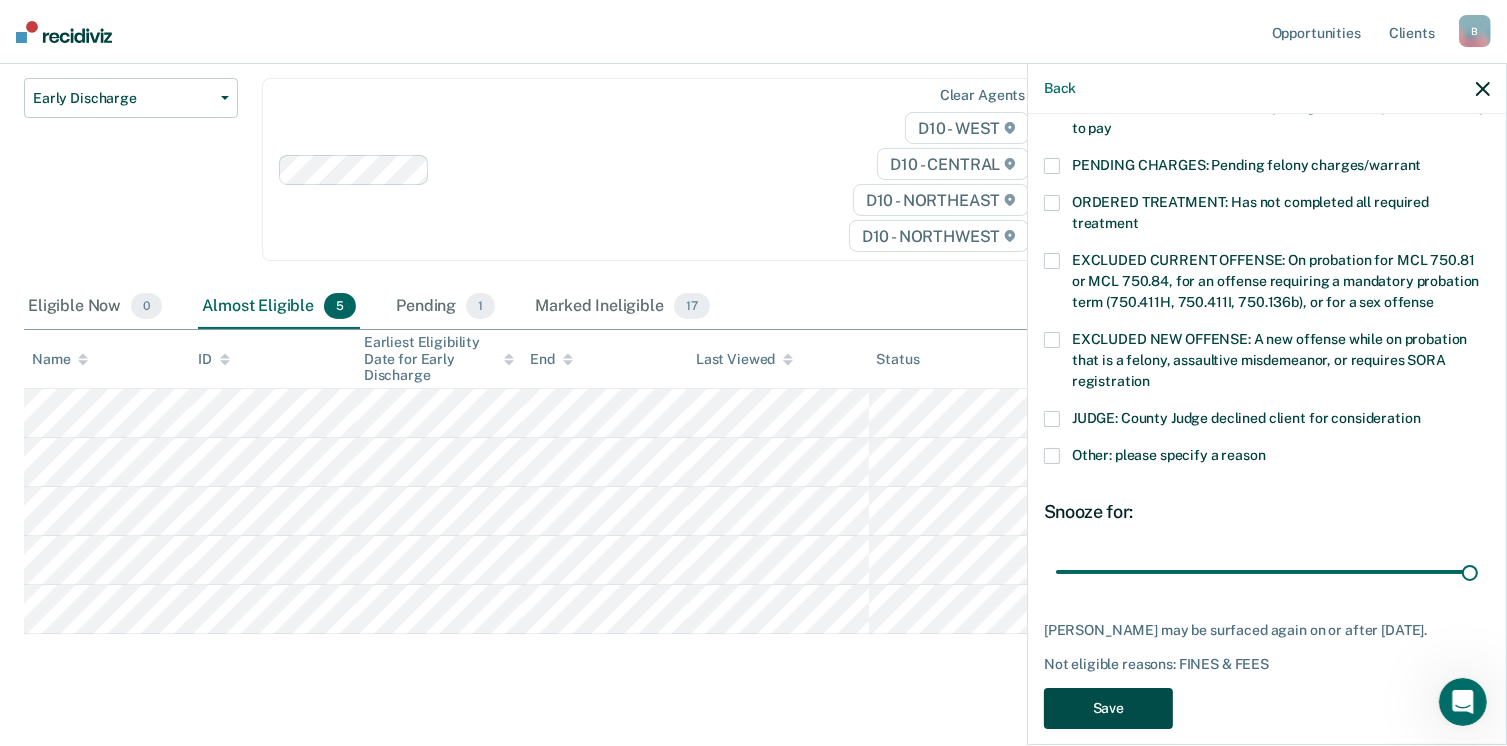 scroll, scrollTop: 189, scrollLeft: 0, axis: vertical 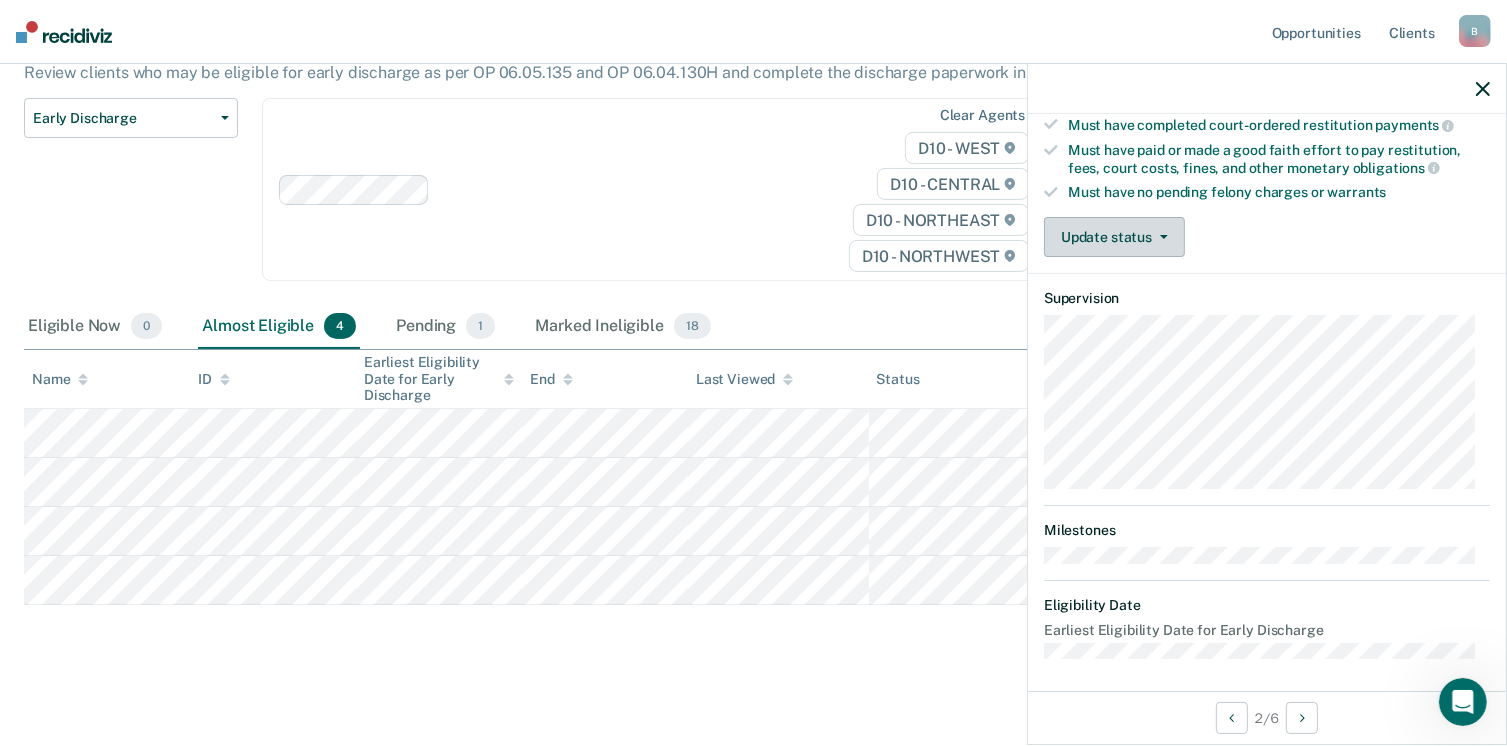 click on "Update status" at bounding box center (1114, 237) 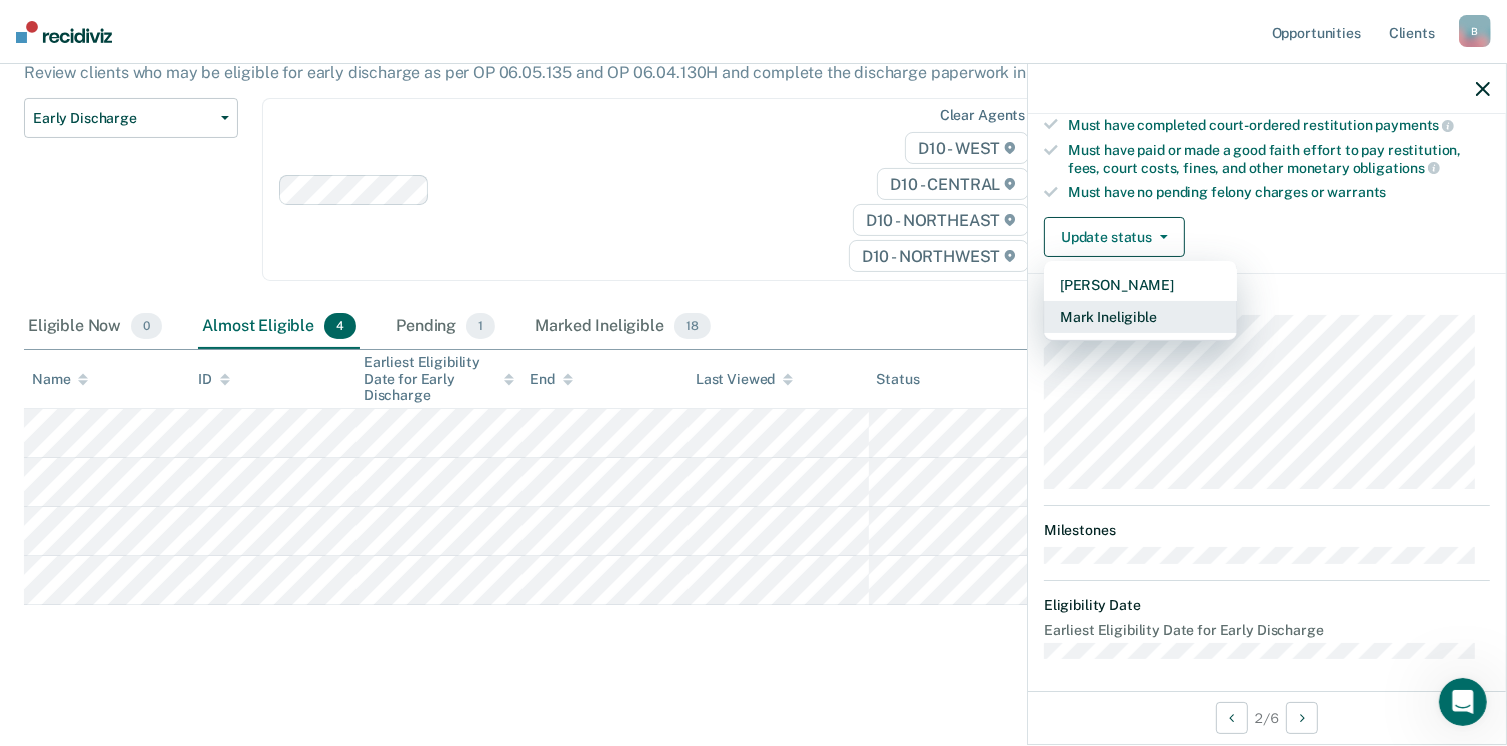 click on "Mark Ineligible" at bounding box center (1140, 317) 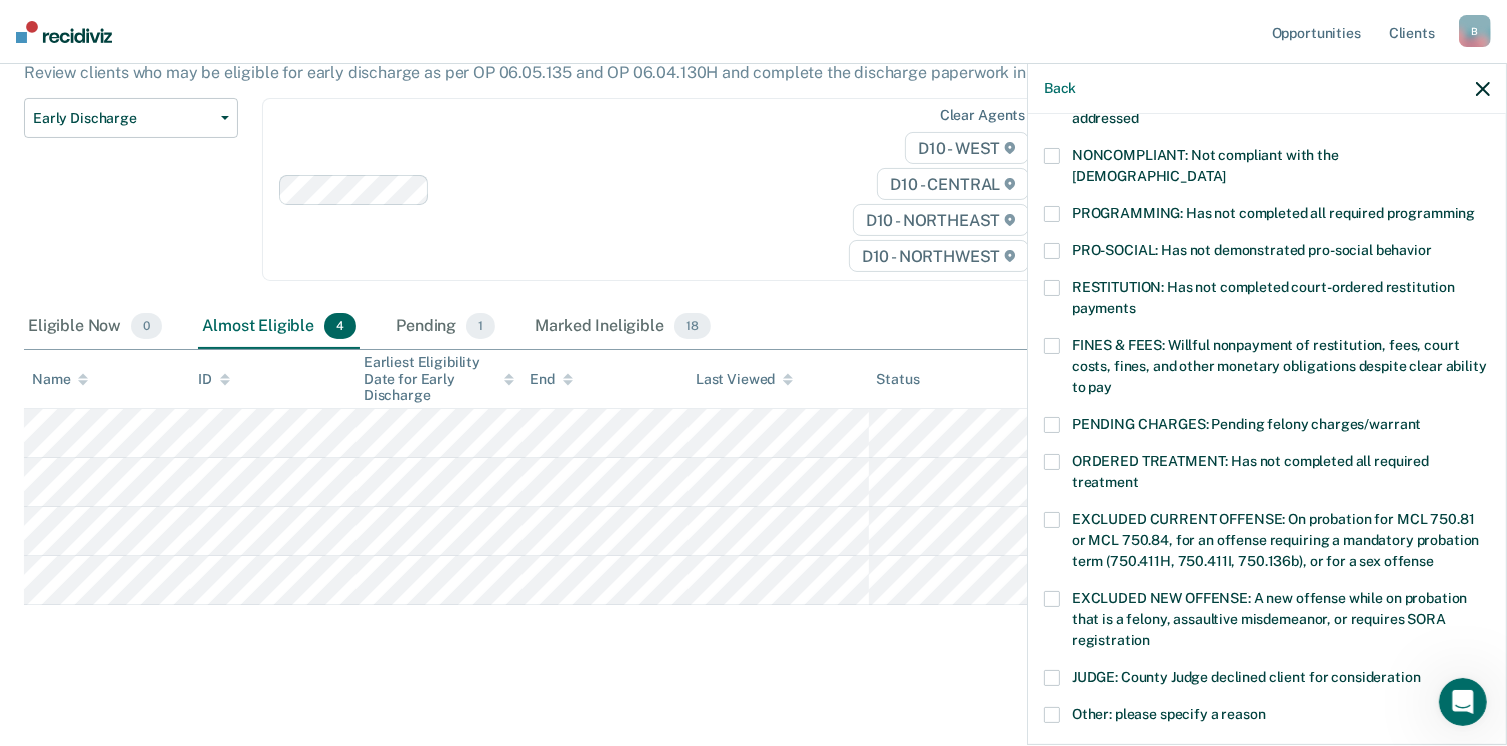 click at bounding box center (1052, 214) 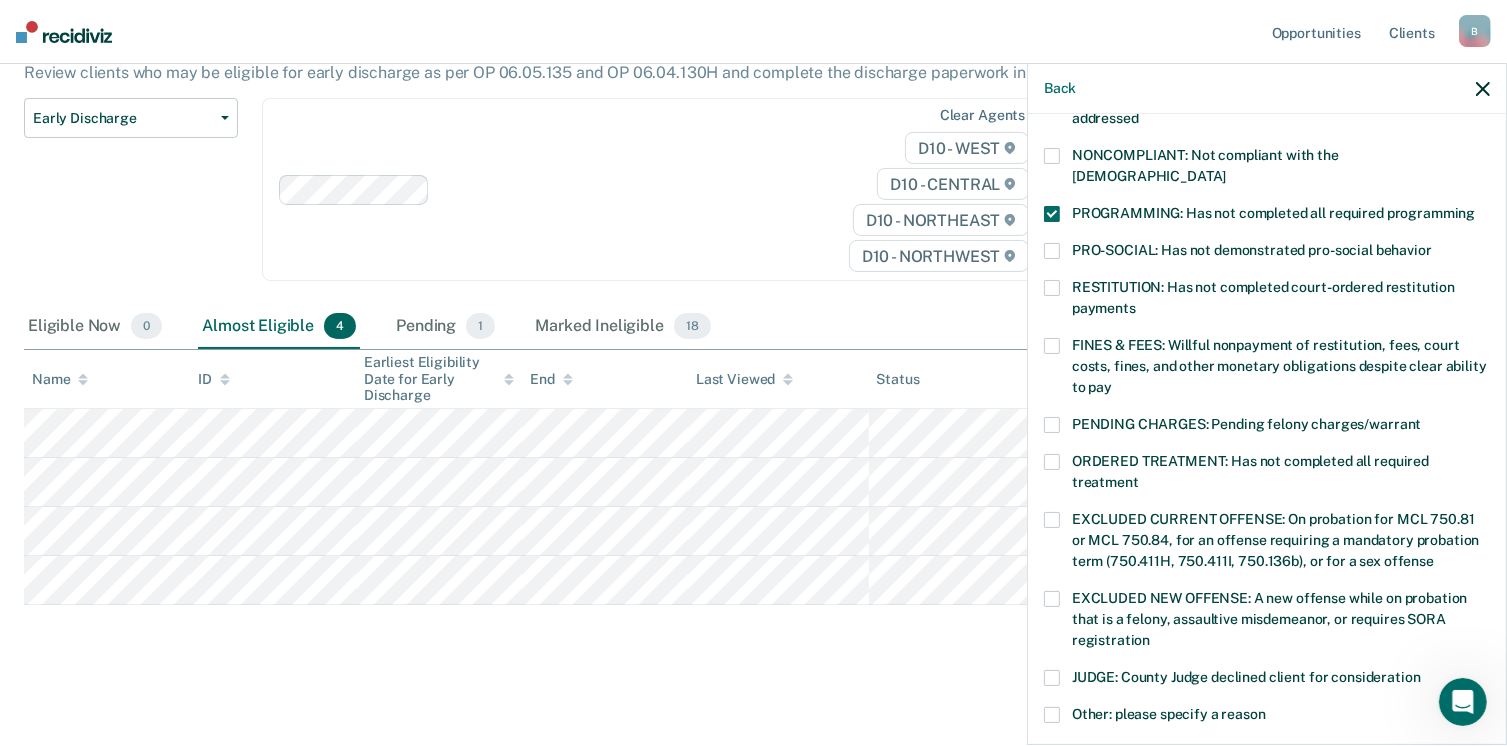 click at bounding box center [1052, 346] 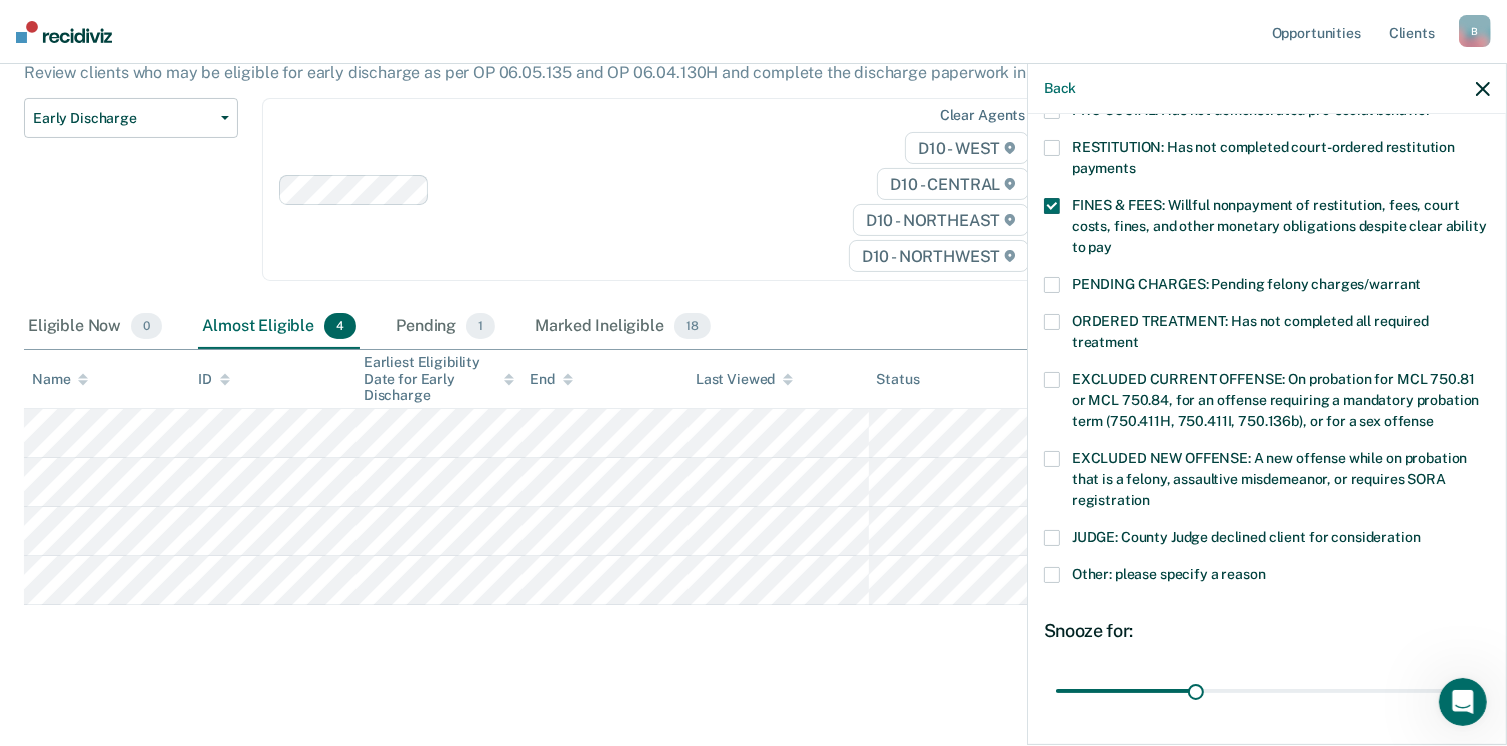 scroll, scrollTop: 630, scrollLeft: 0, axis: vertical 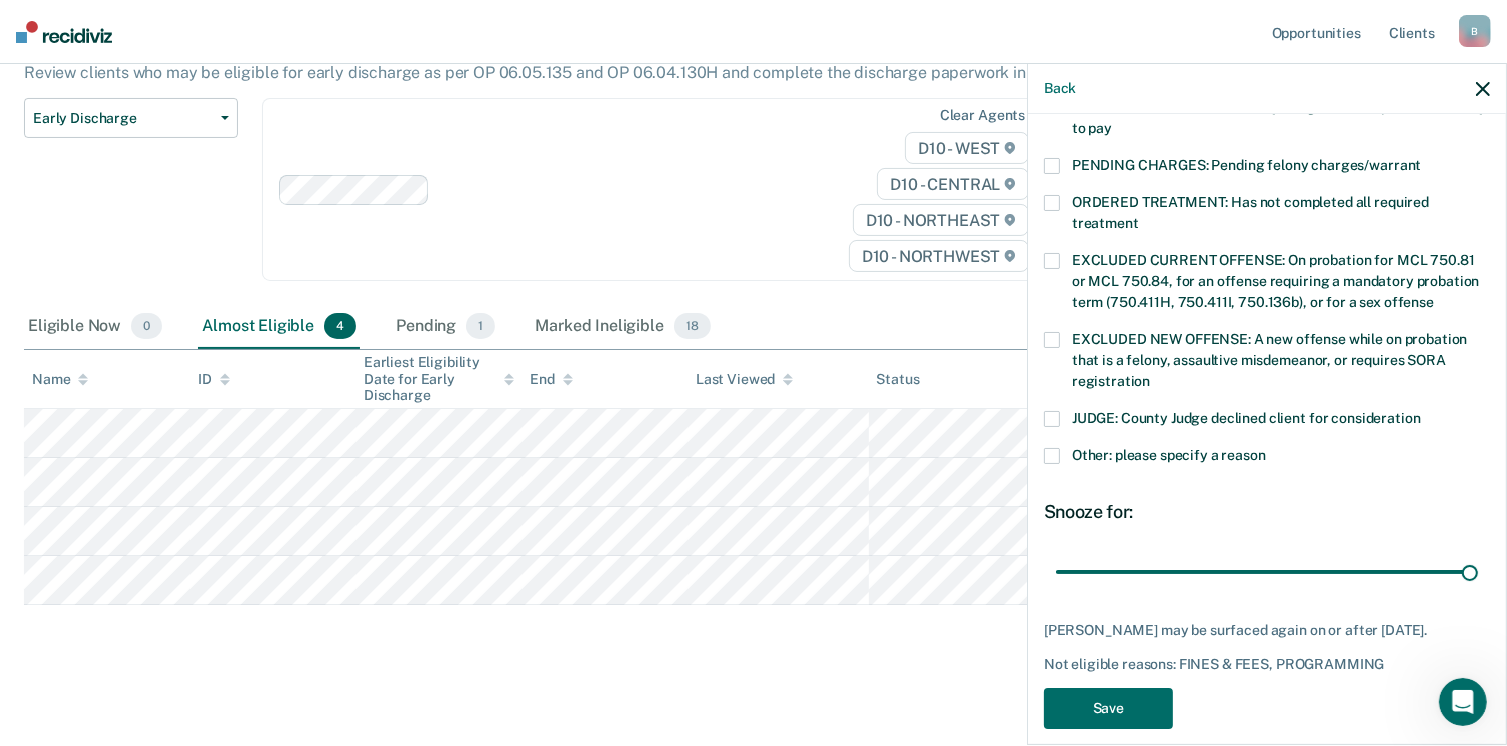 drag, startPoint x: 1190, startPoint y: 550, endPoint x: 1491, endPoint y: 525, distance: 302.0364 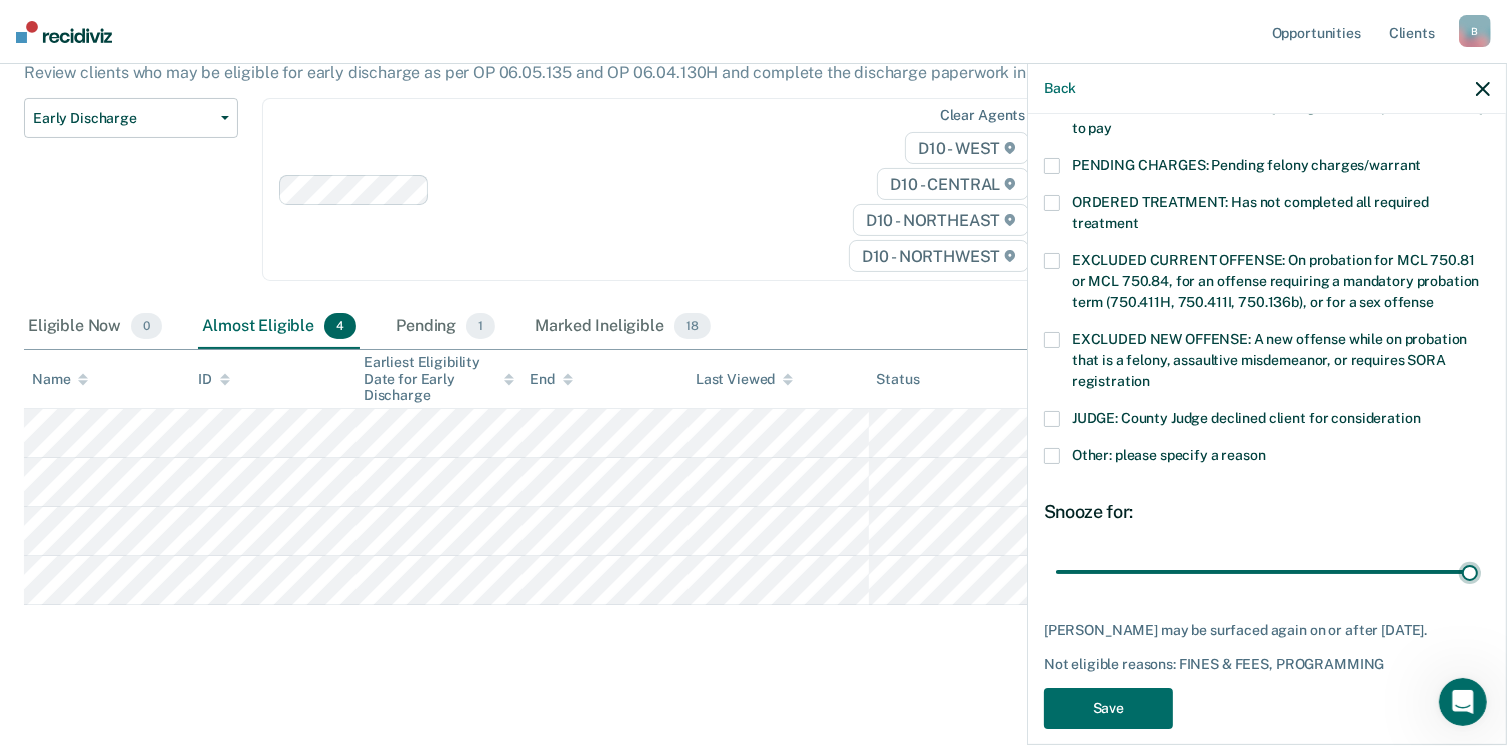 type on "90" 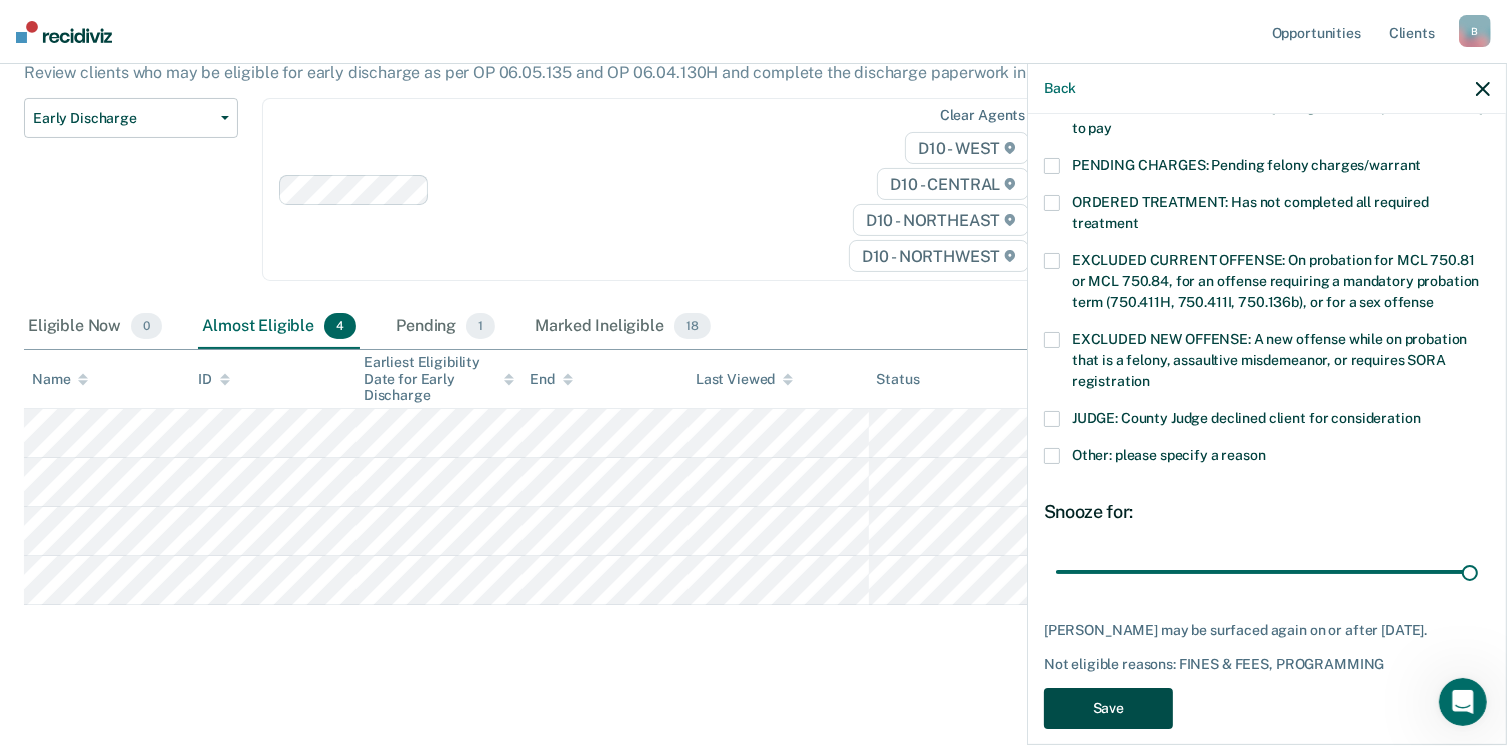 click on "Save" at bounding box center [1108, 708] 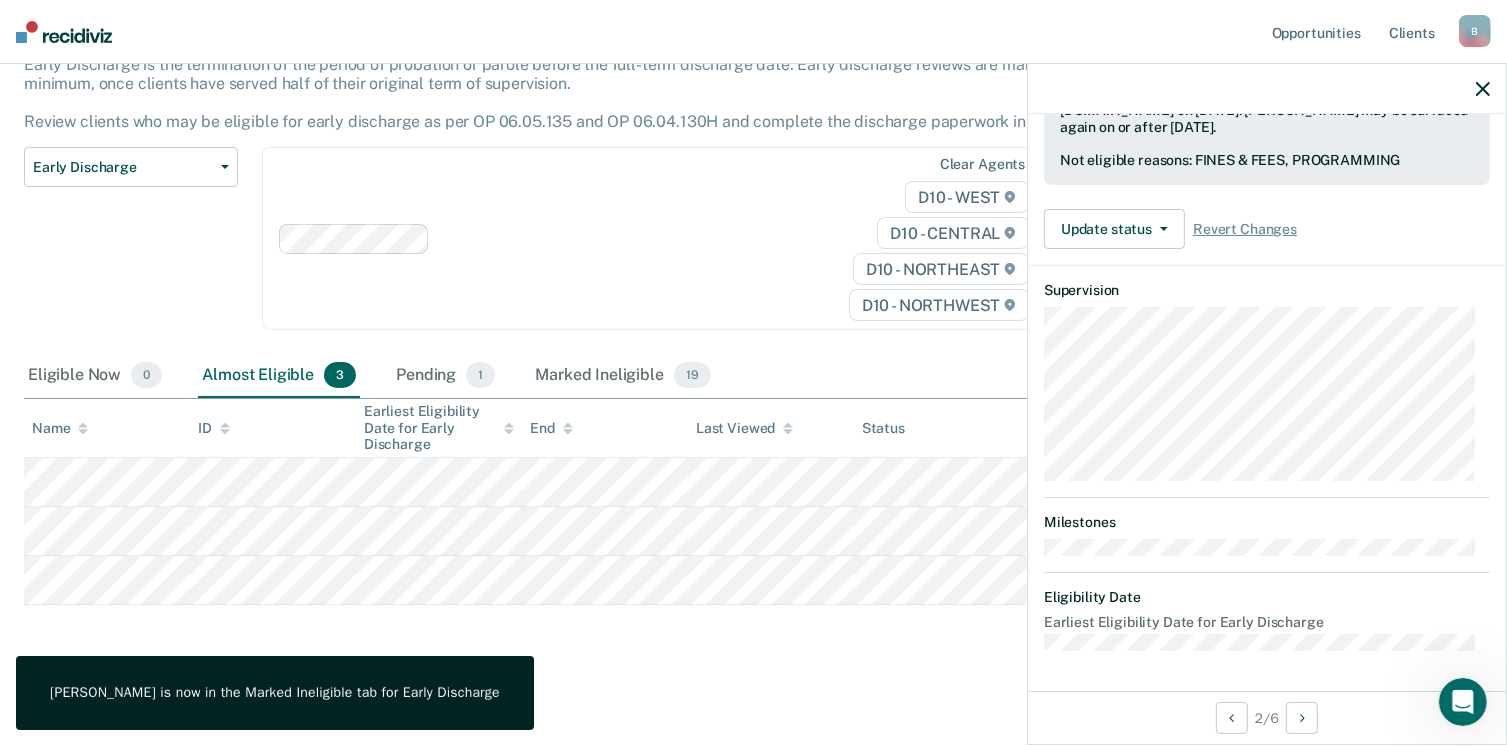 scroll, scrollTop: 519, scrollLeft: 0, axis: vertical 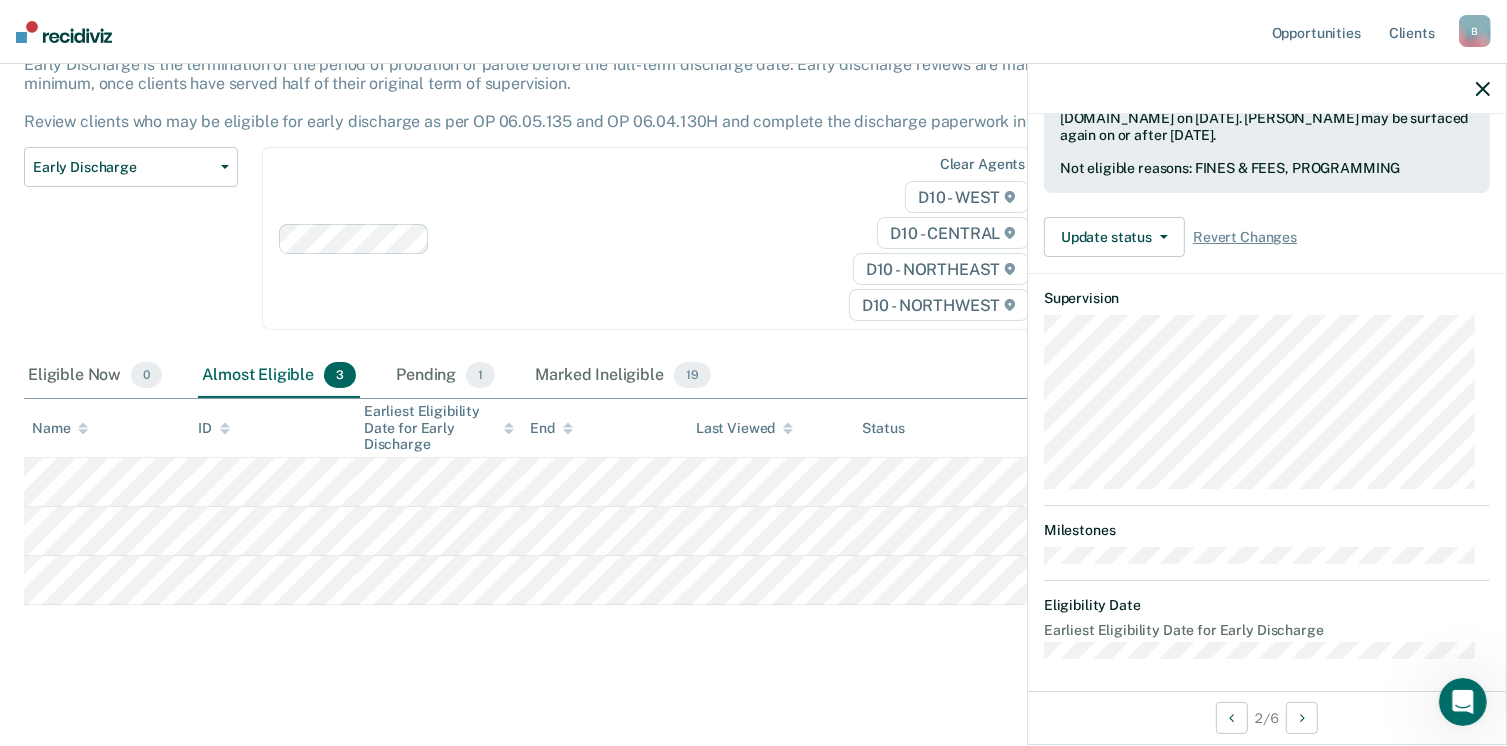 click 